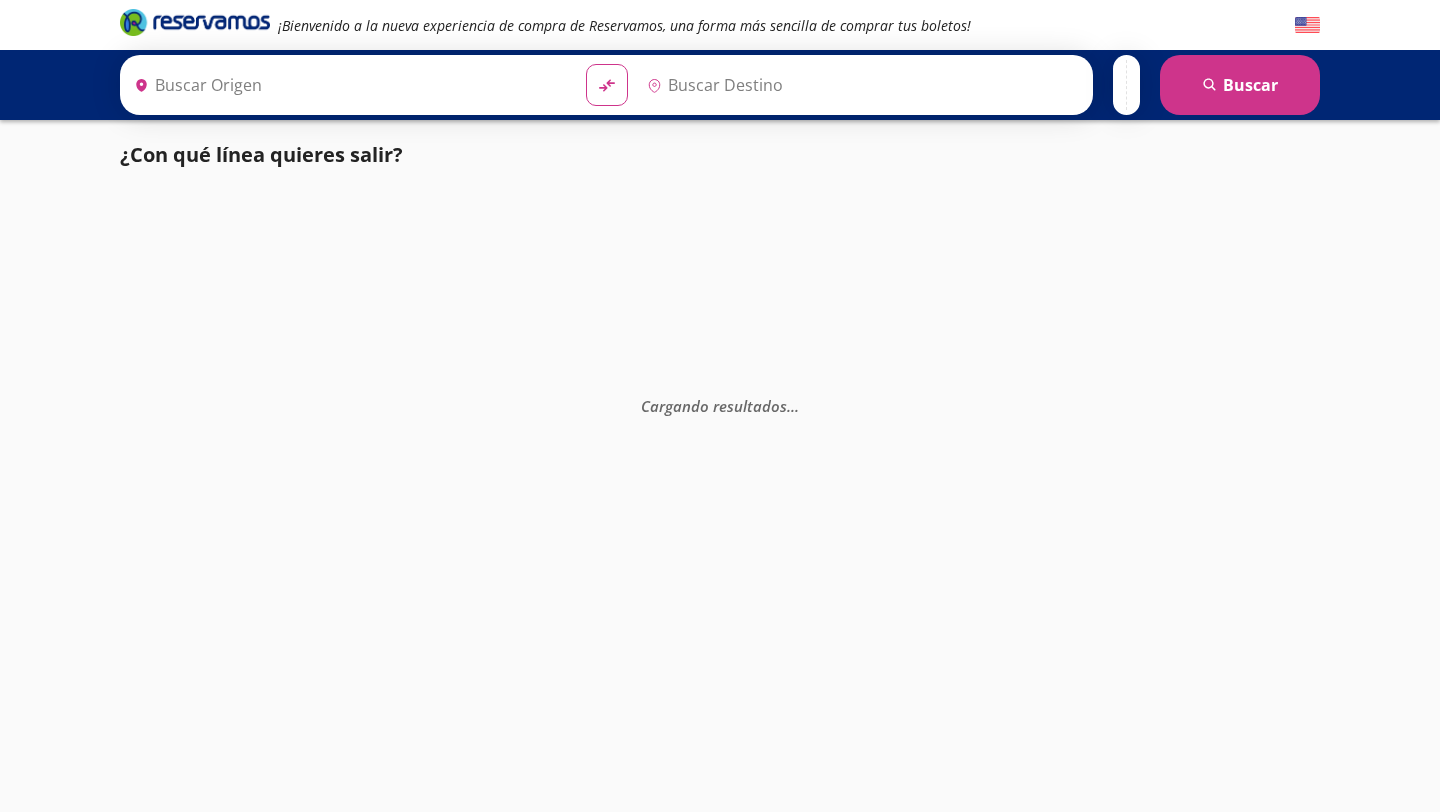 scroll, scrollTop: 0, scrollLeft: 0, axis: both 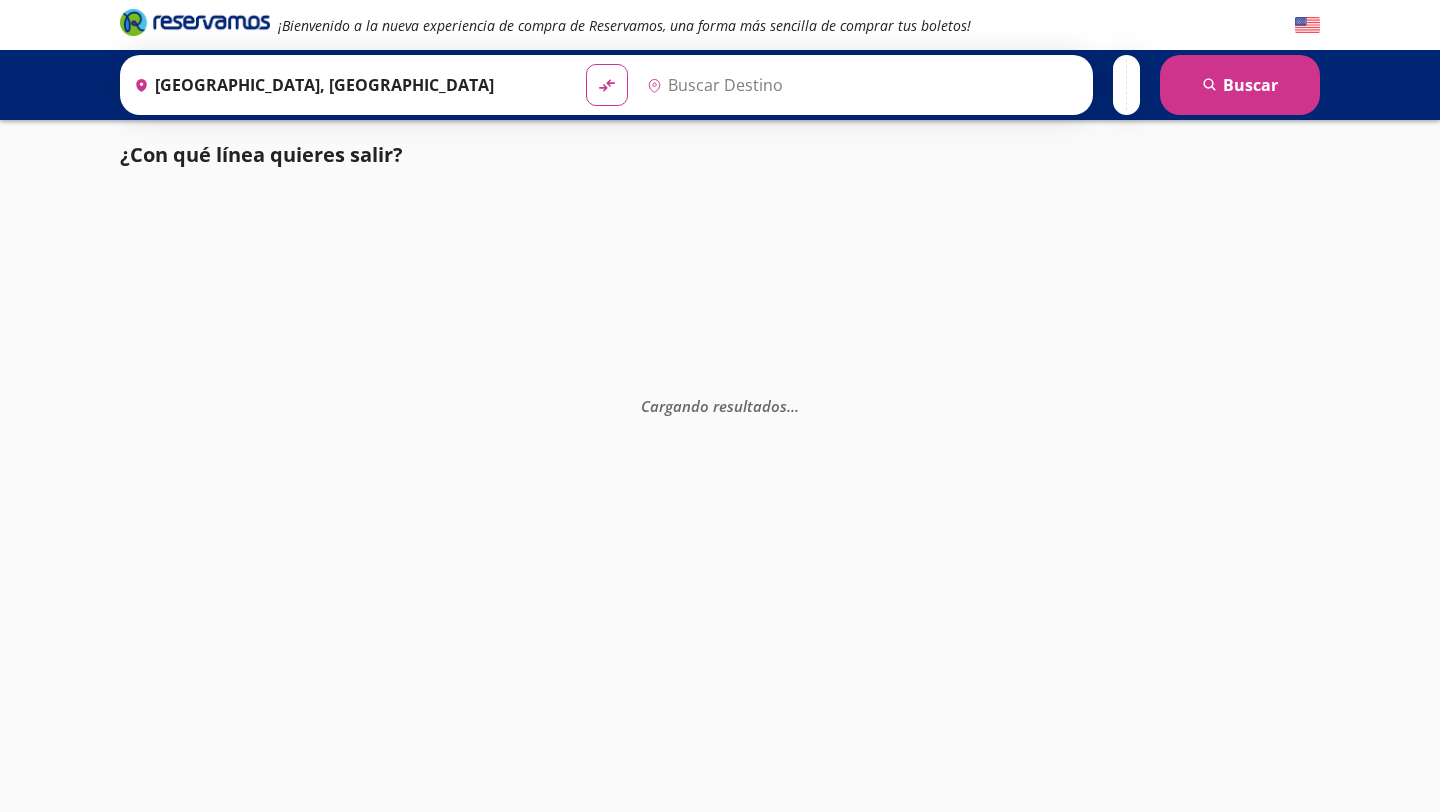 type on "[GEOGRAPHIC_DATA], [GEOGRAPHIC_DATA]" 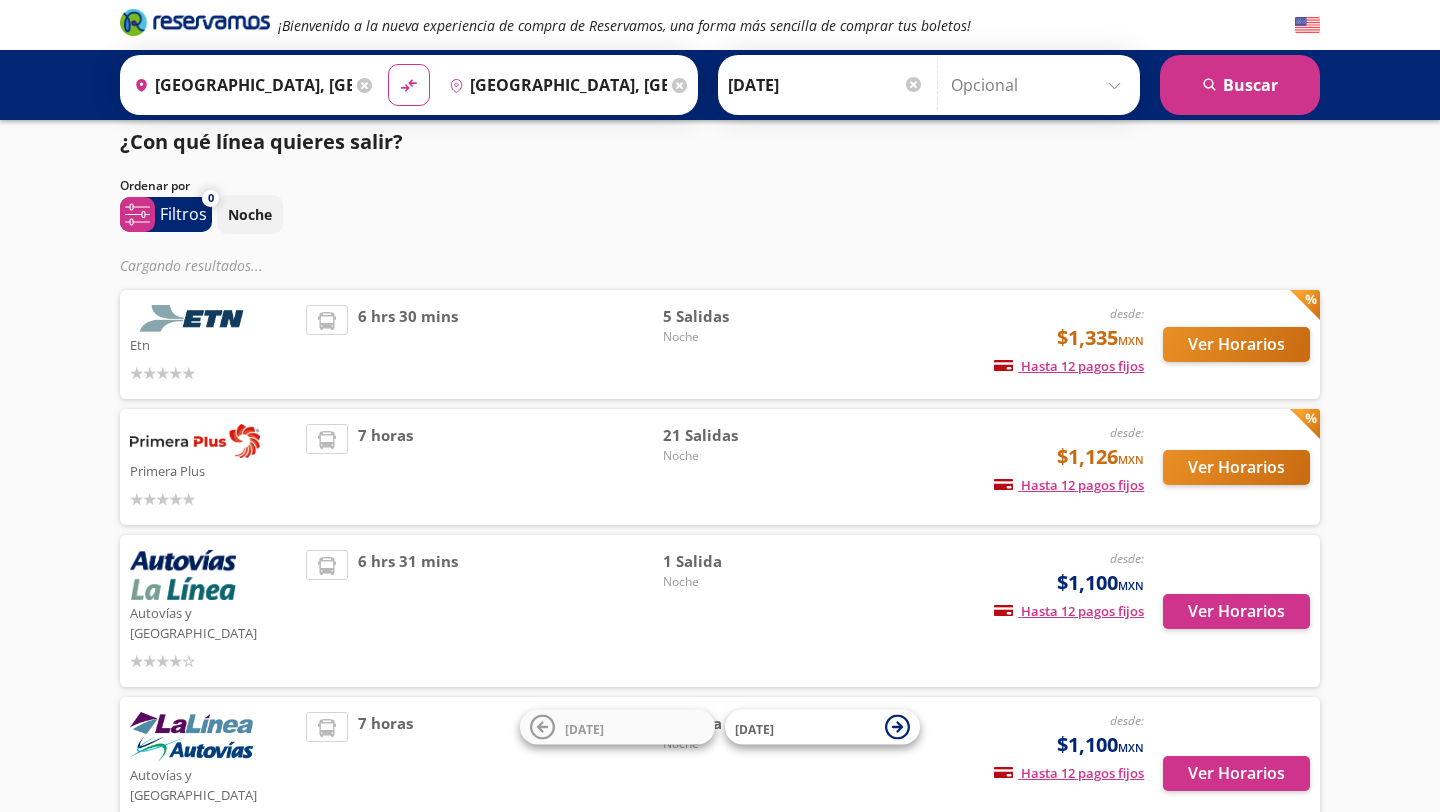 scroll, scrollTop: 21, scrollLeft: 0, axis: vertical 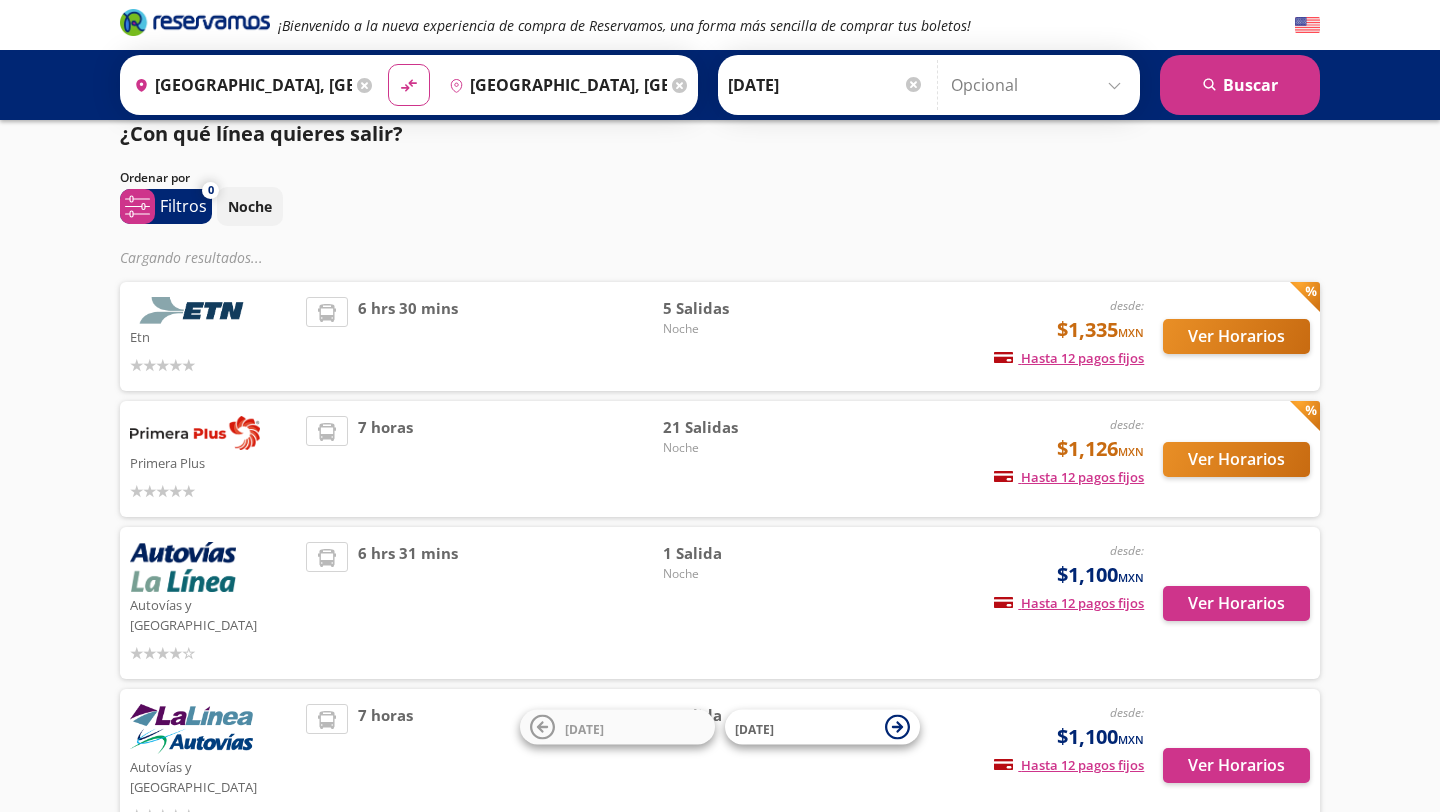 click on "6 hrs 30 mins" at bounding box center (484, 336) 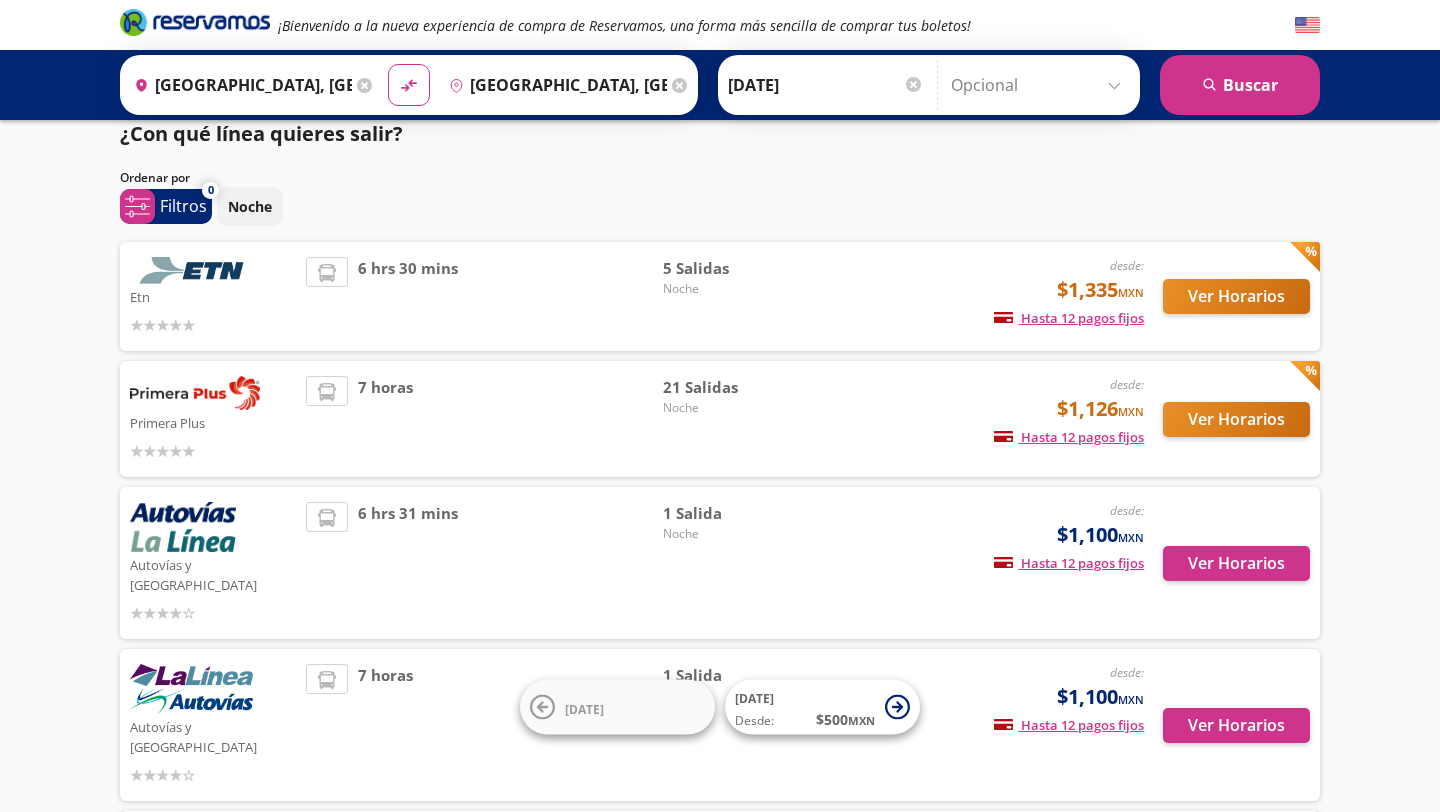 click on "Ver Horarios" at bounding box center [1227, 419] 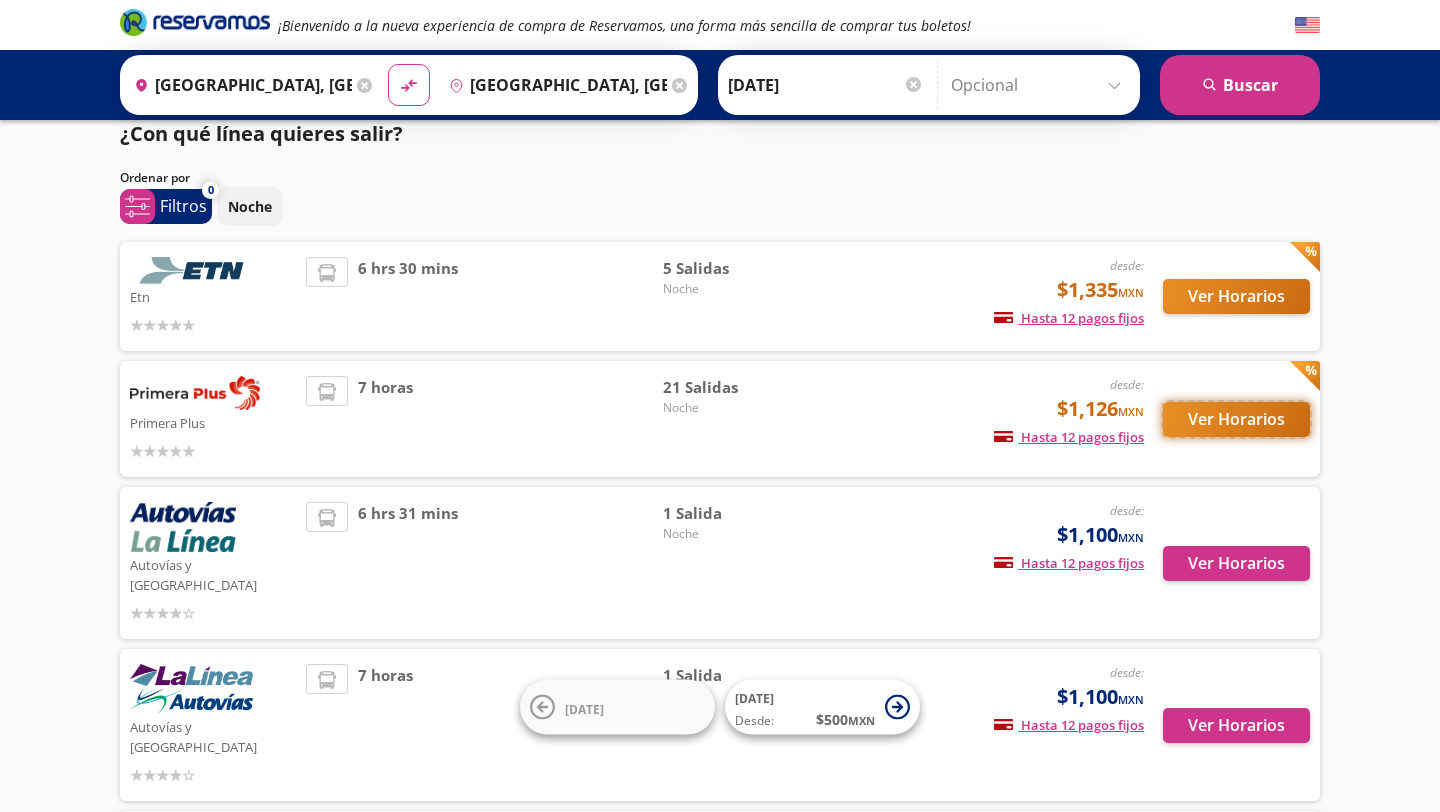 click on "Ver Horarios" at bounding box center [1236, 419] 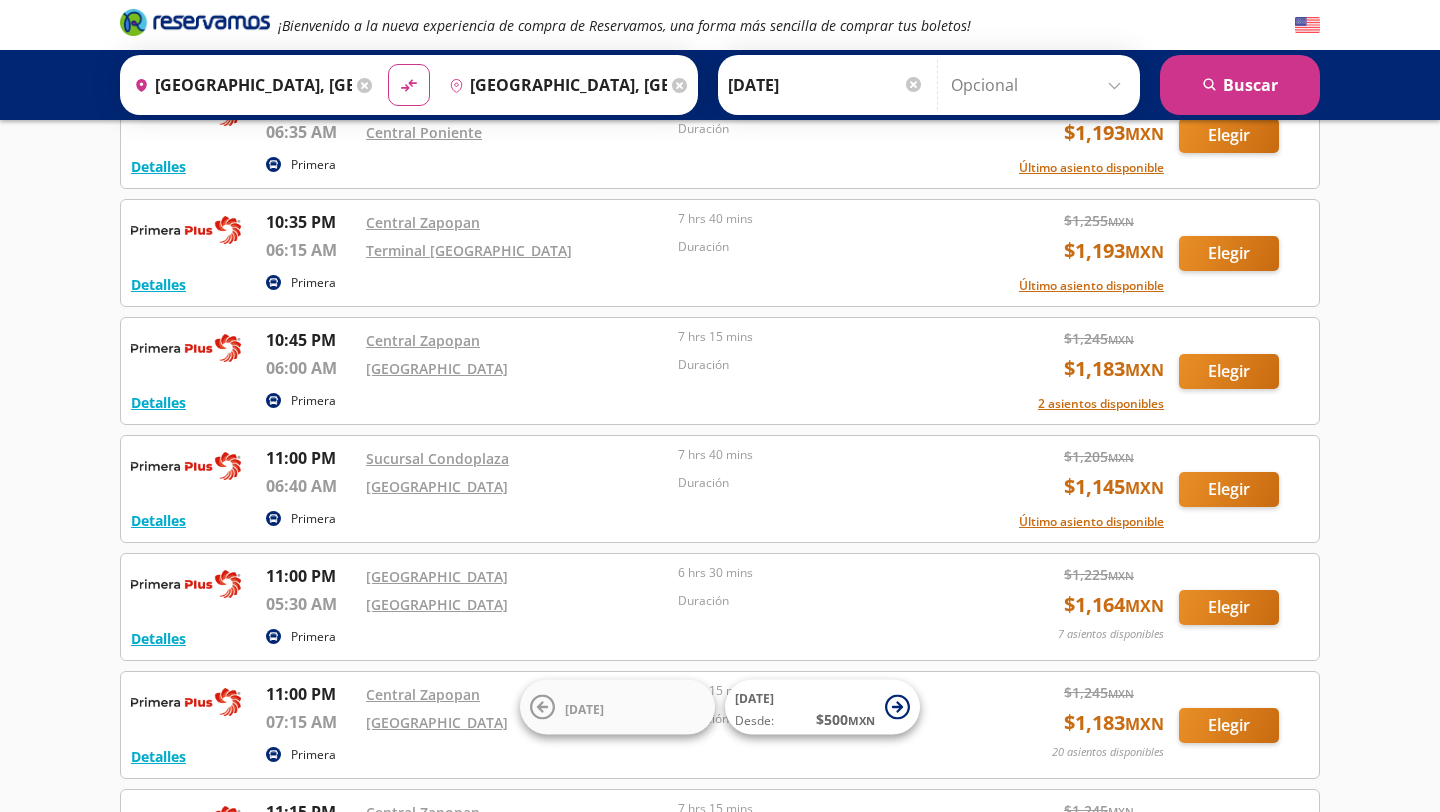 scroll, scrollTop: 506, scrollLeft: 0, axis: vertical 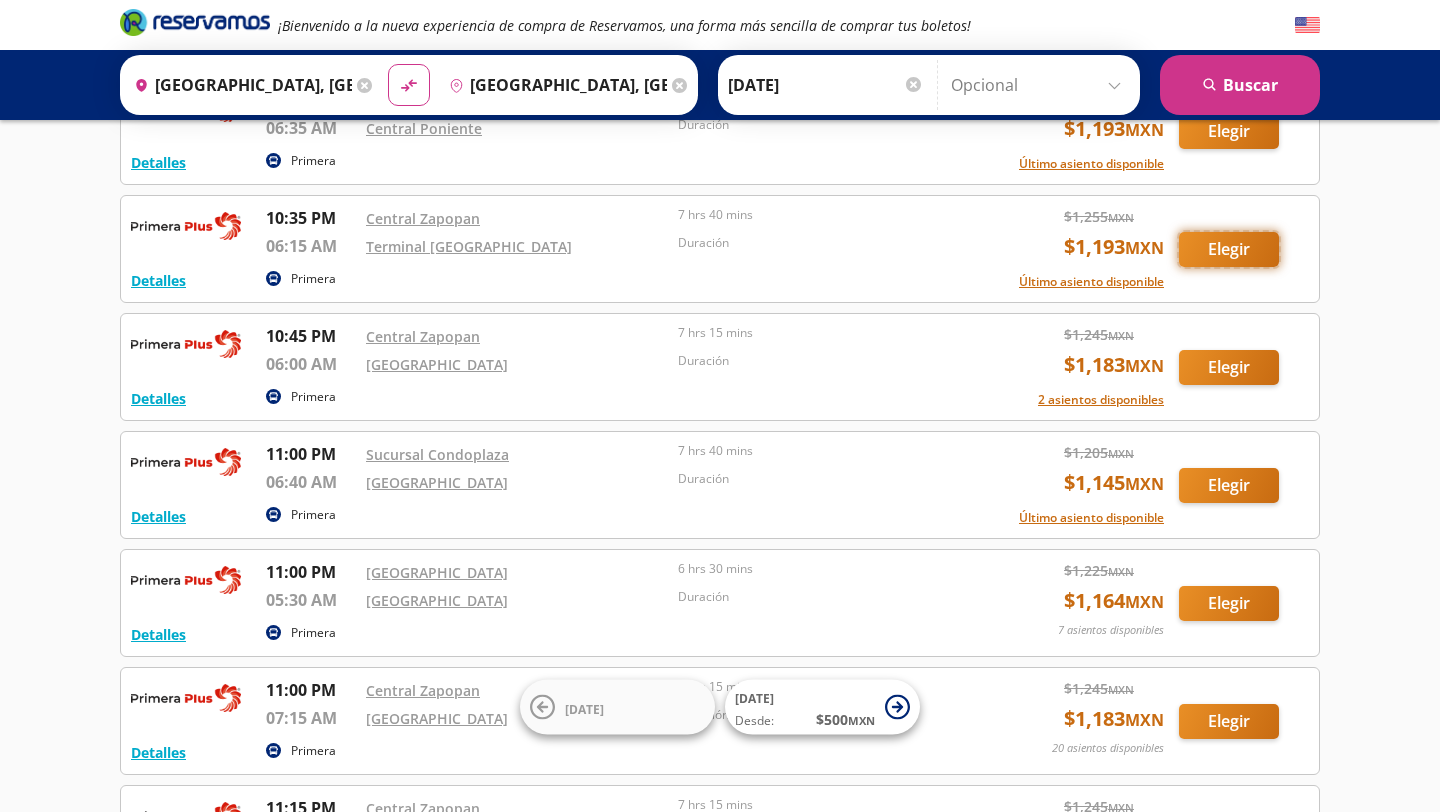 click on "Elegir" at bounding box center (1229, 249) 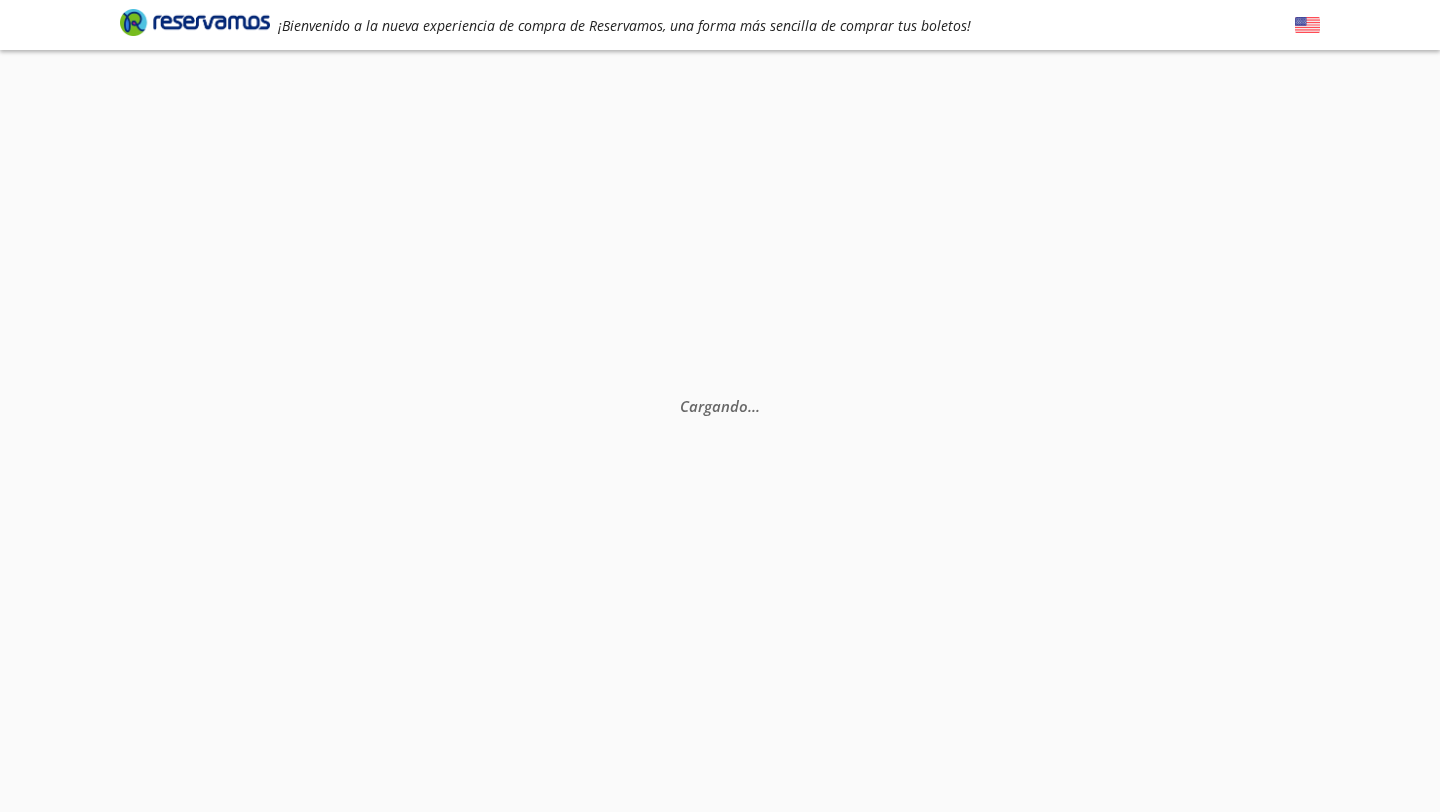 scroll, scrollTop: 0, scrollLeft: 0, axis: both 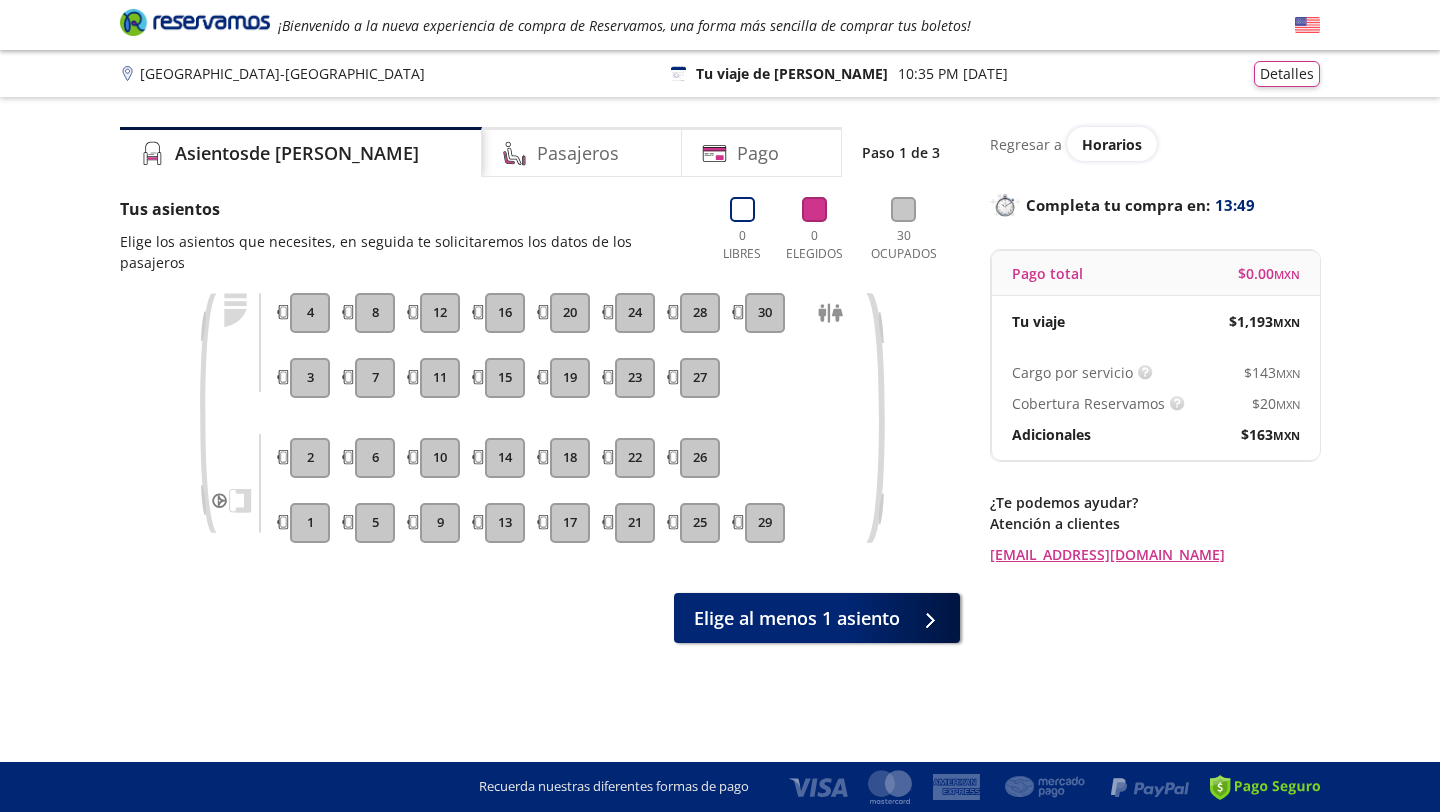 click on "22" at bounding box center (635, 458) 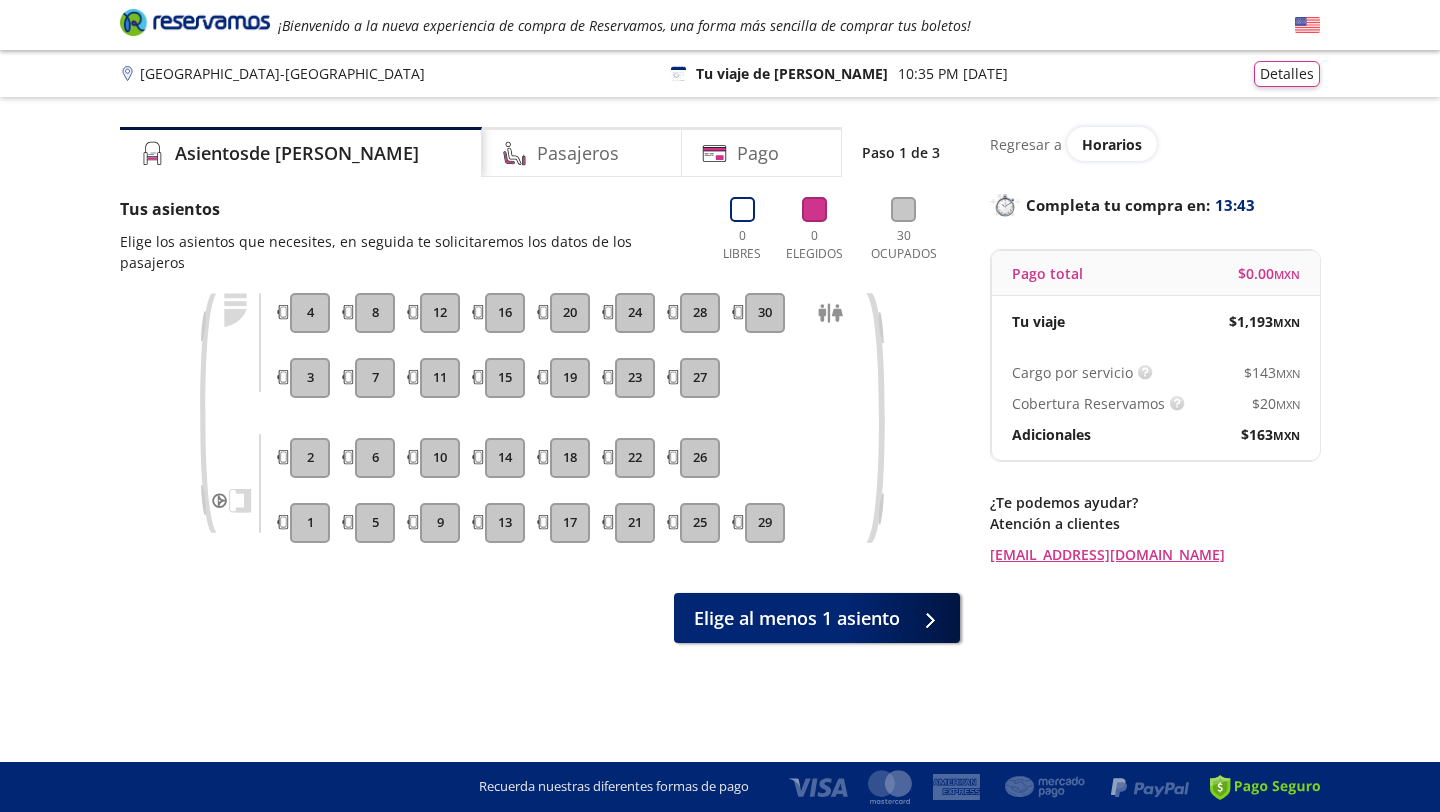 click at bounding box center [903, 209] 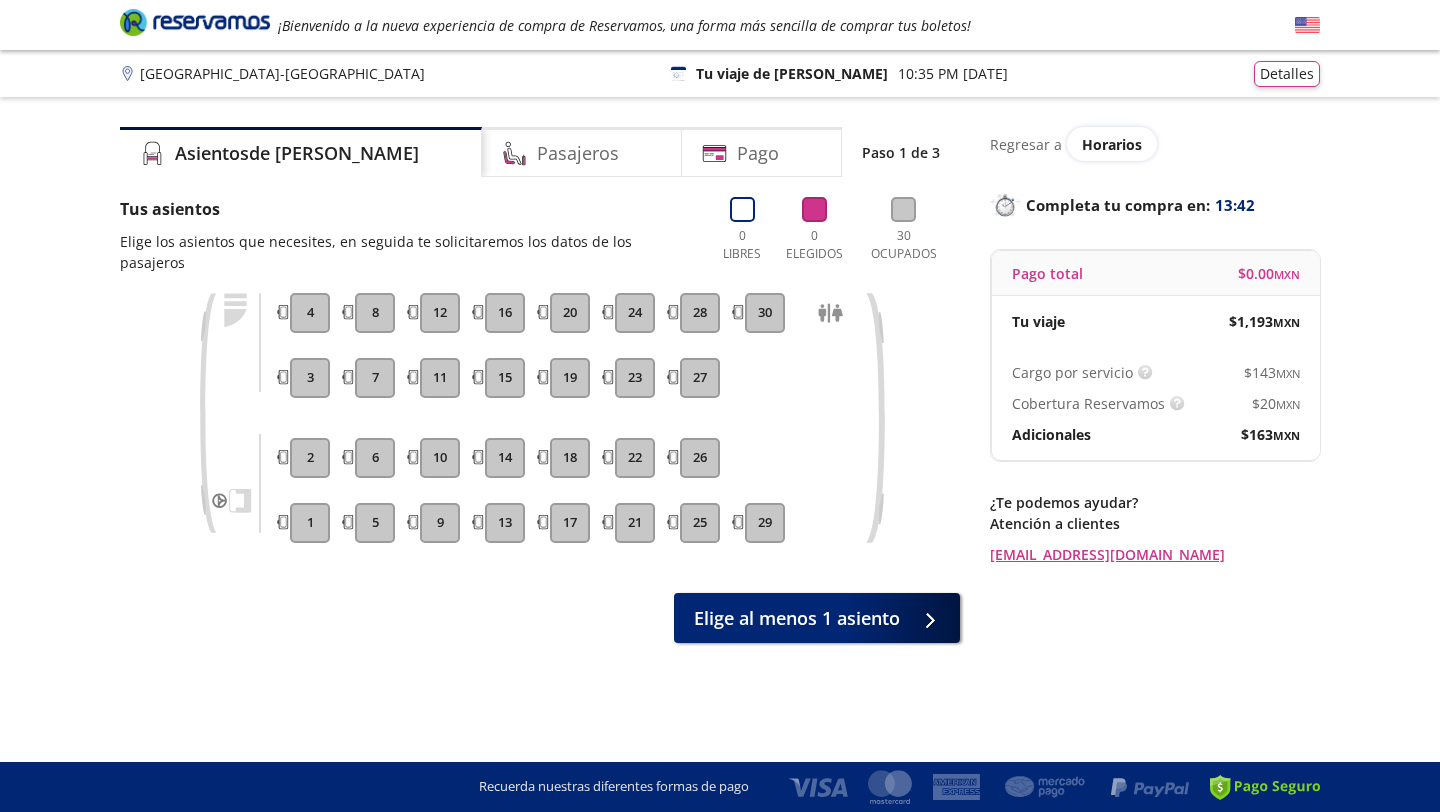 click on "28" at bounding box center [700, 313] 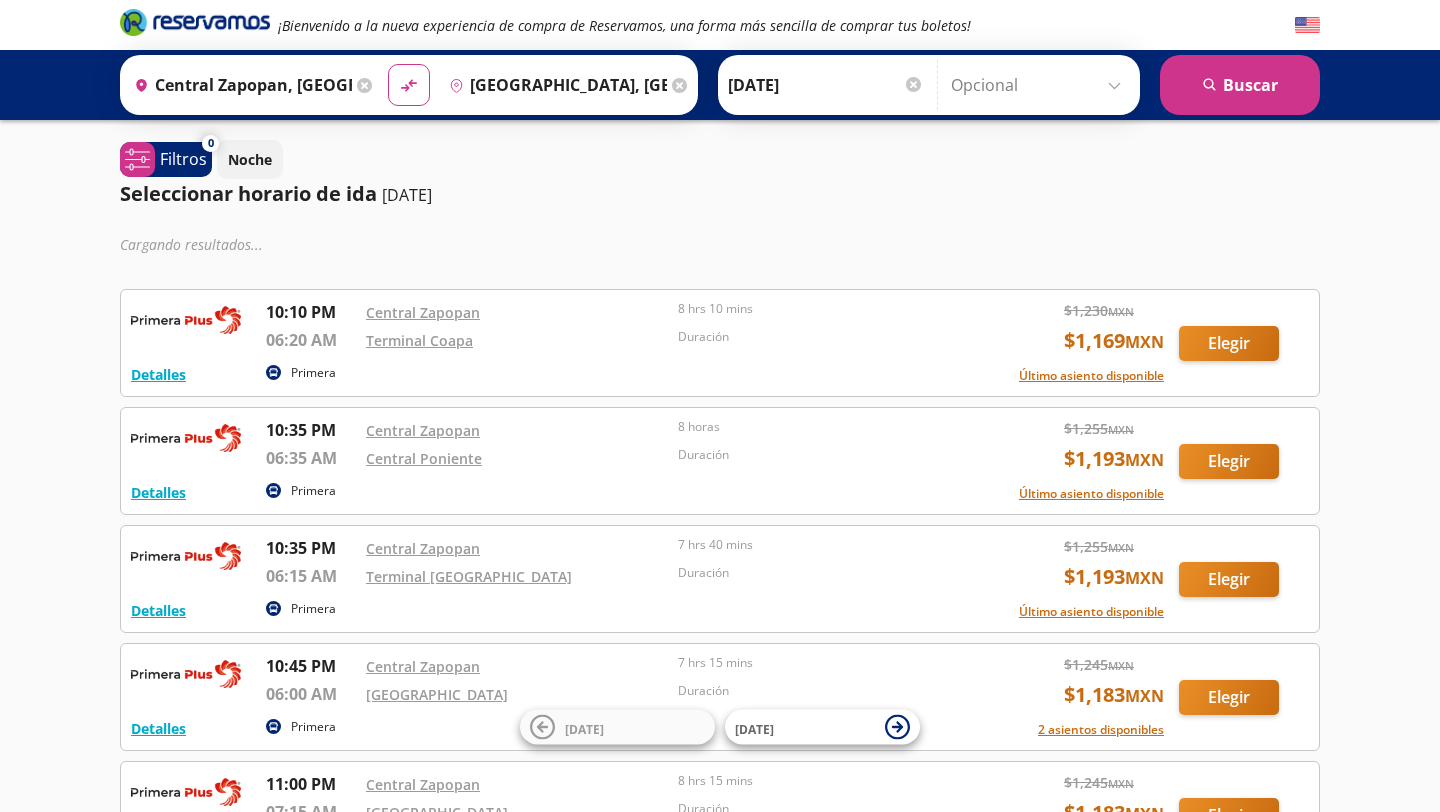 scroll, scrollTop: 0, scrollLeft: 0, axis: both 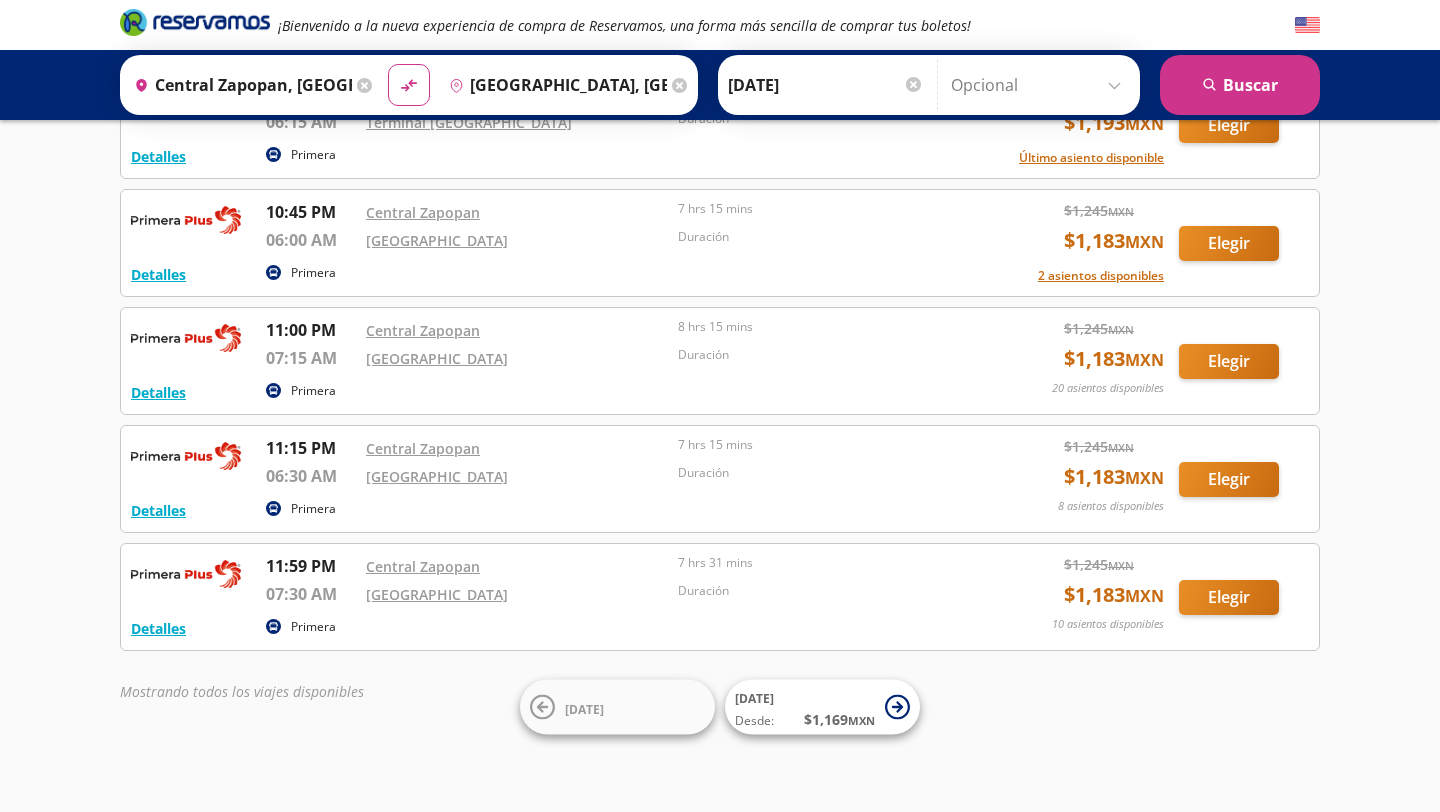 click on "[GEOGRAPHIC_DATA]" at bounding box center (517, 594) 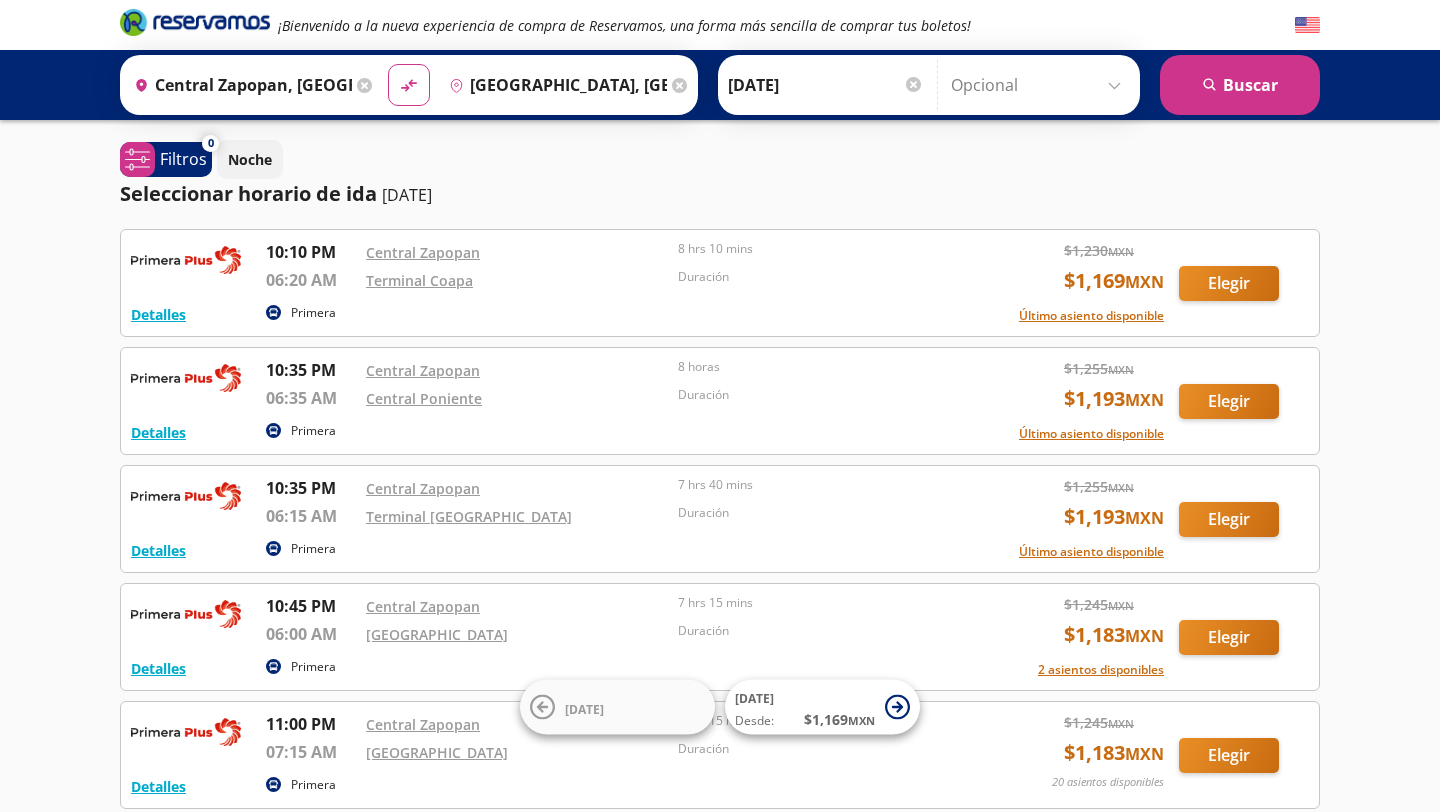 scroll, scrollTop: 394, scrollLeft: 0, axis: vertical 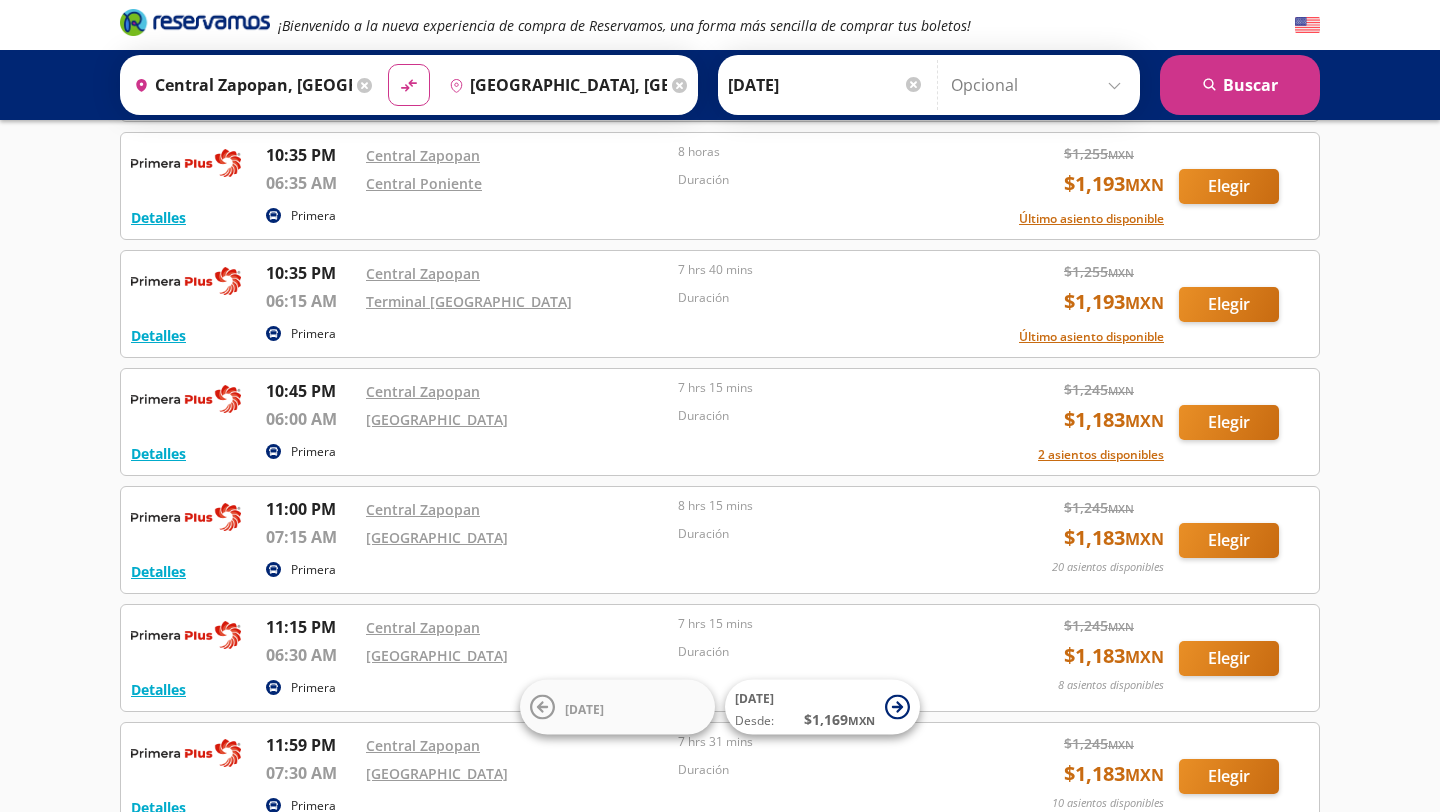 click on "Terminal [GEOGRAPHIC_DATA]" at bounding box center [517, 304] 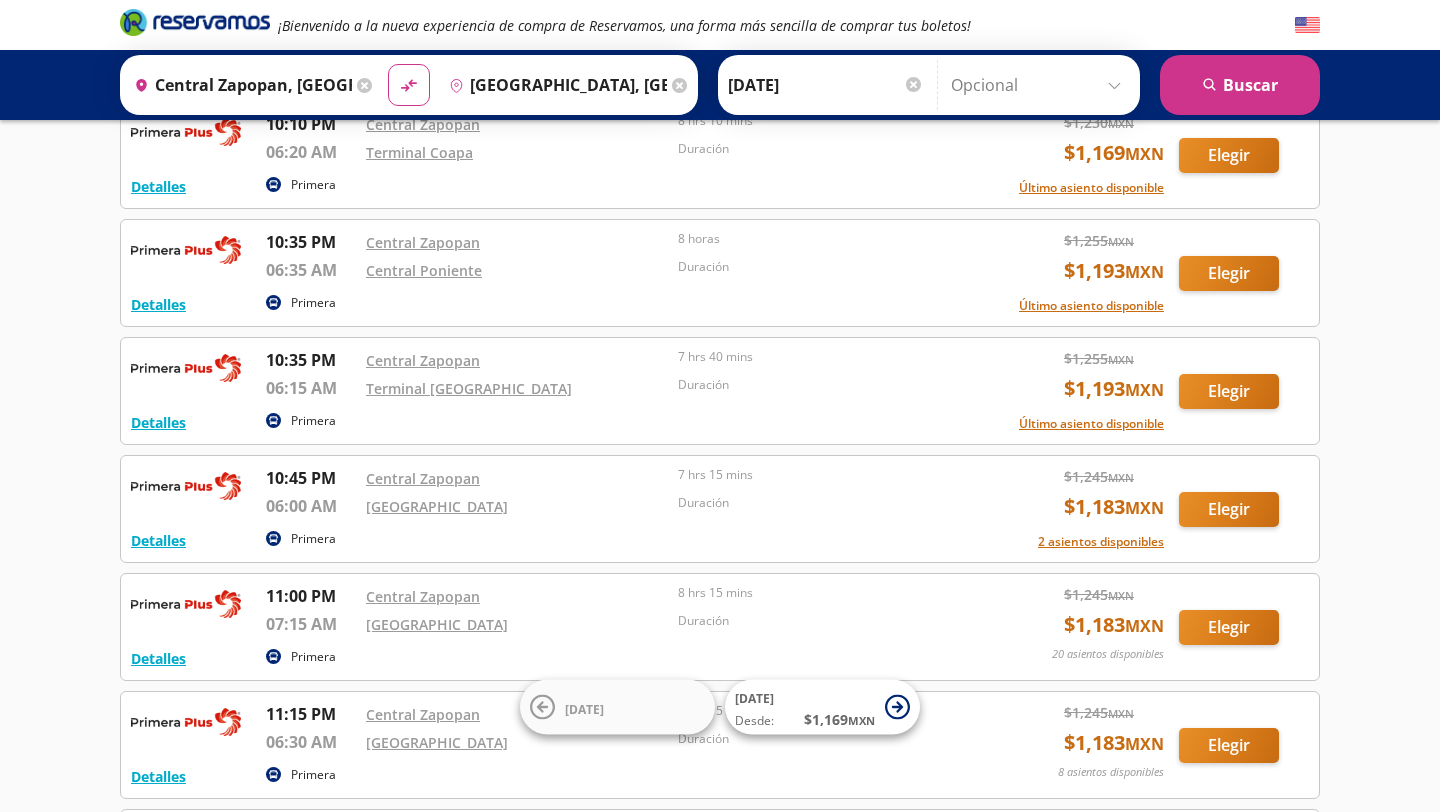 scroll, scrollTop: 0, scrollLeft: 0, axis: both 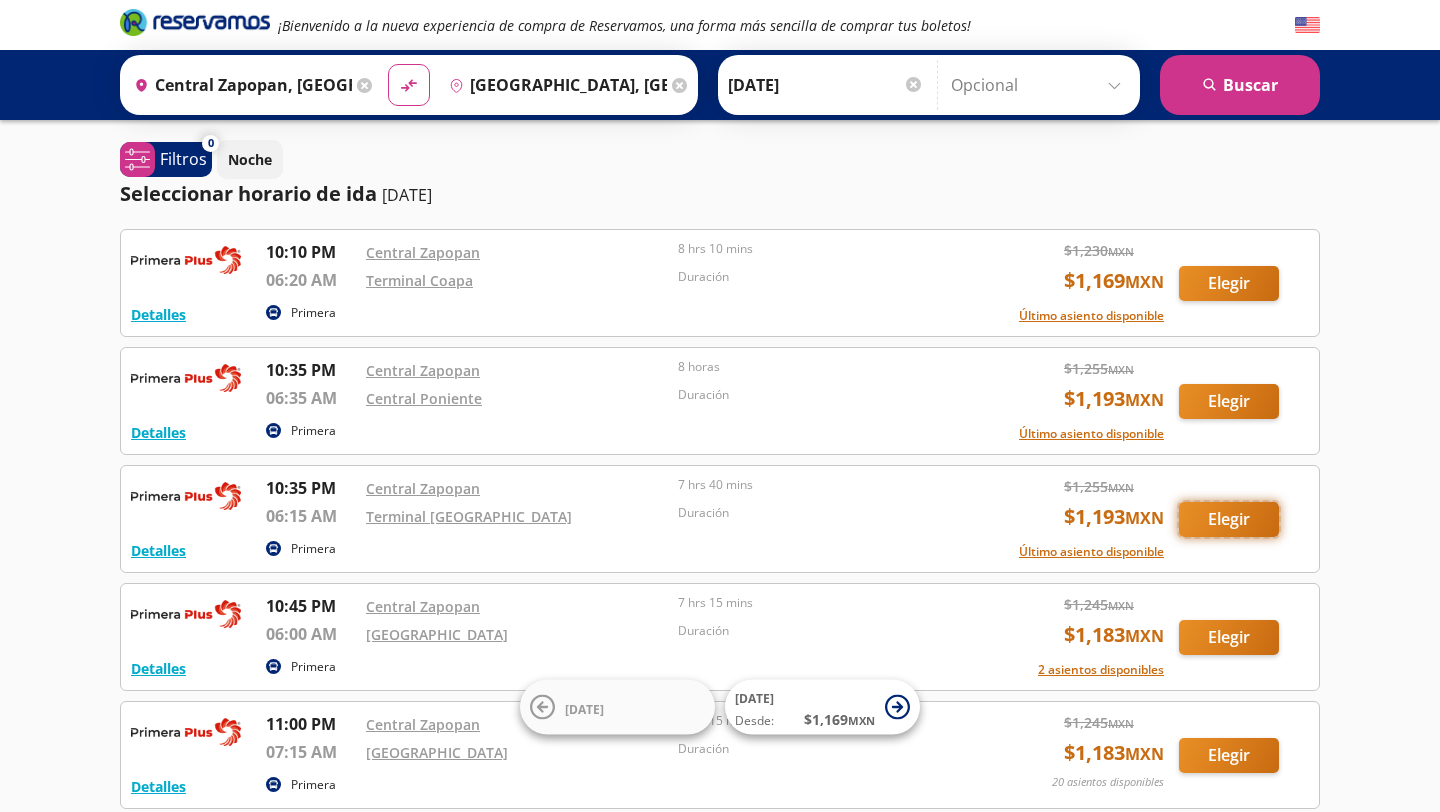 click on "Elegir" at bounding box center [1229, 519] 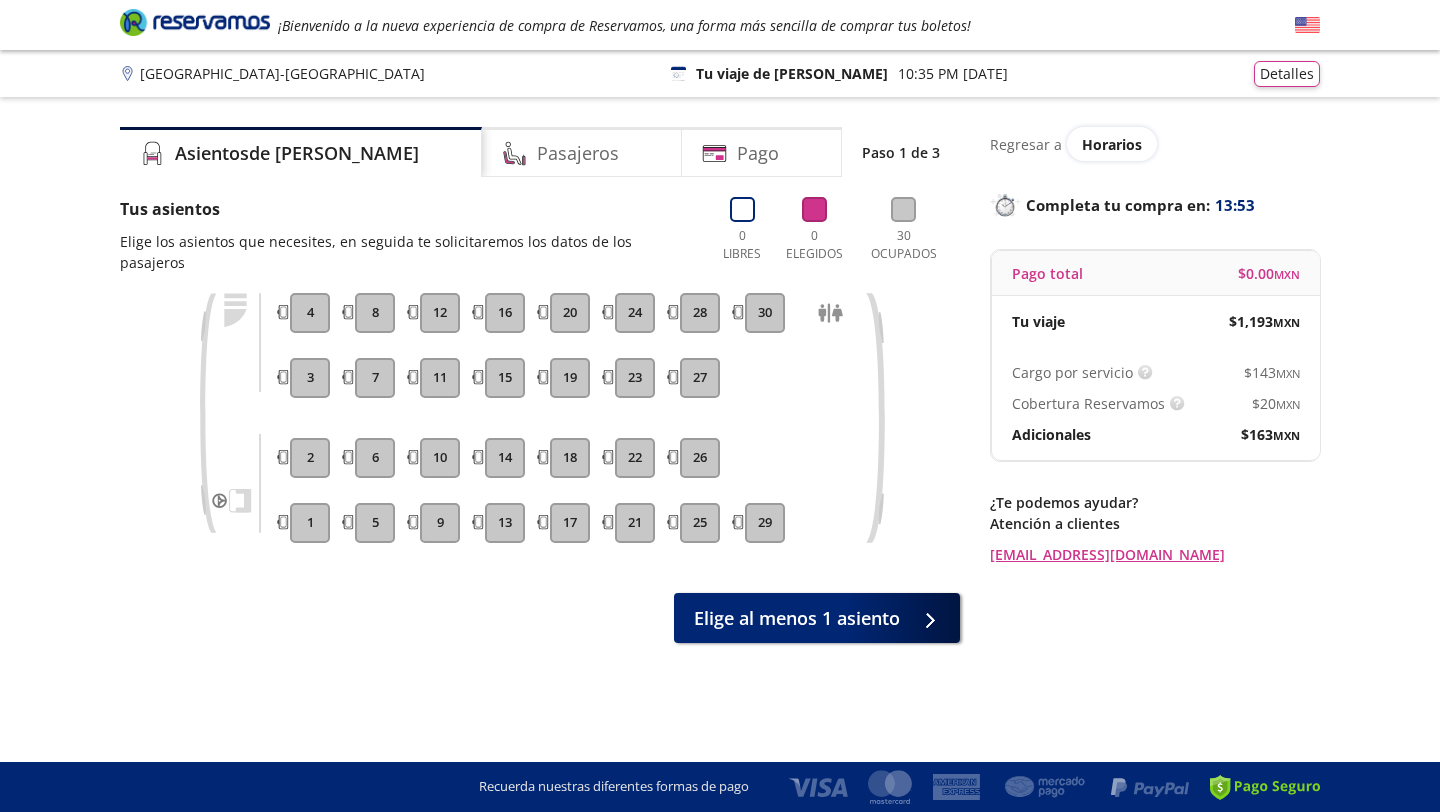 click on "21" at bounding box center [635, 523] 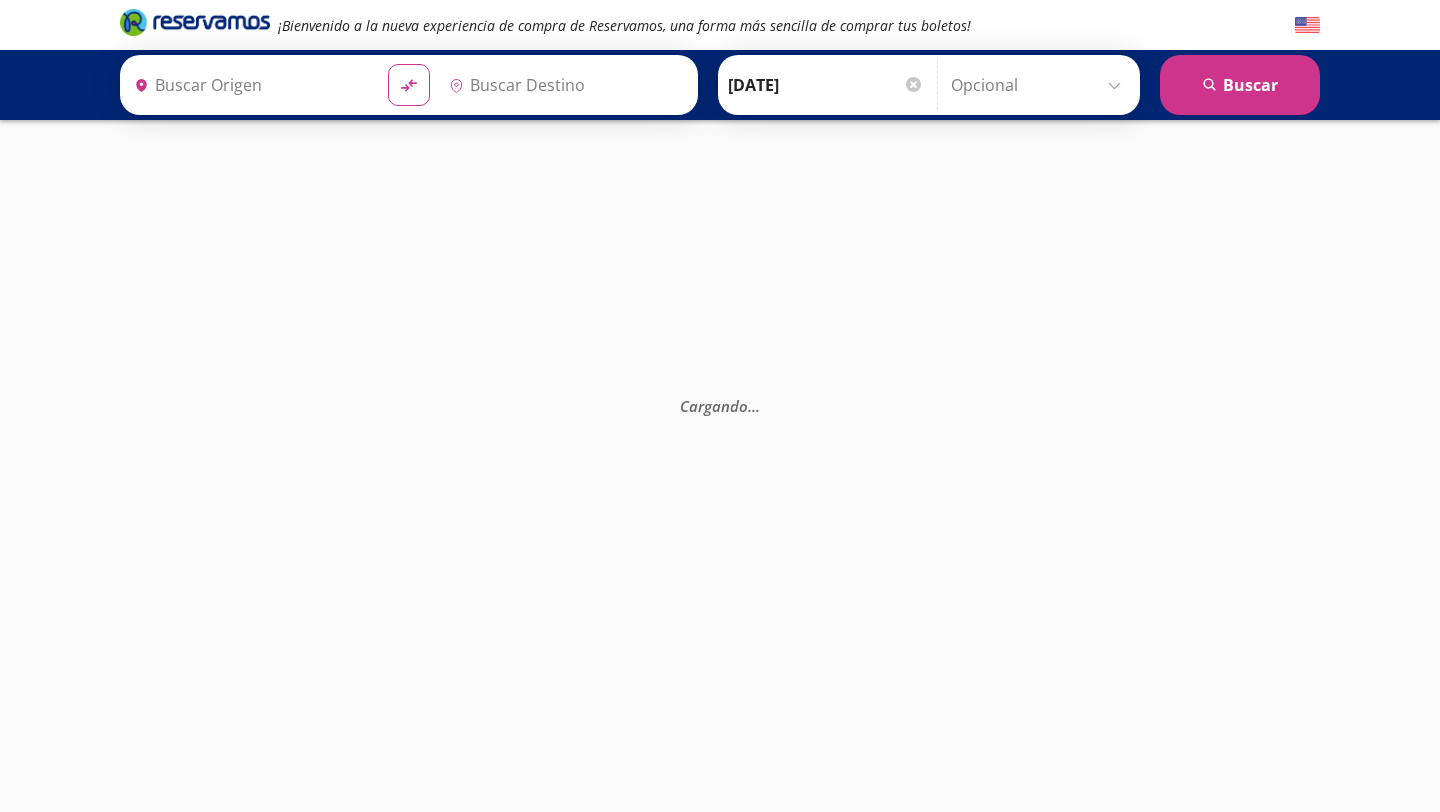 type on "[GEOGRAPHIC_DATA], [GEOGRAPHIC_DATA]" 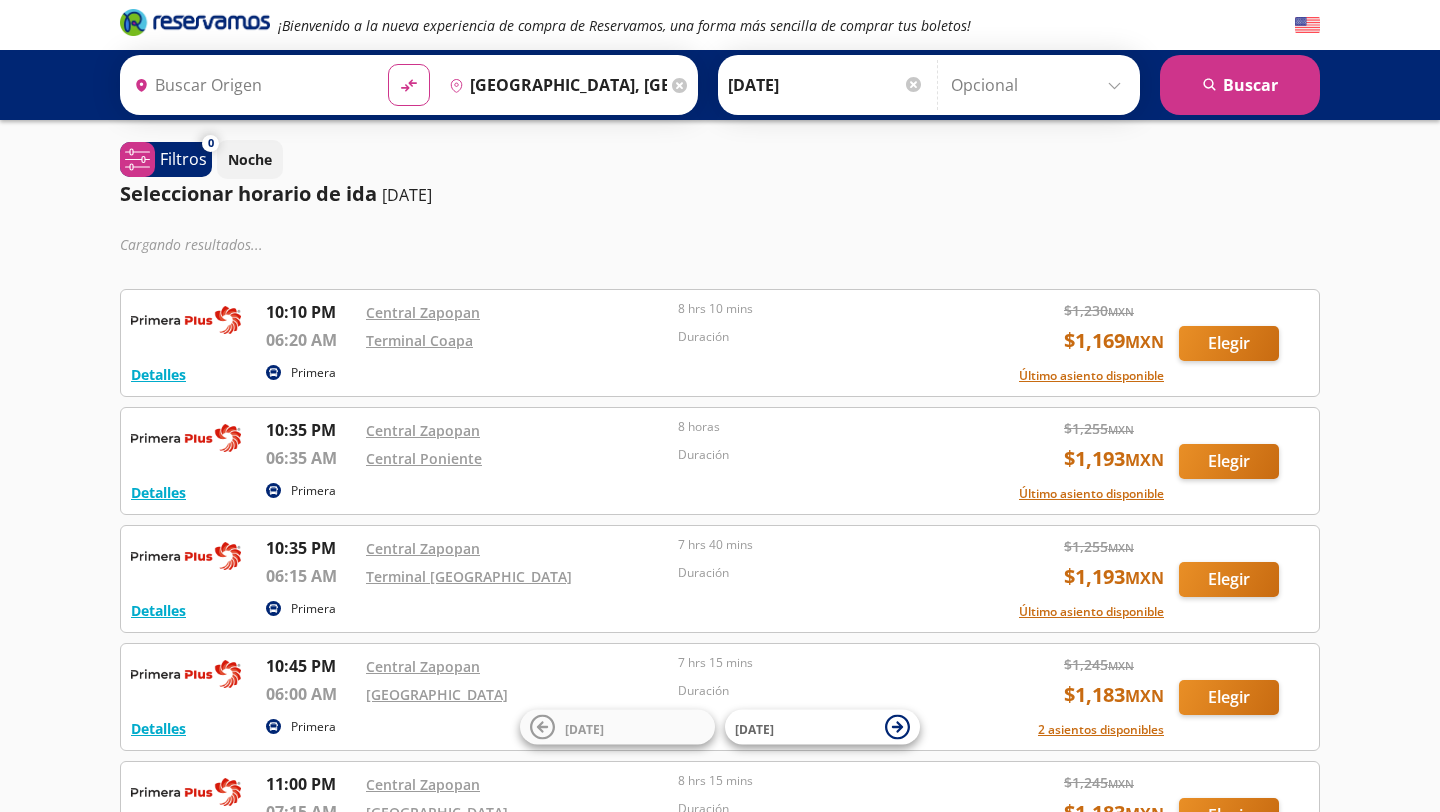 type on "Central Zapopan, [GEOGRAPHIC_DATA]" 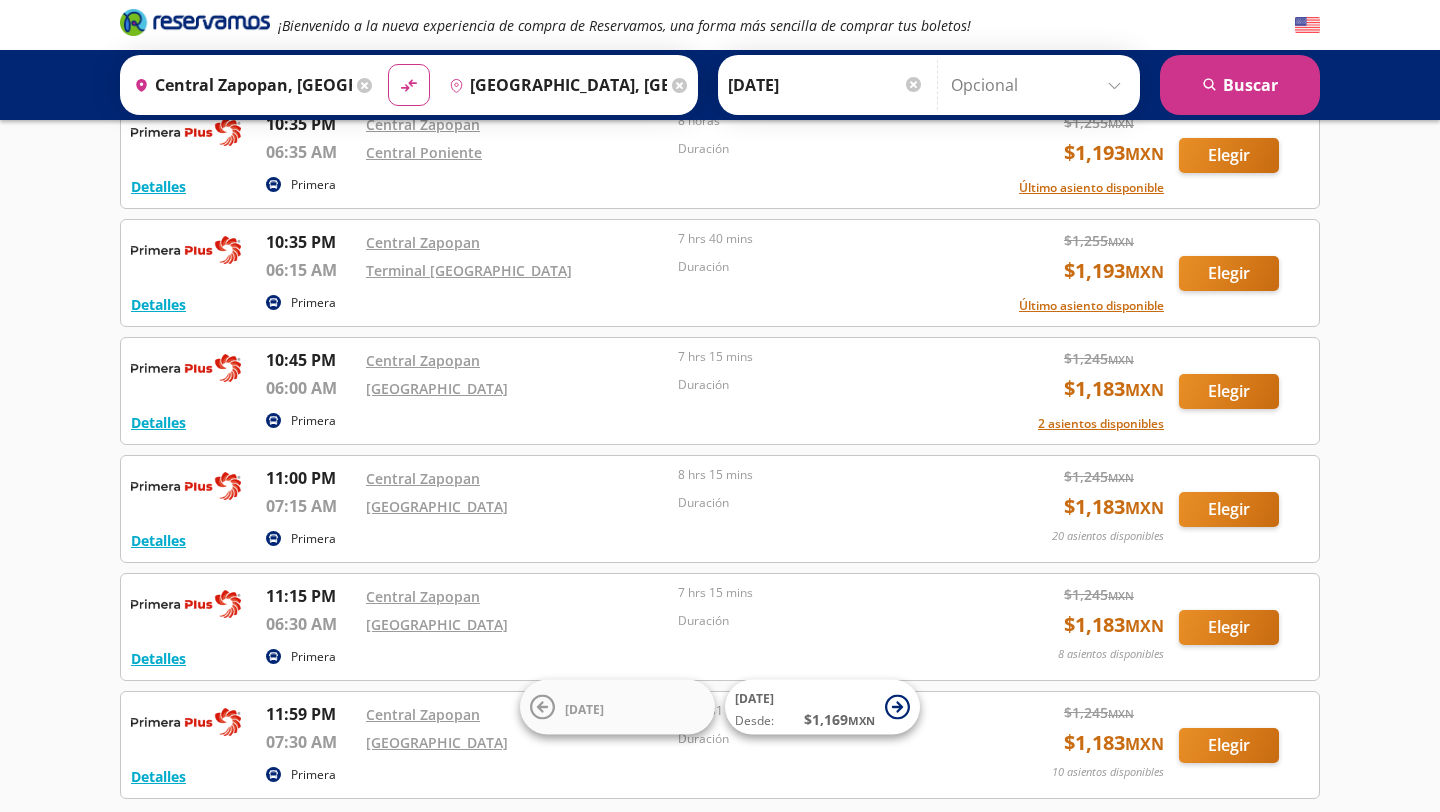 scroll, scrollTop: 0, scrollLeft: 0, axis: both 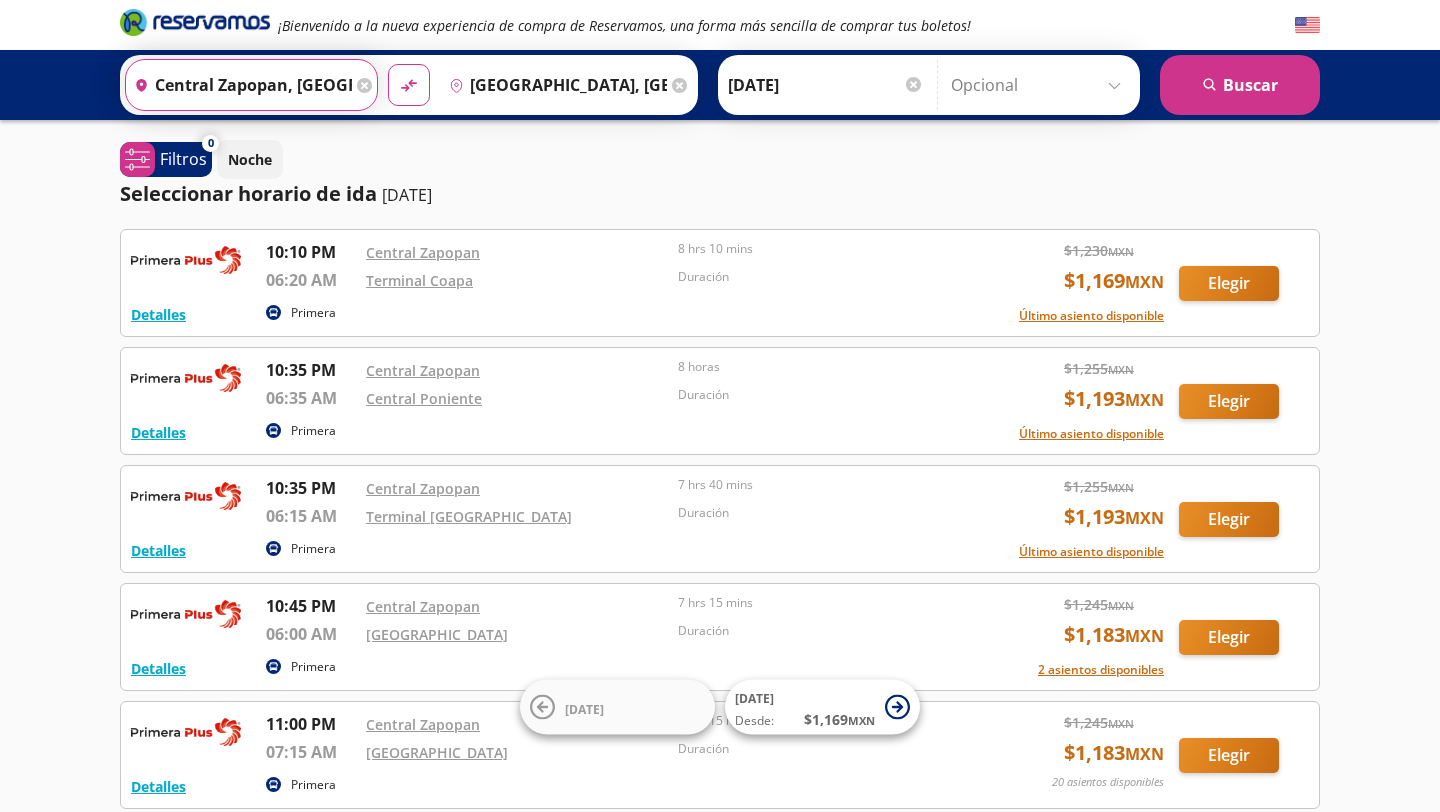 click on "Central Zapopan, [GEOGRAPHIC_DATA]" at bounding box center (239, 85) 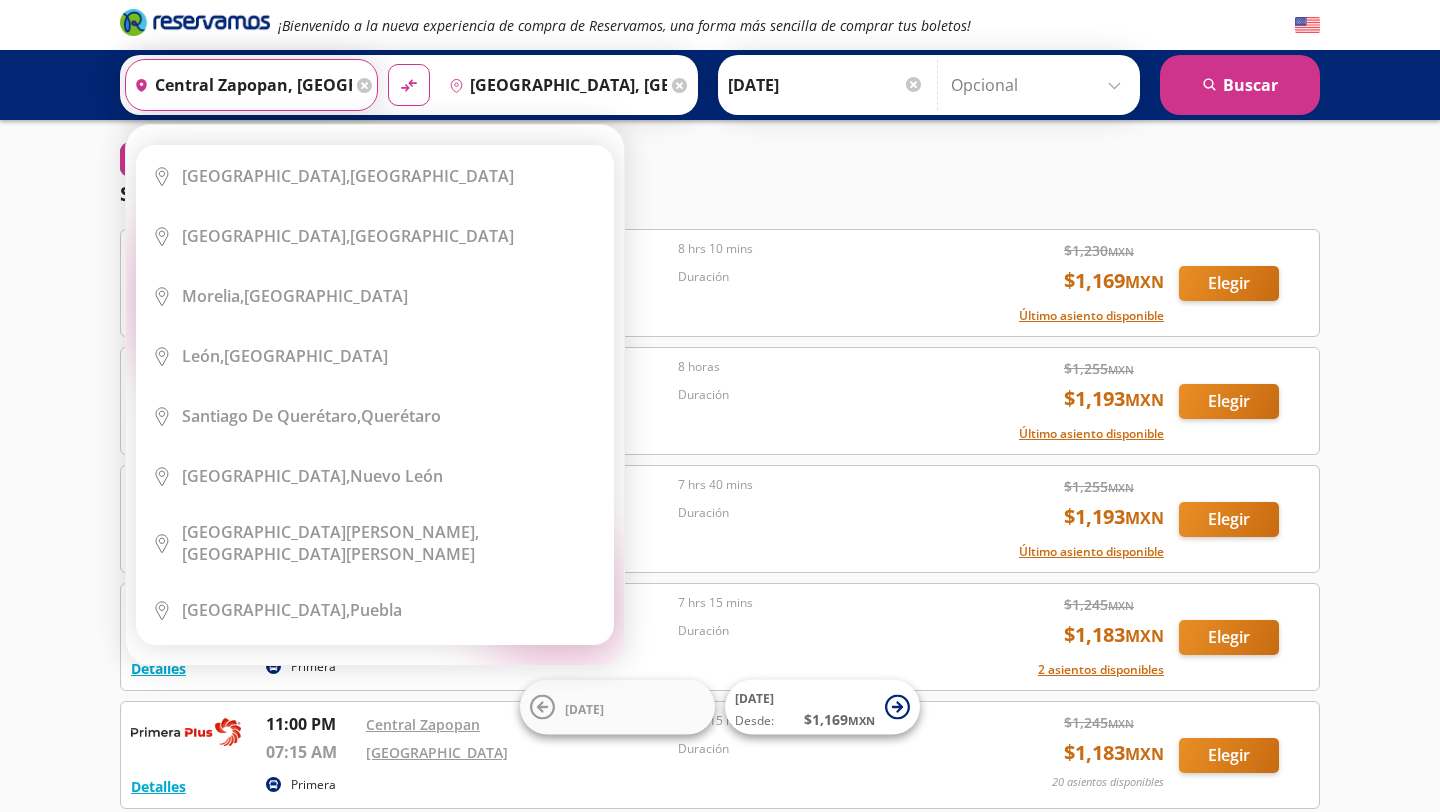 click 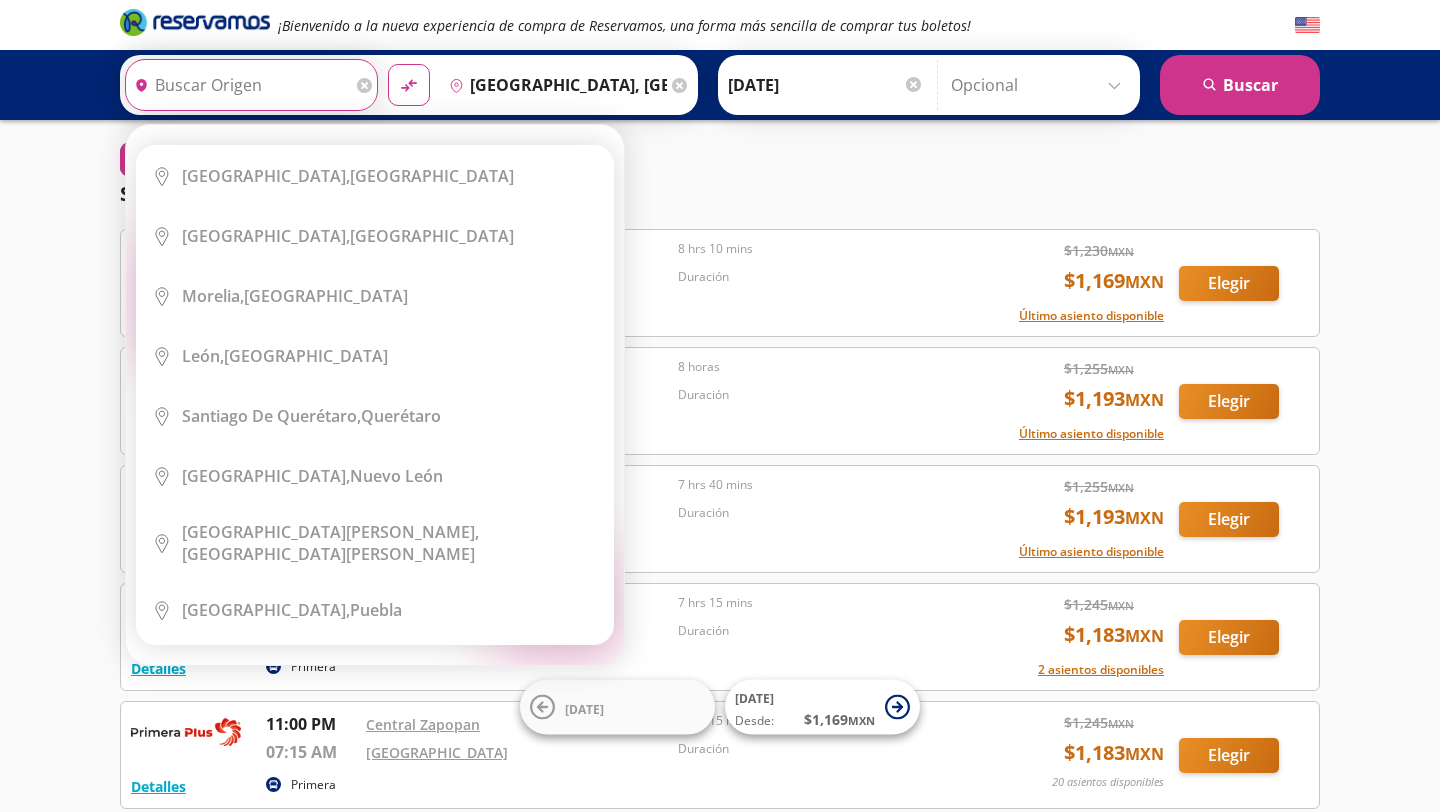type 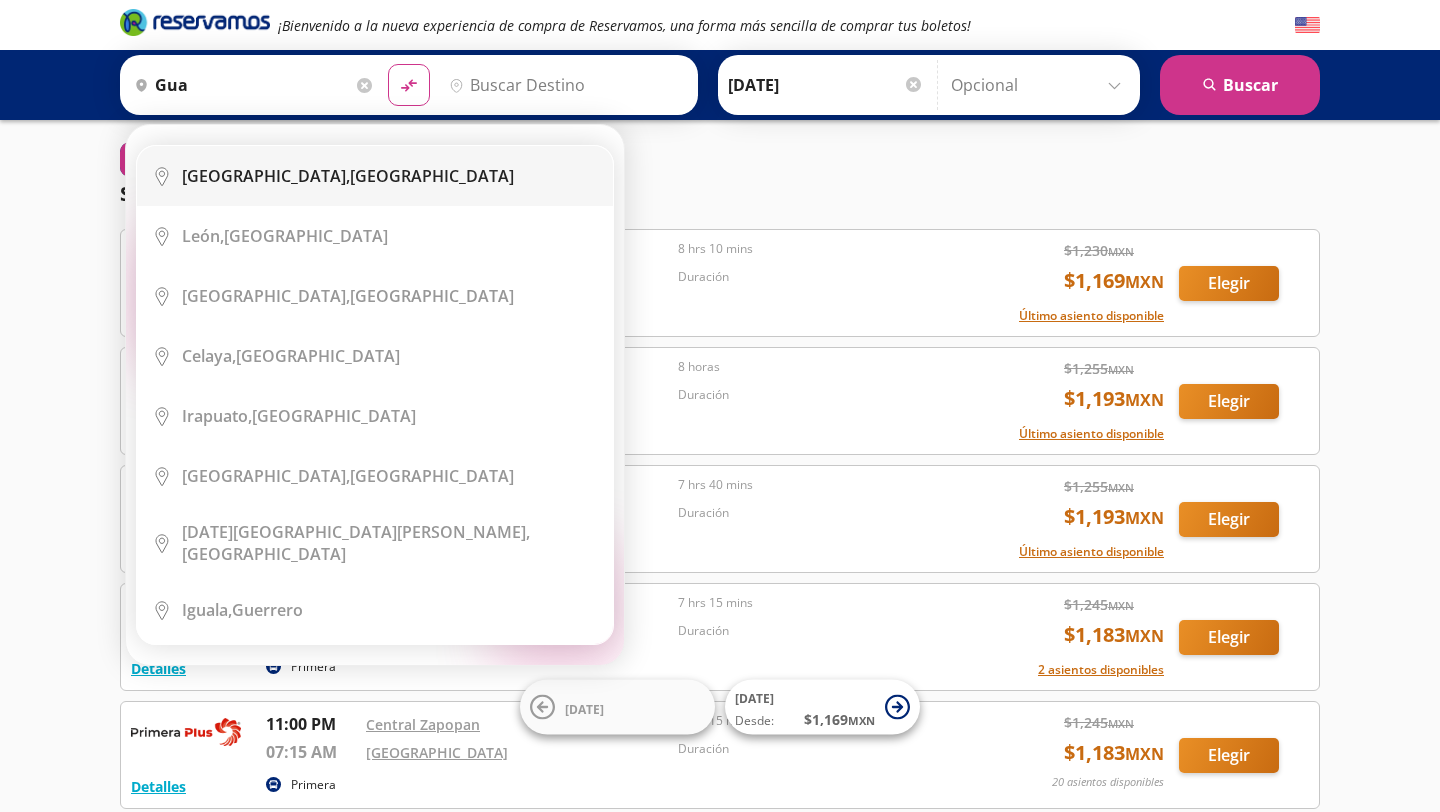 click on "[GEOGRAPHIC_DATA],  [GEOGRAPHIC_DATA]" at bounding box center [390, 176] 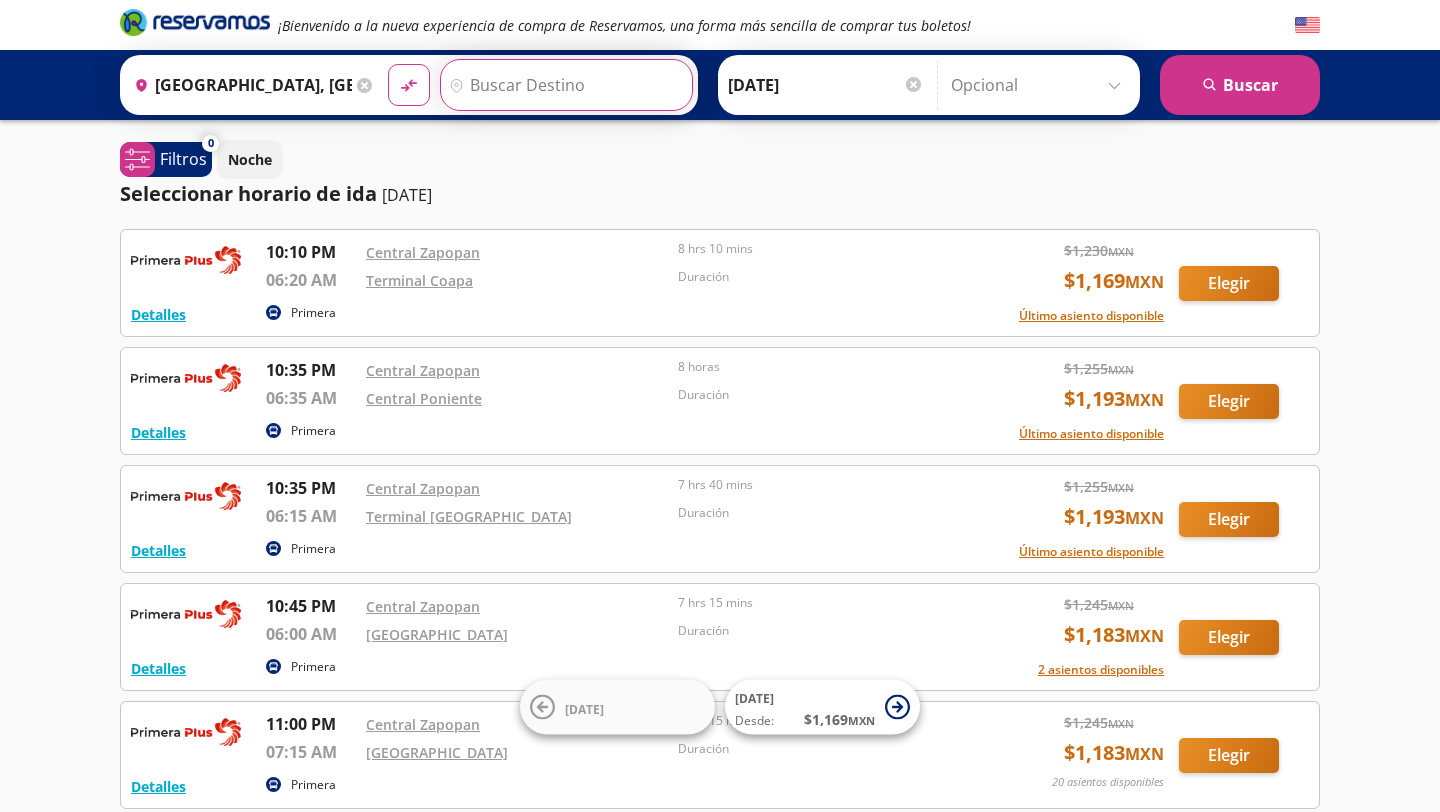 click on "Destino" at bounding box center (564, 85) 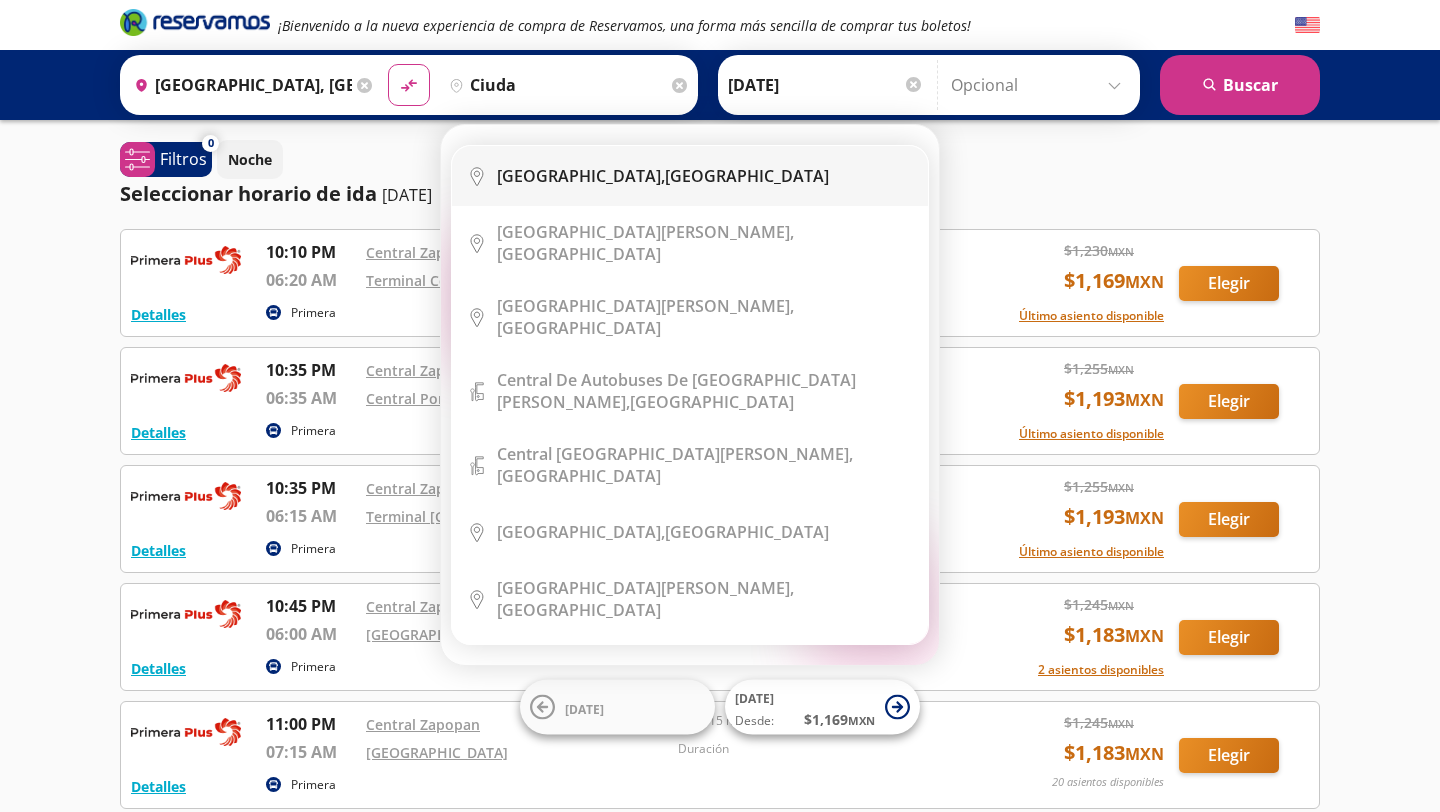 click on "City Icon
[GEOGRAPHIC_DATA],  [GEOGRAPHIC_DATA]" at bounding box center (690, 176) 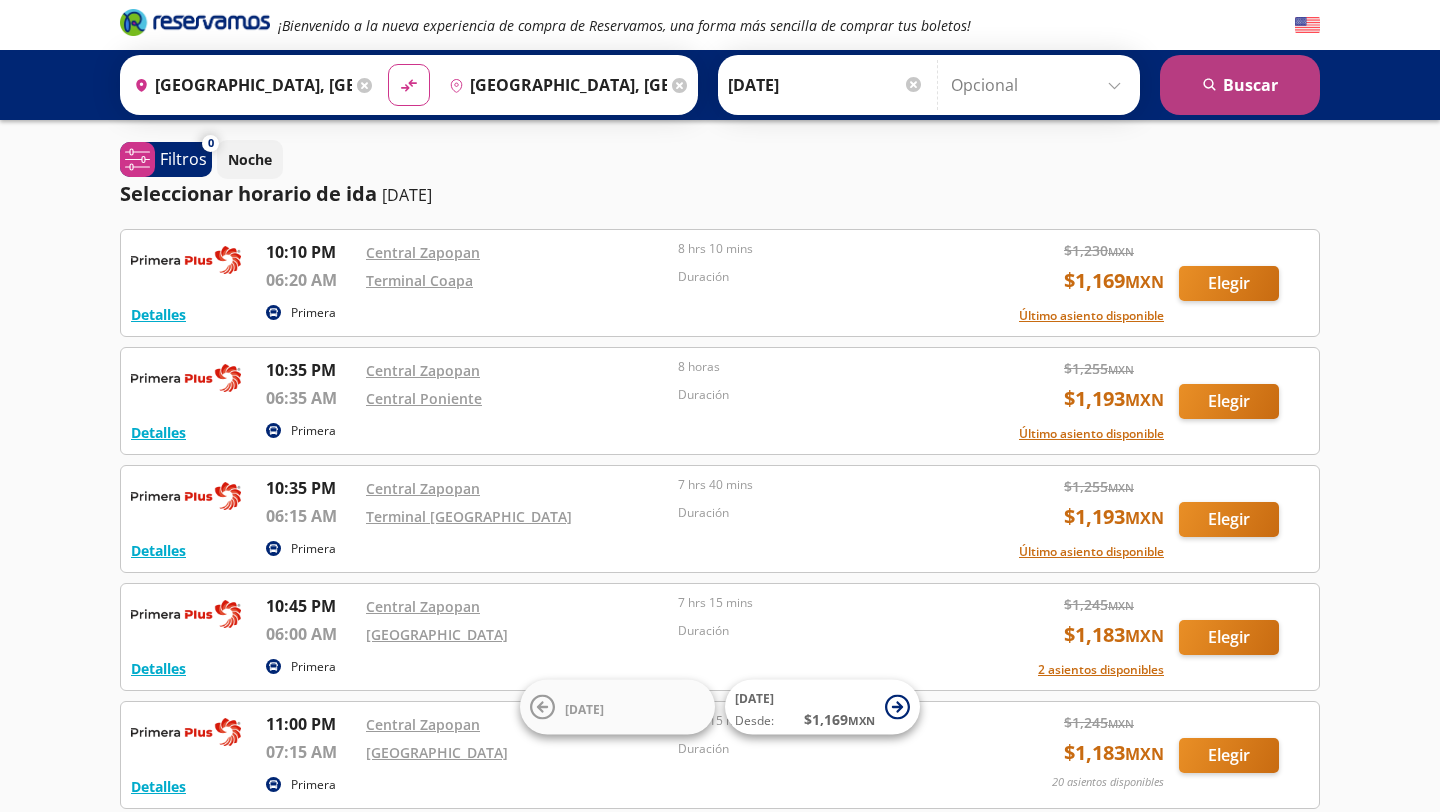 click on "search
[GEOGRAPHIC_DATA]" at bounding box center [1240, 85] 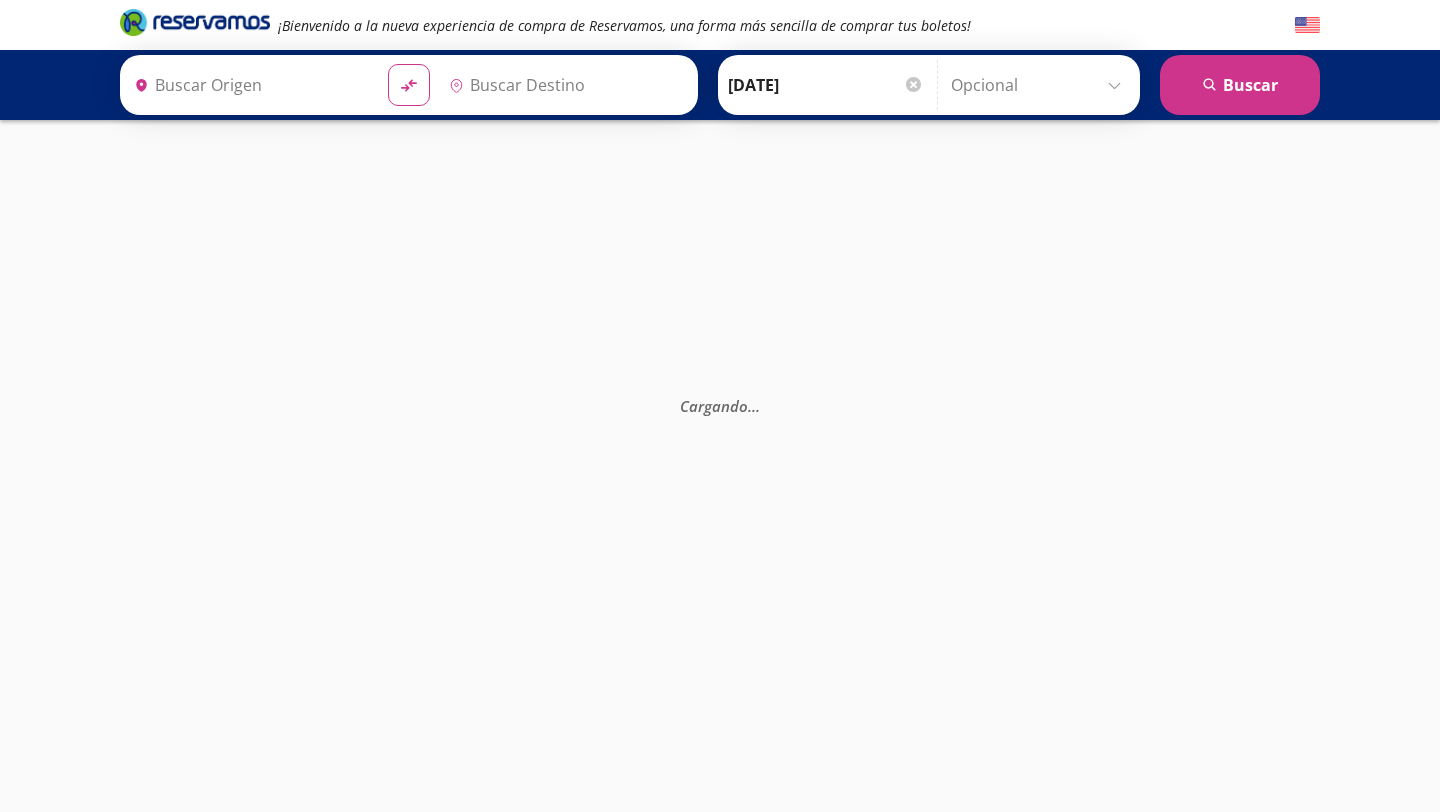 type on "[GEOGRAPHIC_DATA], [GEOGRAPHIC_DATA]" 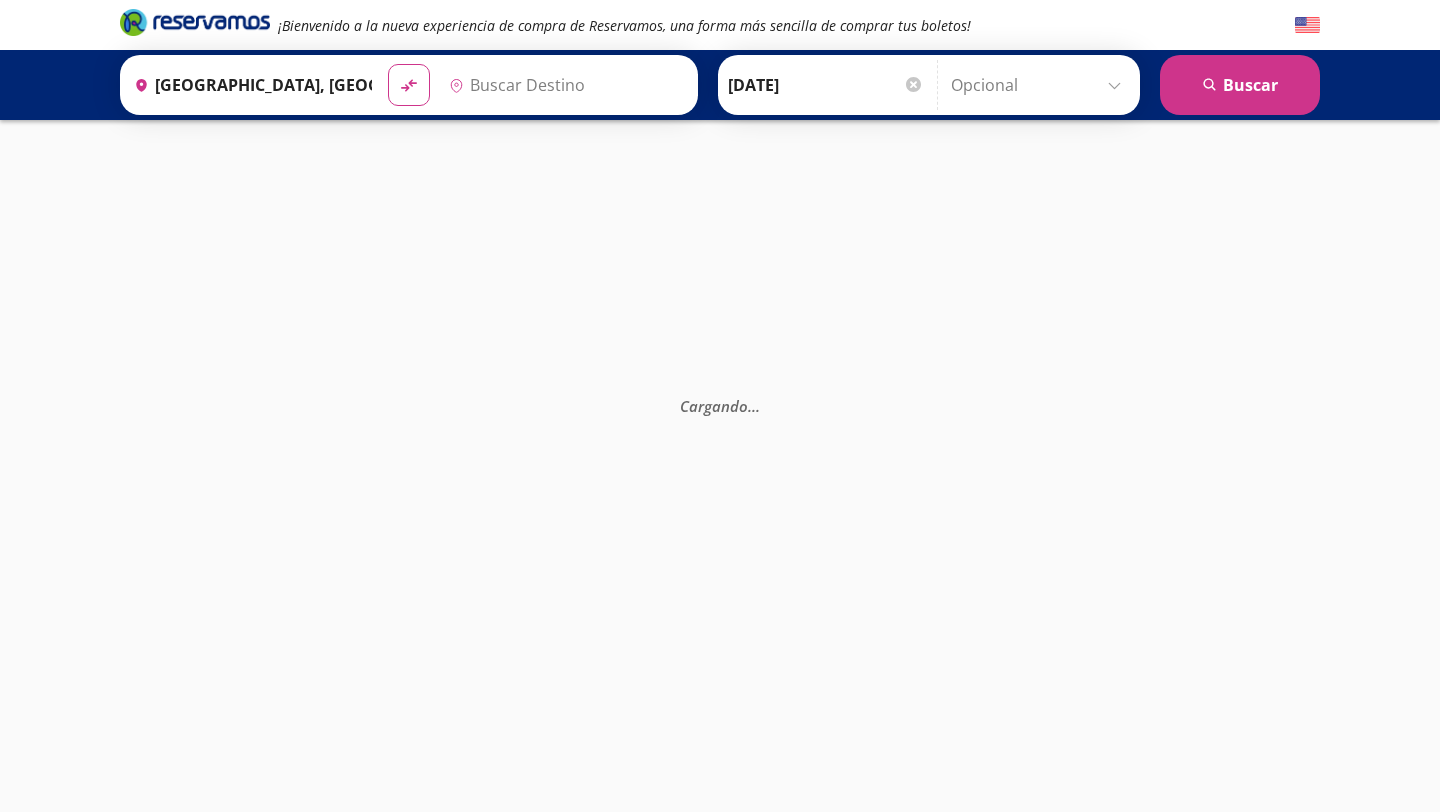 type on "[GEOGRAPHIC_DATA], [GEOGRAPHIC_DATA]" 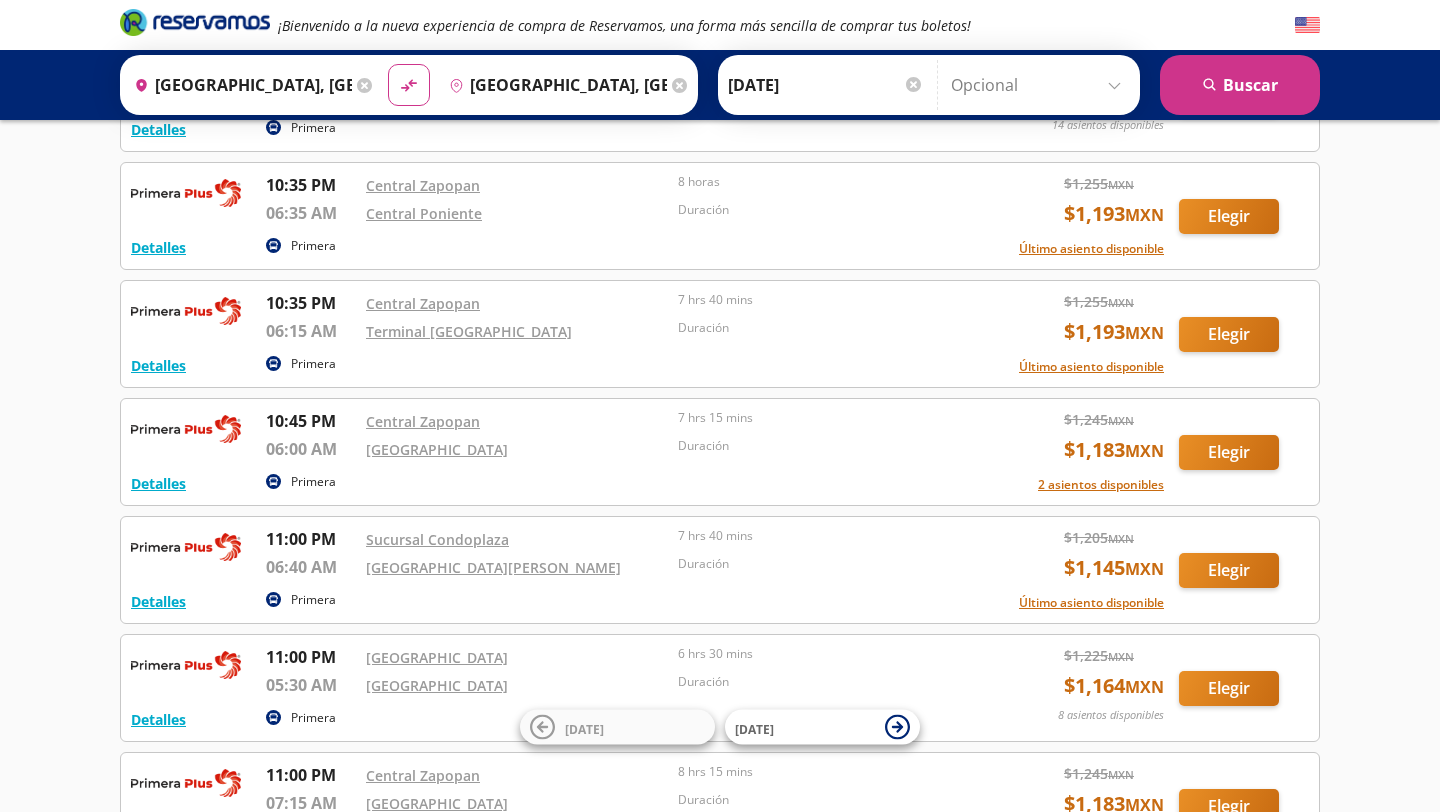 scroll, scrollTop: 2112, scrollLeft: 0, axis: vertical 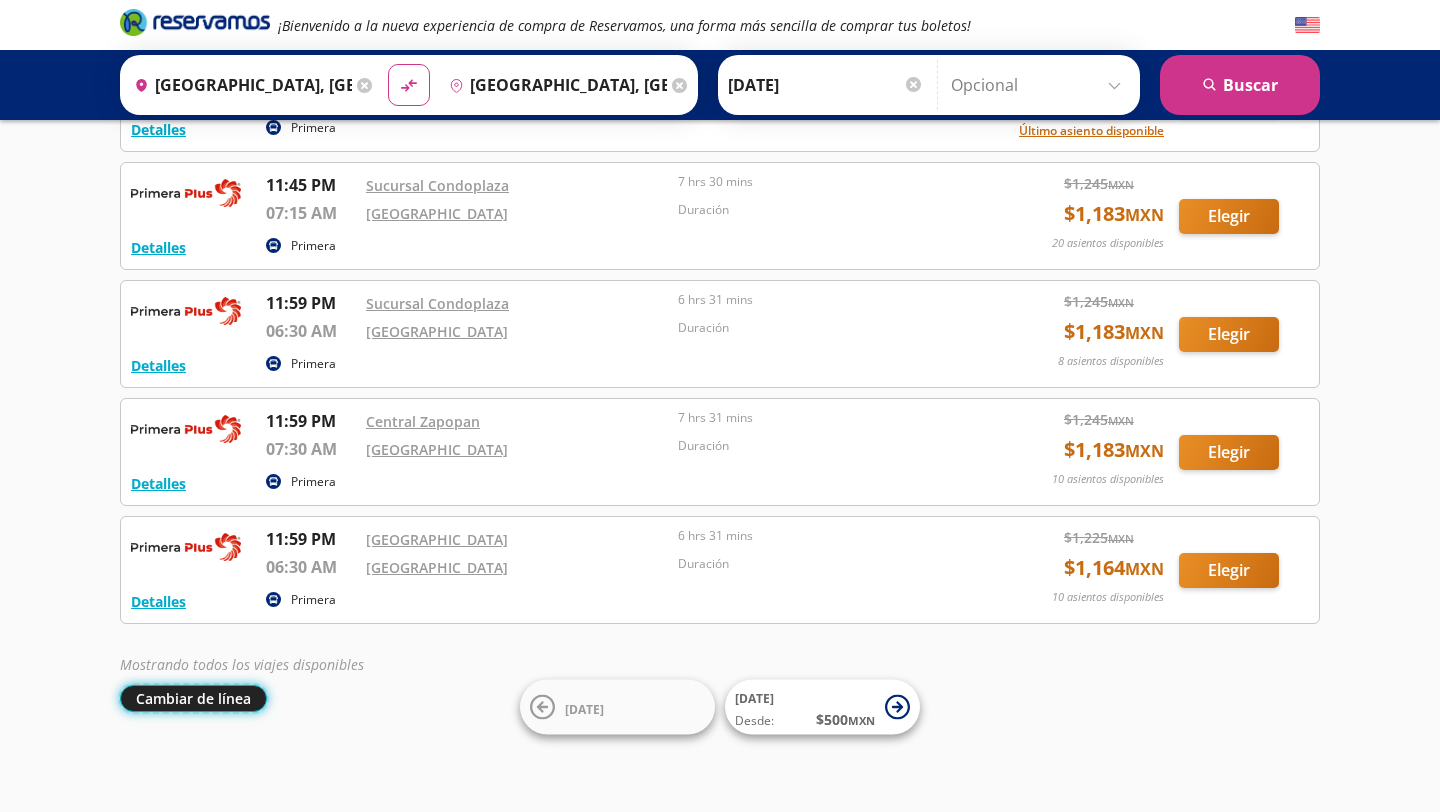 click on "Cambiar de línea" at bounding box center (193, 698) 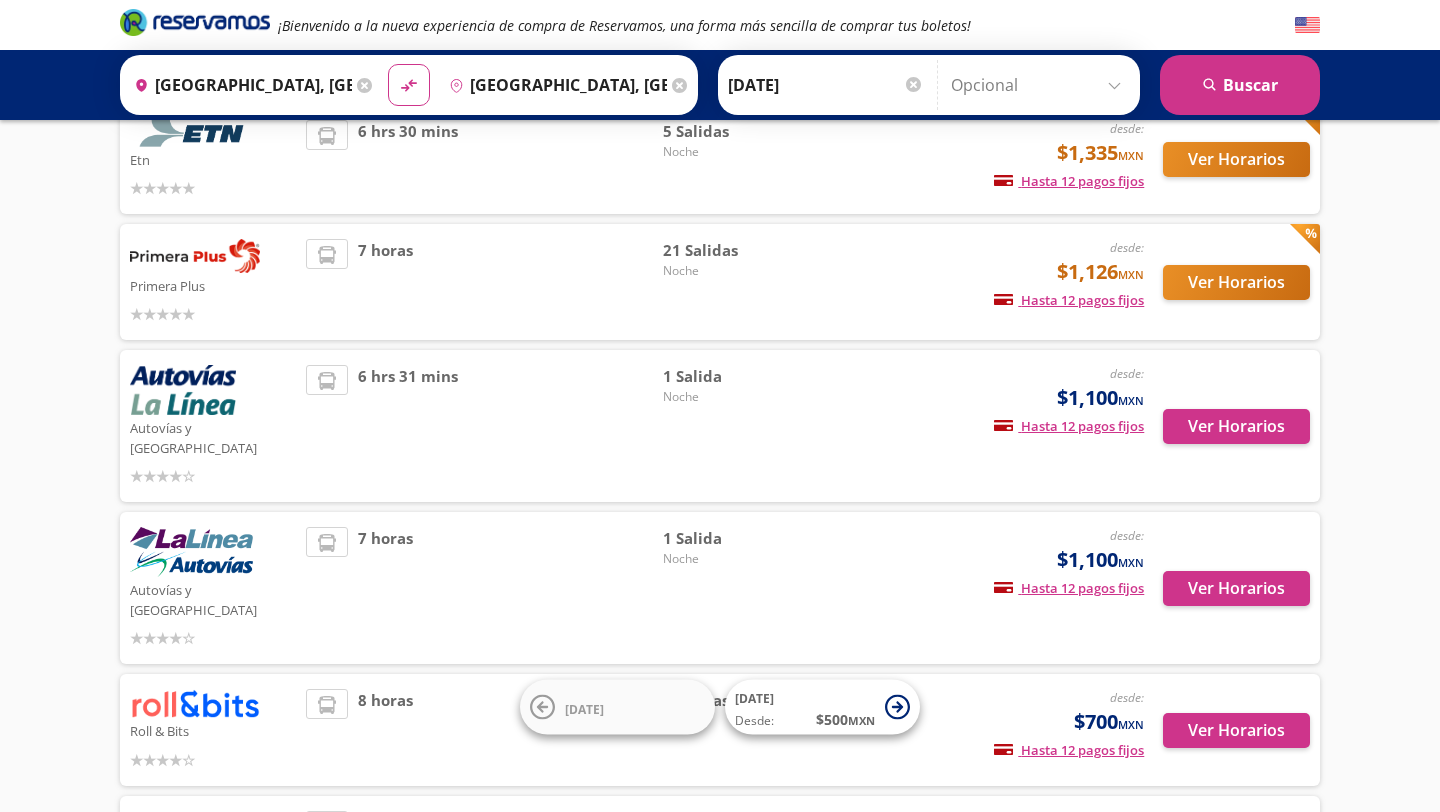 scroll, scrollTop: 0, scrollLeft: 0, axis: both 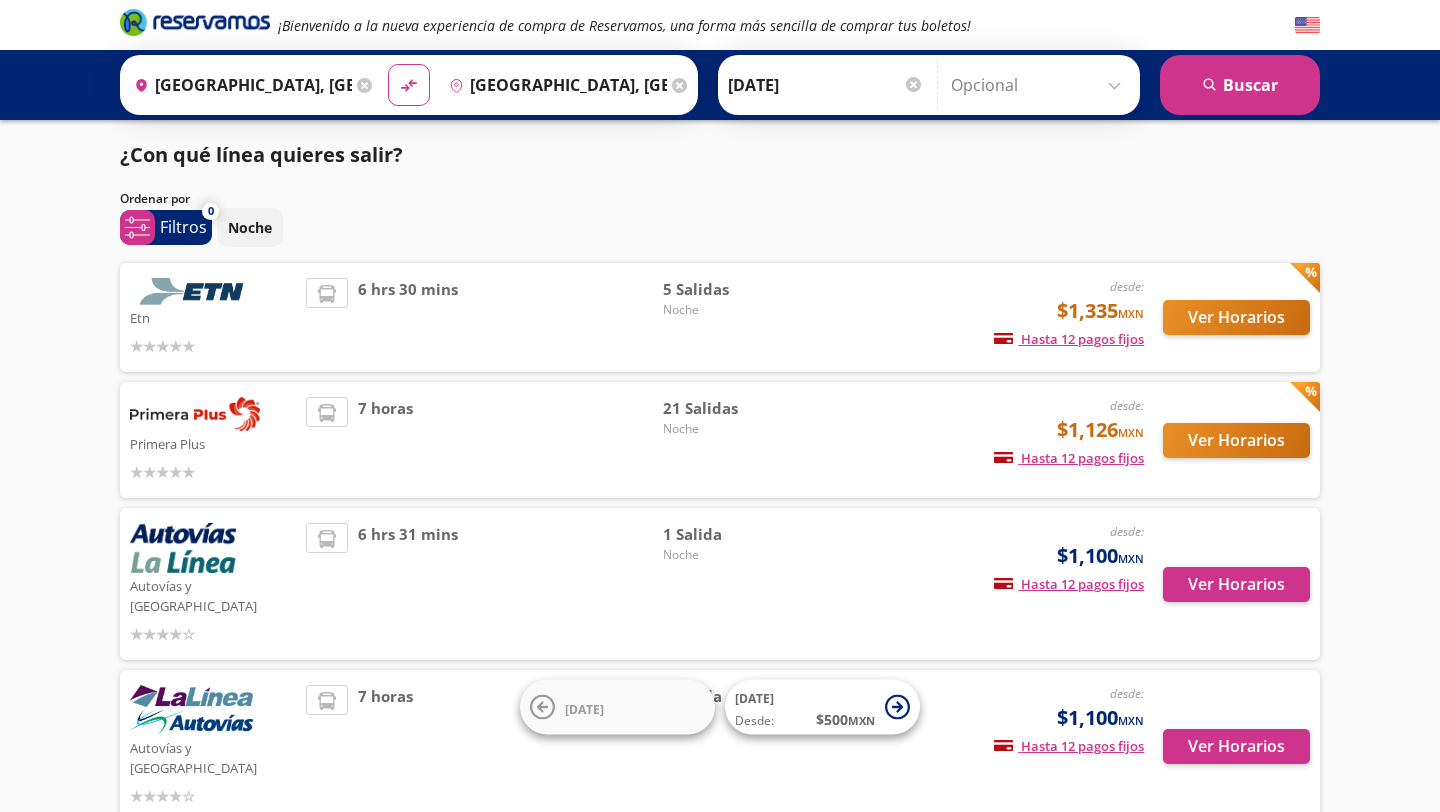 click 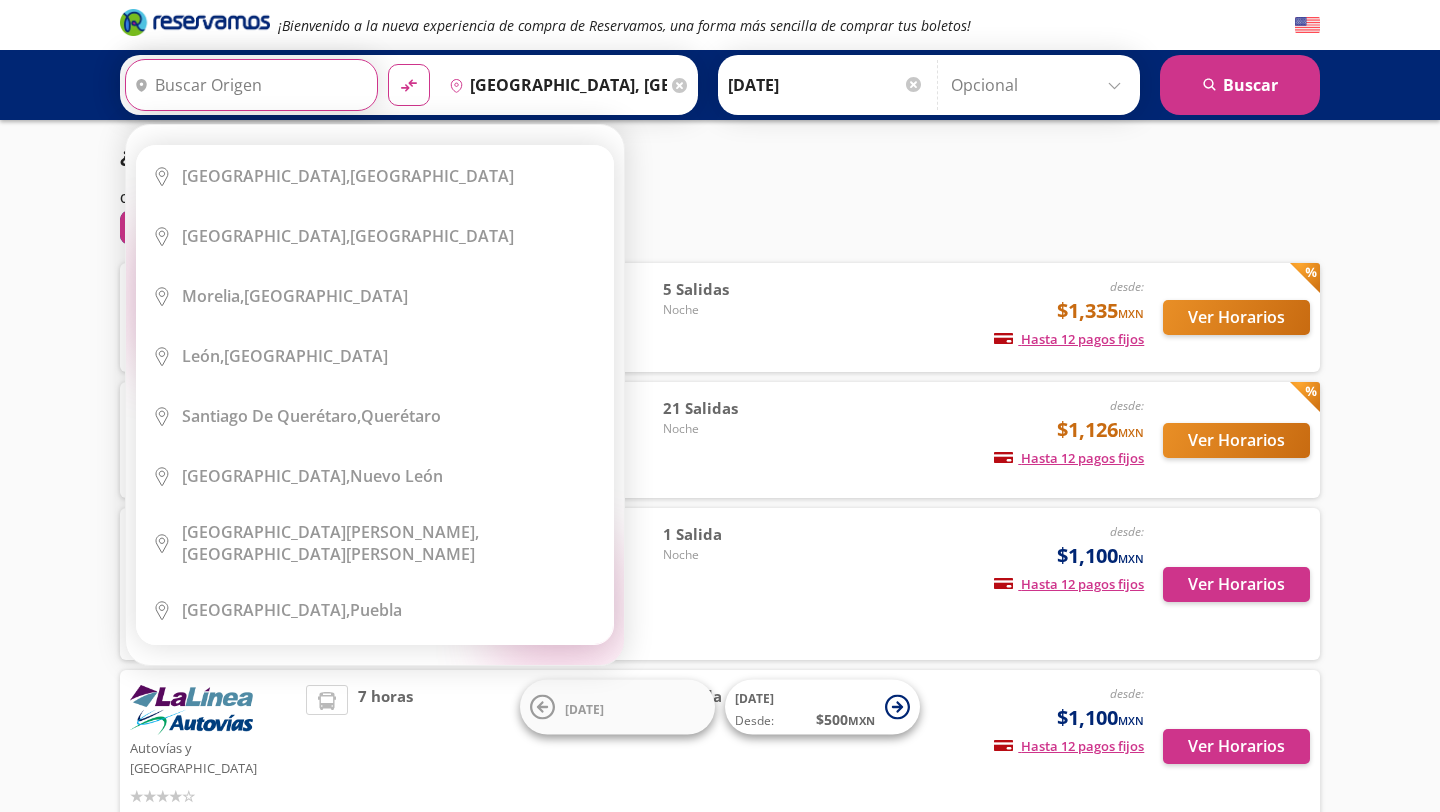 type 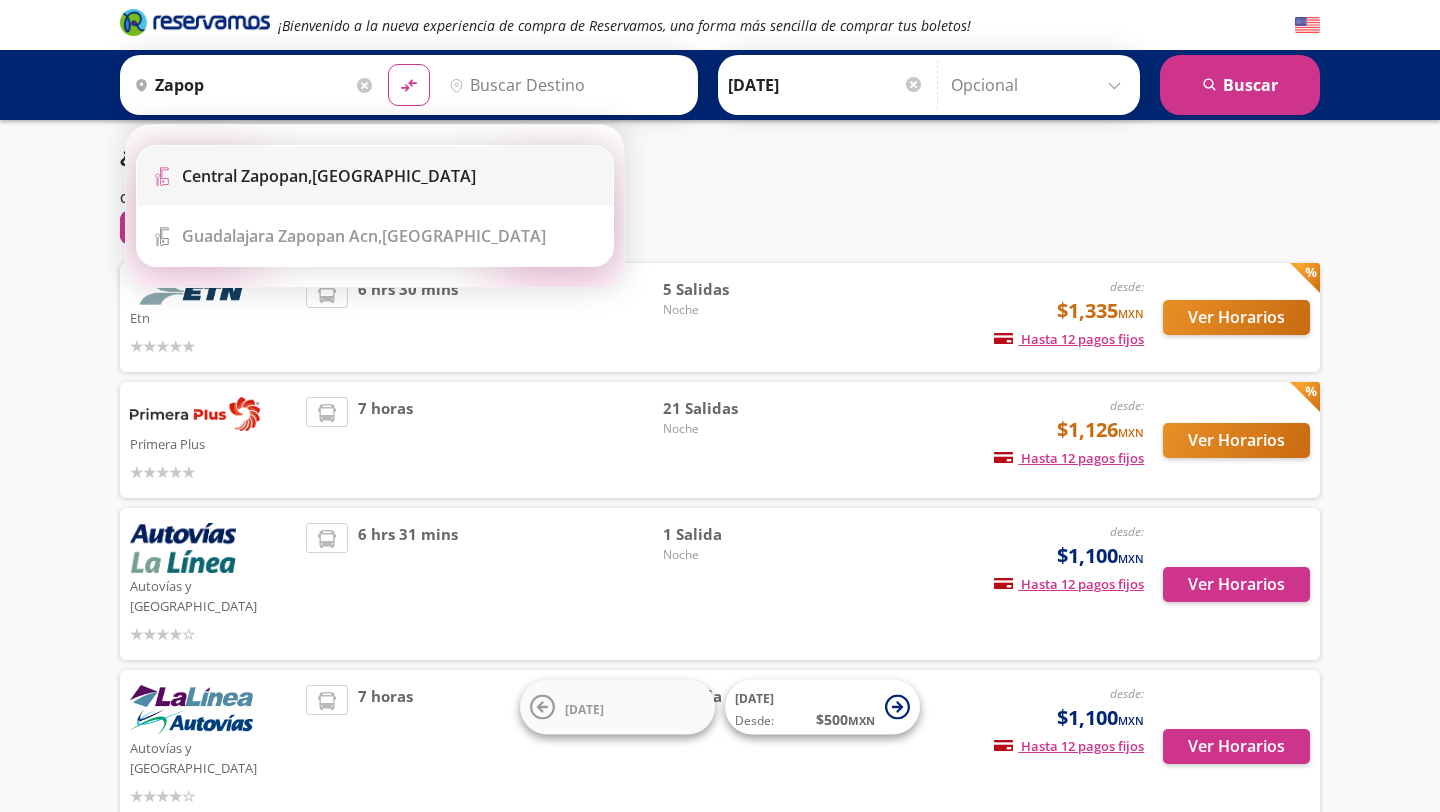 click on "Central Zapopan,  [GEOGRAPHIC_DATA]" at bounding box center [390, 176] 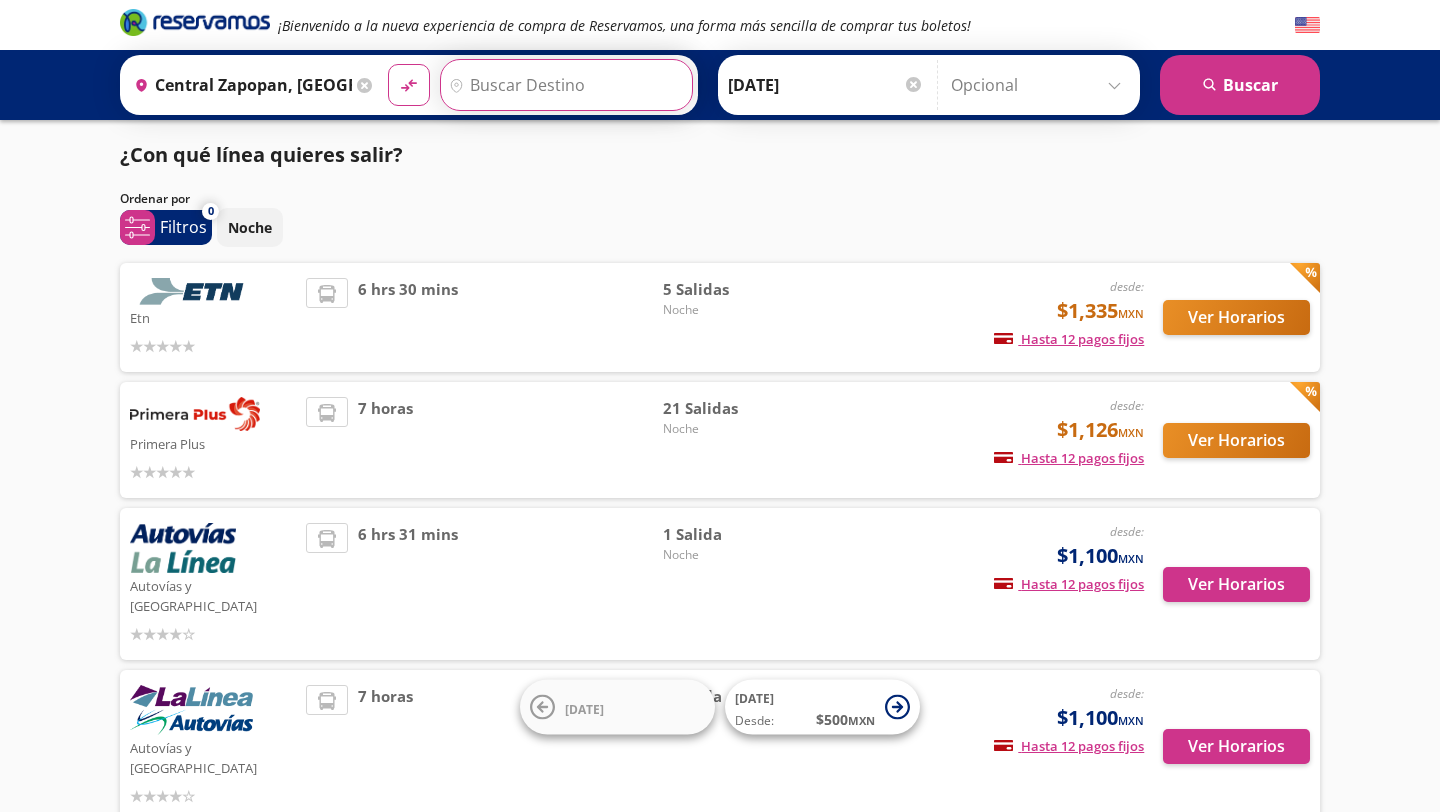 click on "Destino" at bounding box center (564, 85) 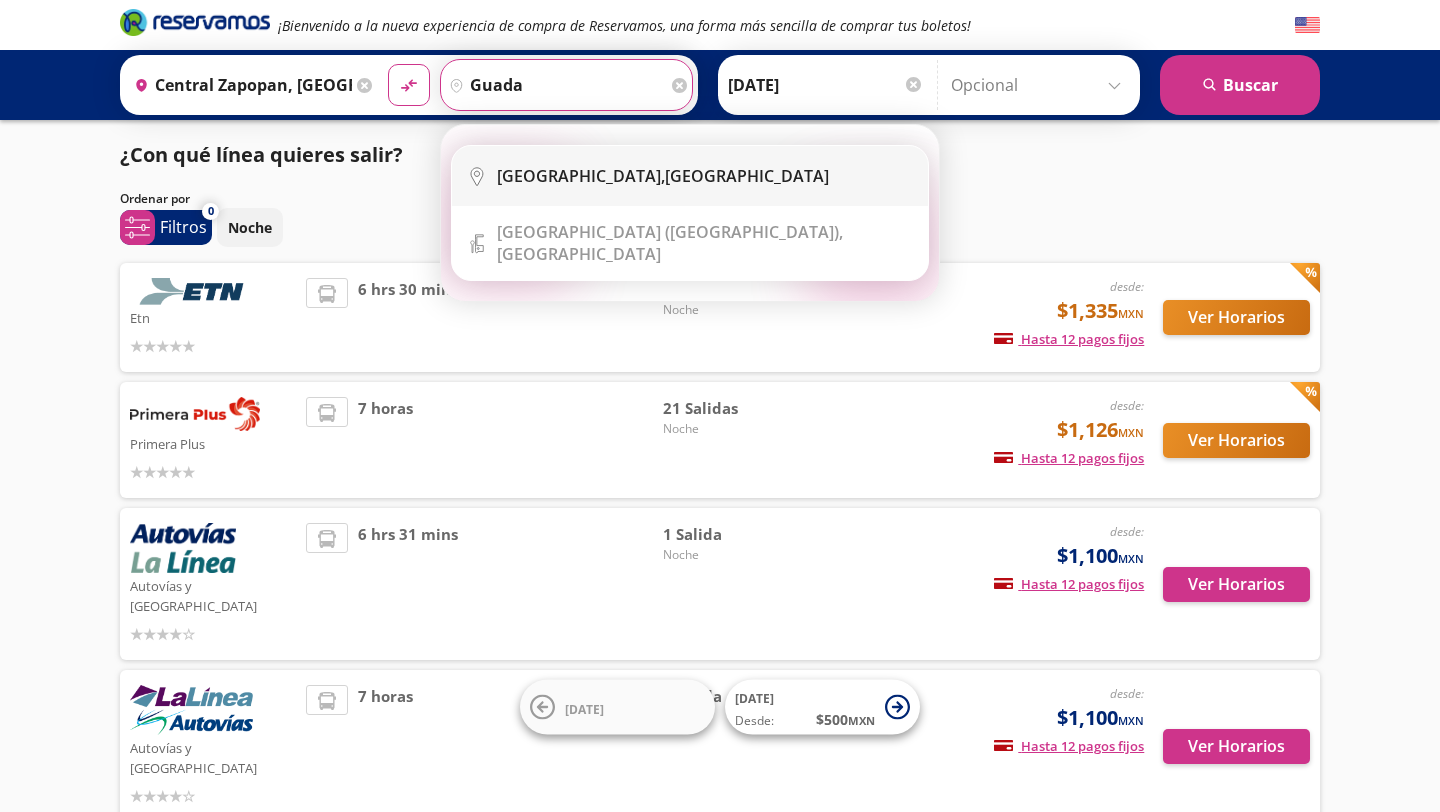 click on "[GEOGRAPHIC_DATA]," at bounding box center (581, 176) 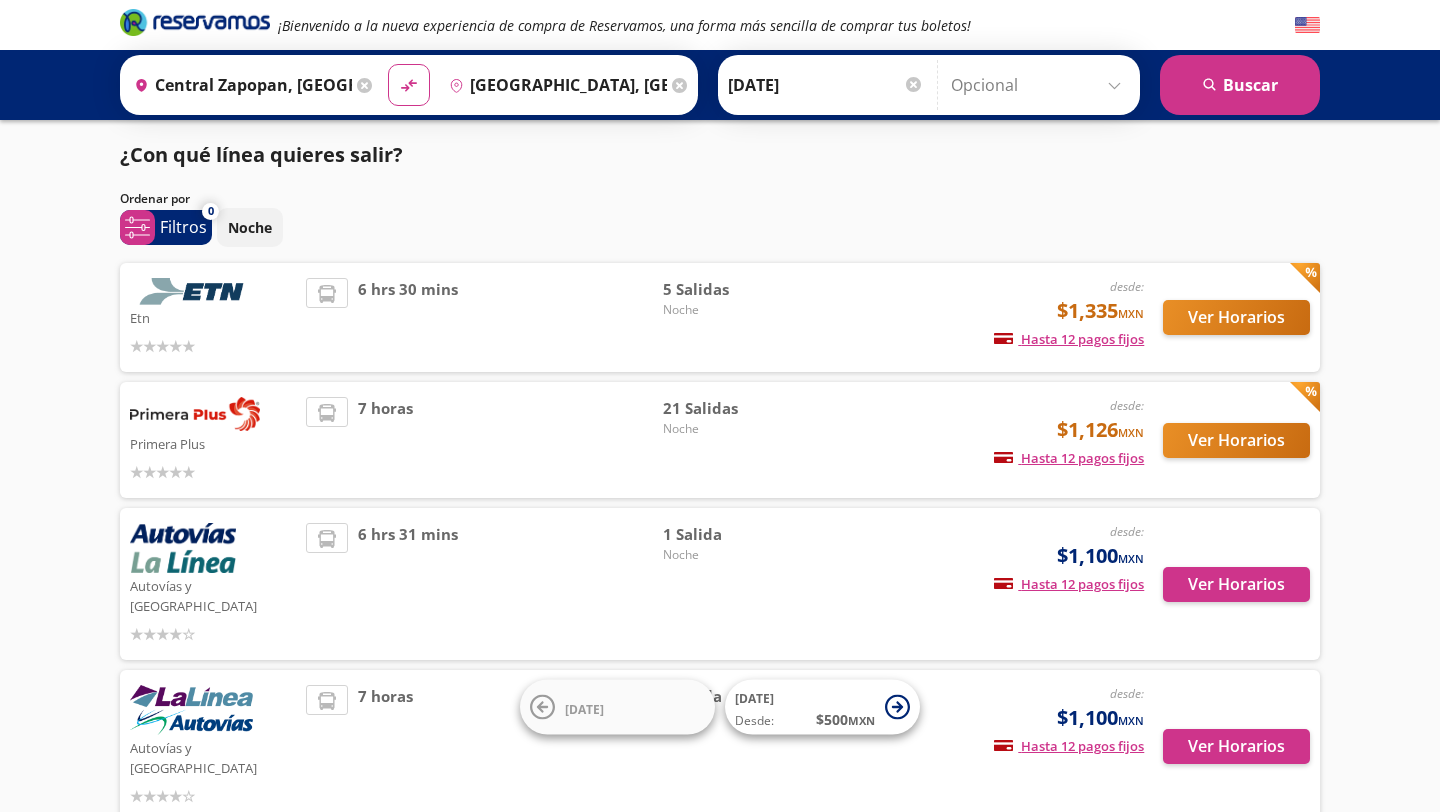 click on "[GEOGRAPHIC_DATA], [GEOGRAPHIC_DATA]" at bounding box center (554, 85) 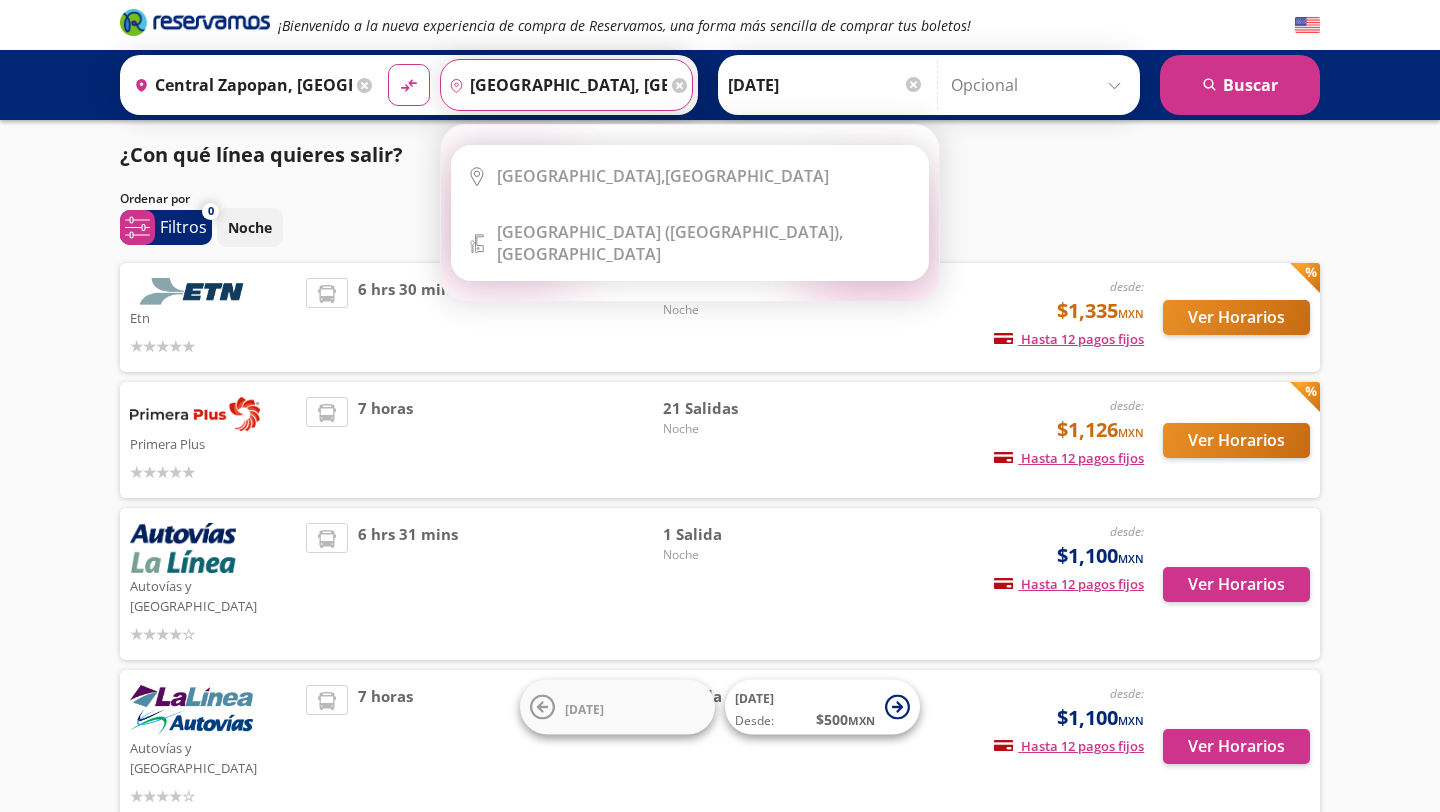 click 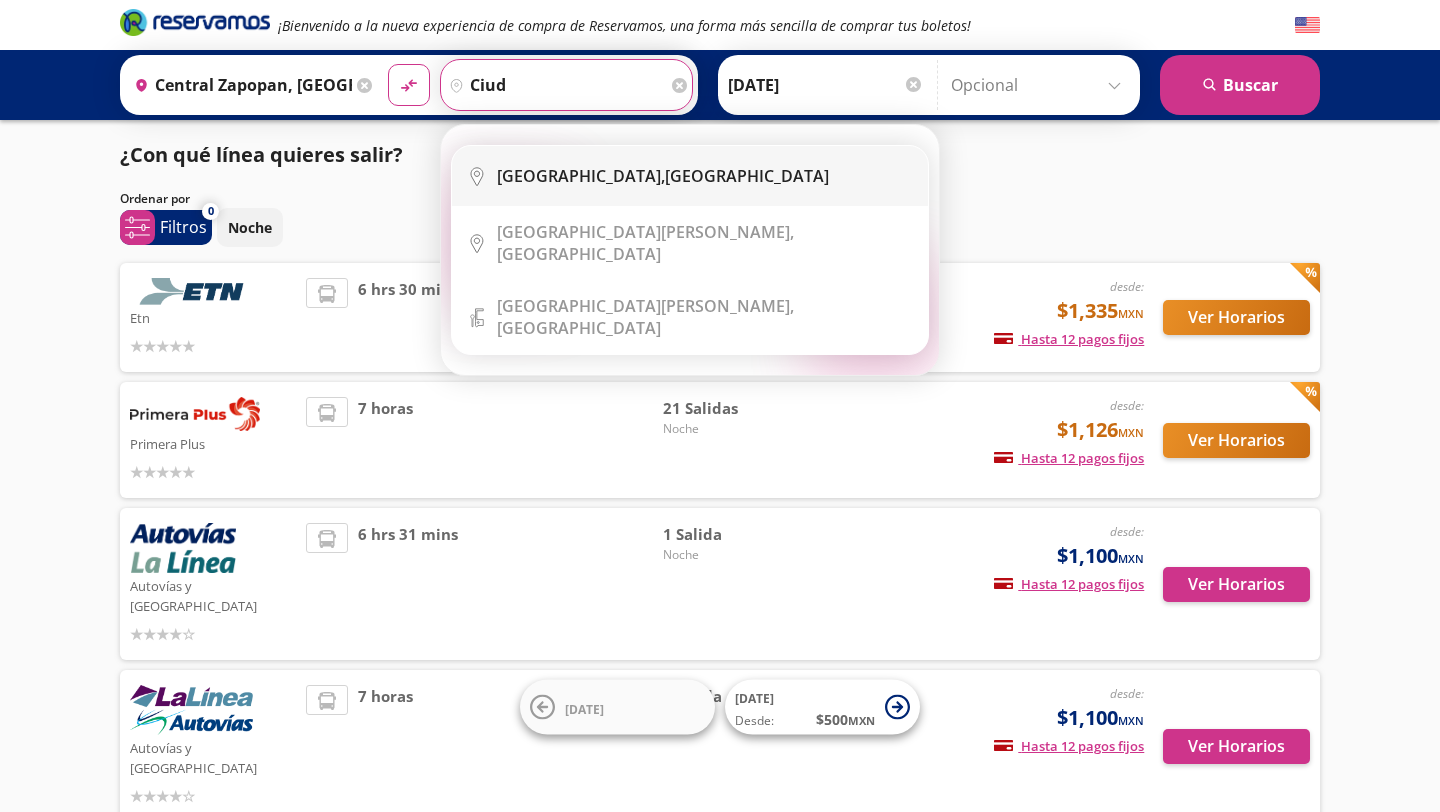 click on "[GEOGRAPHIC_DATA],  [GEOGRAPHIC_DATA]" at bounding box center (663, 176) 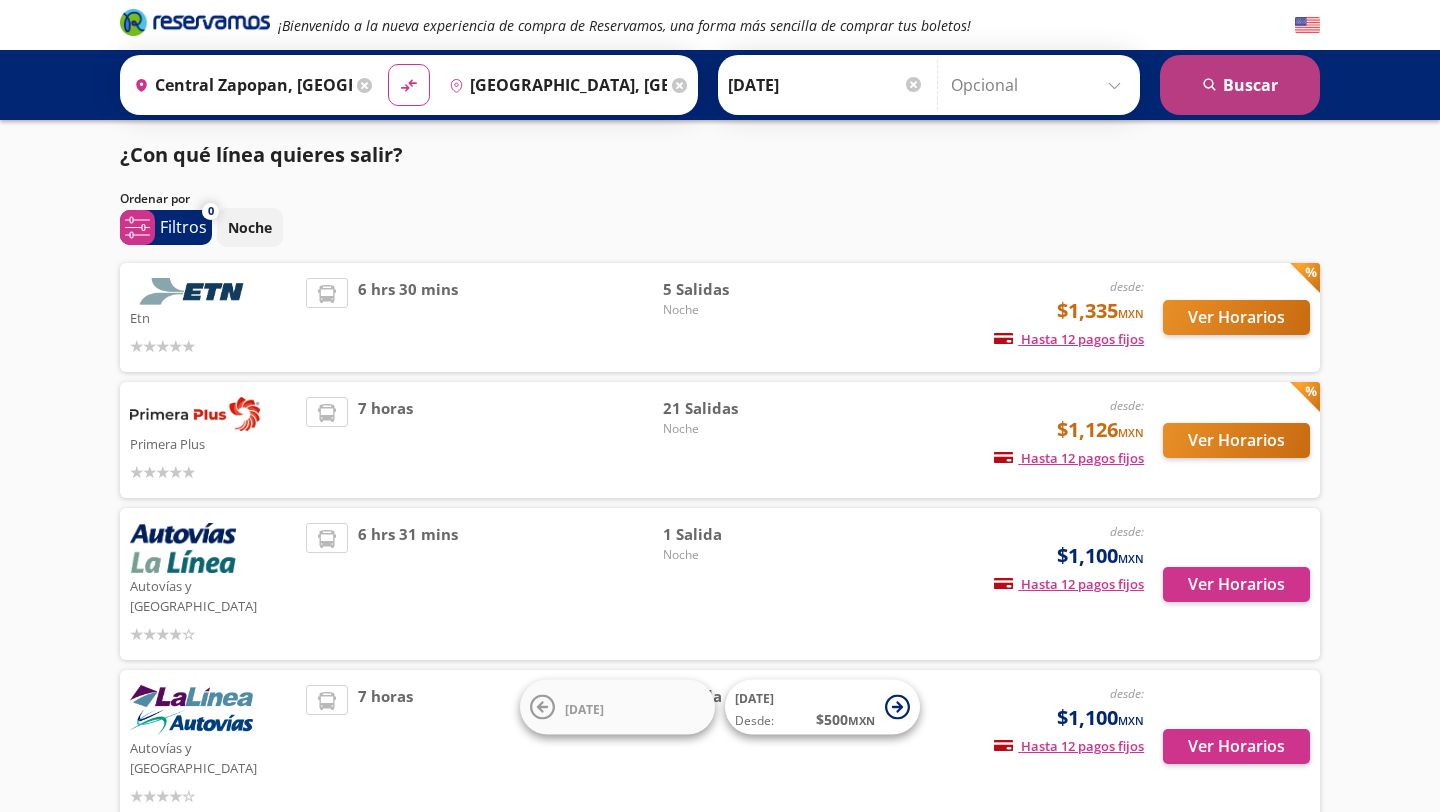 click on "search
[GEOGRAPHIC_DATA]" at bounding box center (1240, 85) 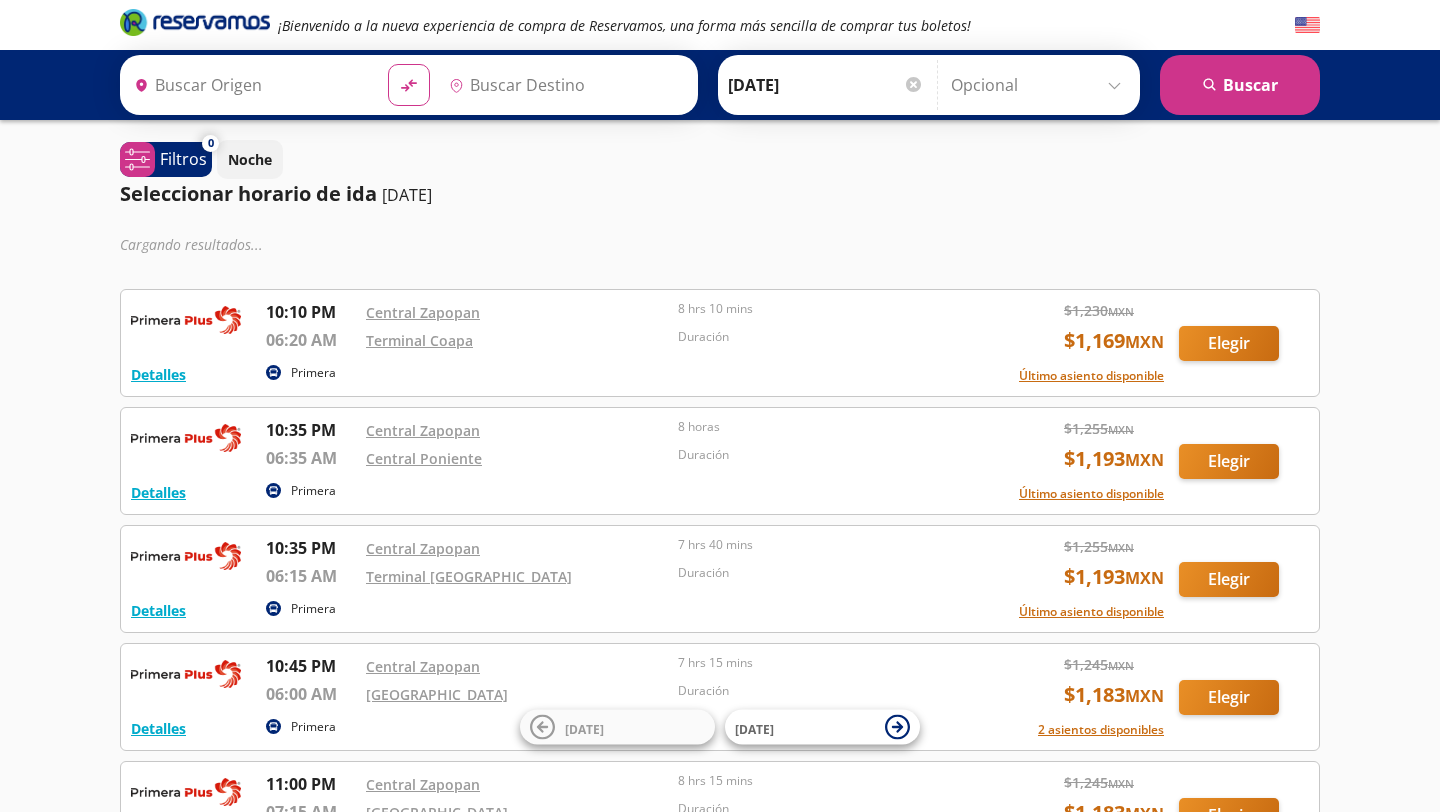 type on "Central Zapopan, [GEOGRAPHIC_DATA]" 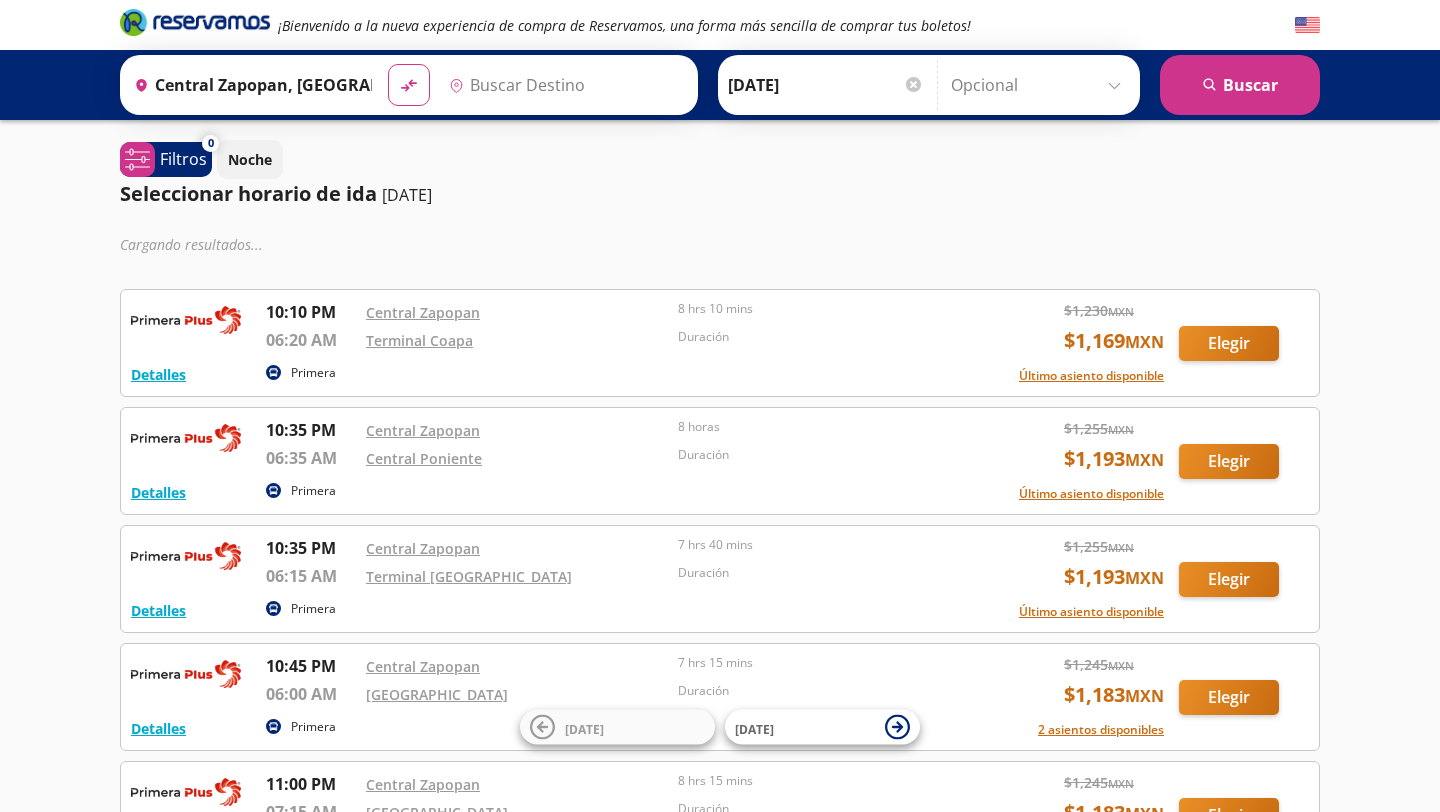 type on "[GEOGRAPHIC_DATA], [GEOGRAPHIC_DATA]" 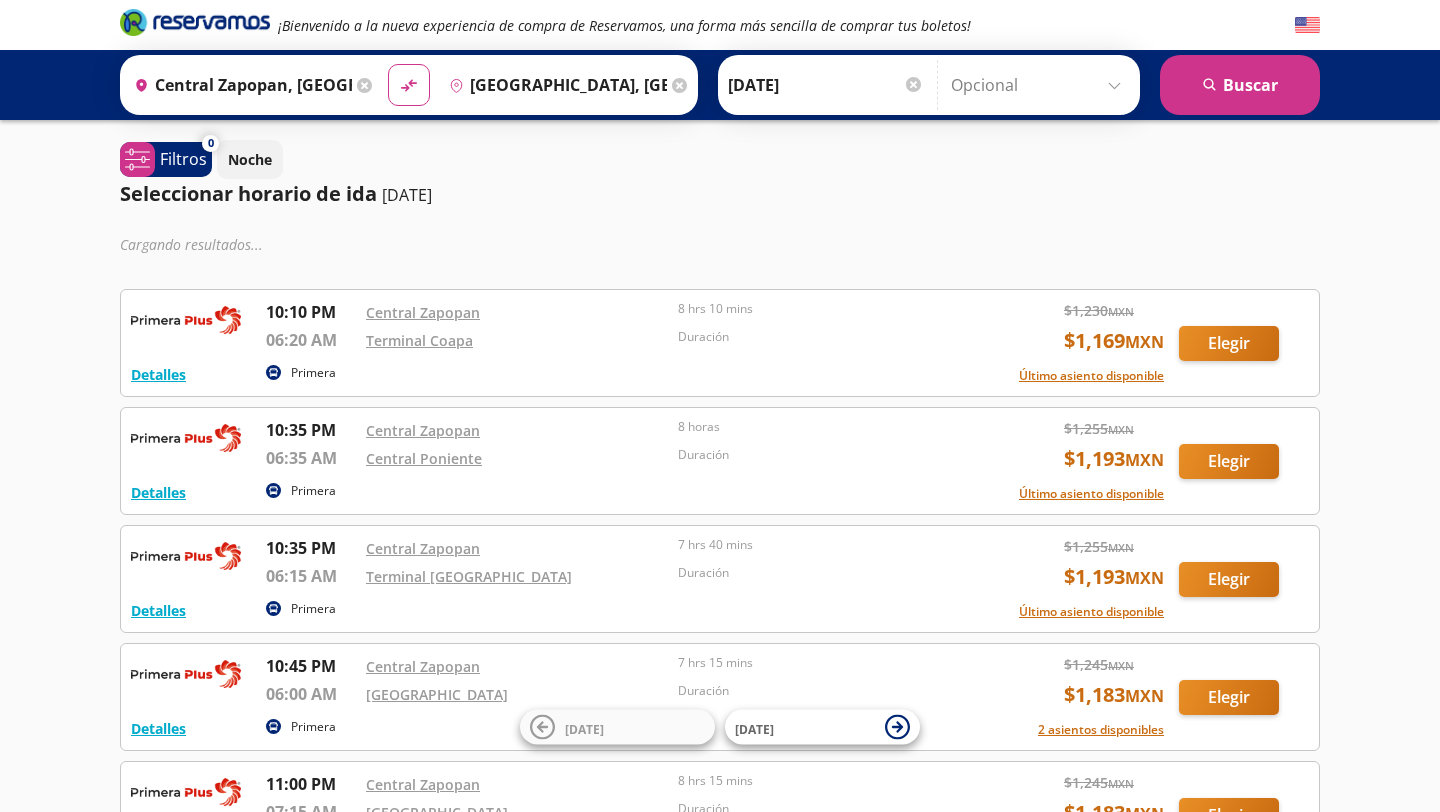 click on "10:10 PM Central Zapopan 06:20 AM [GEOGRAPHIC_DATA] 8 hrs 10 mins Duración" at bounding box center (622, 329) 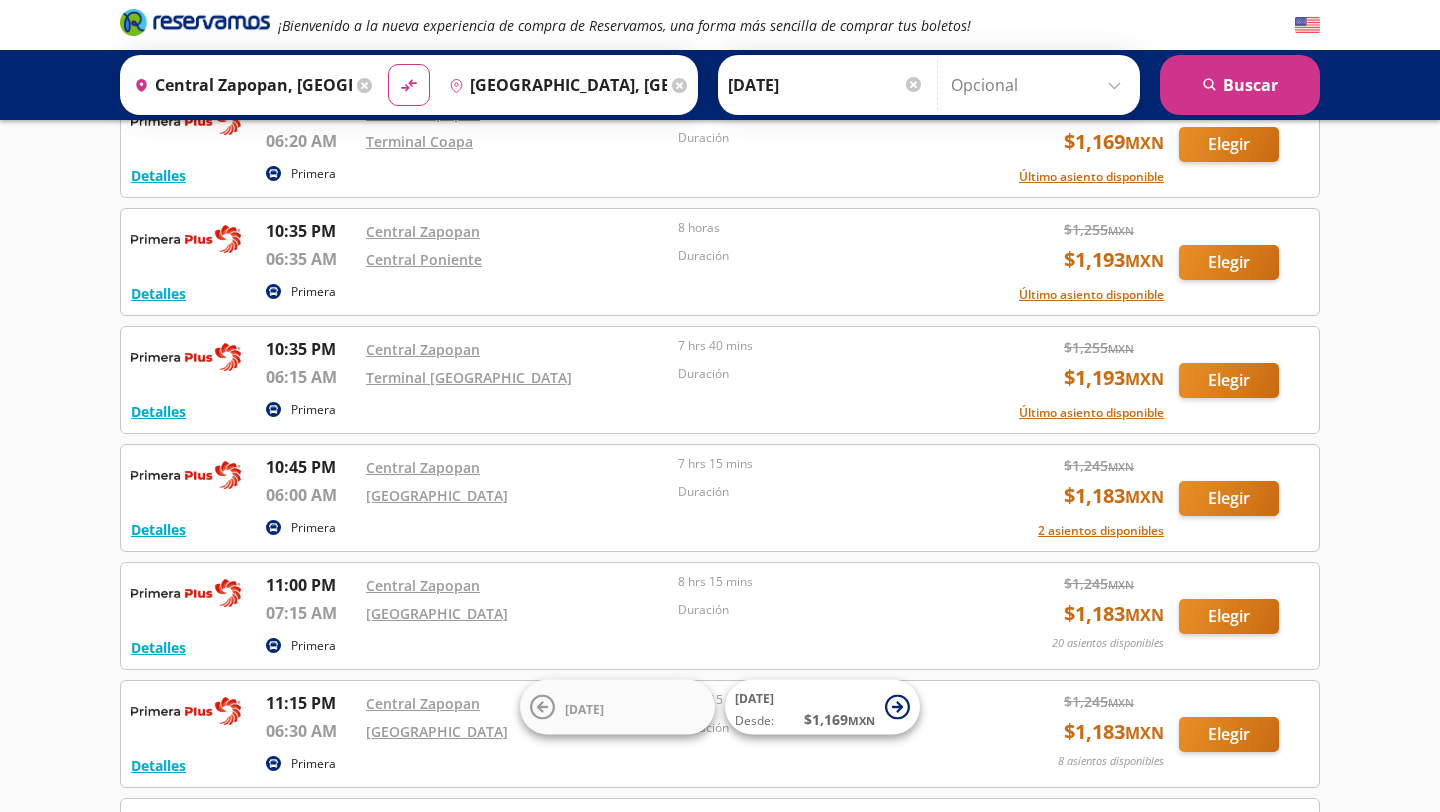 scroll, scrollTop: 0, scrollLeft: 0, axis: both 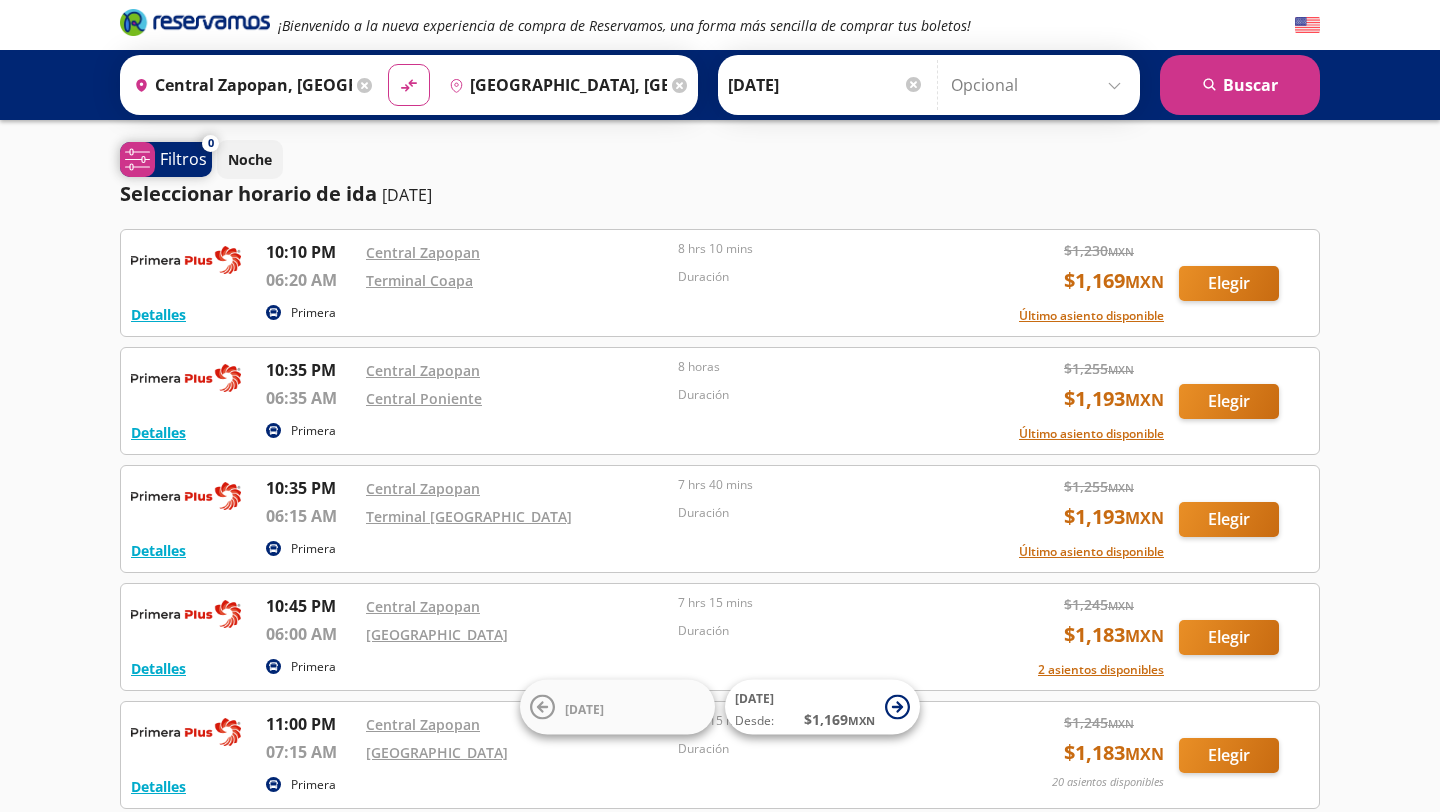 click on "system-uicons:filtering Filtros" at bounding box center [166, 159] 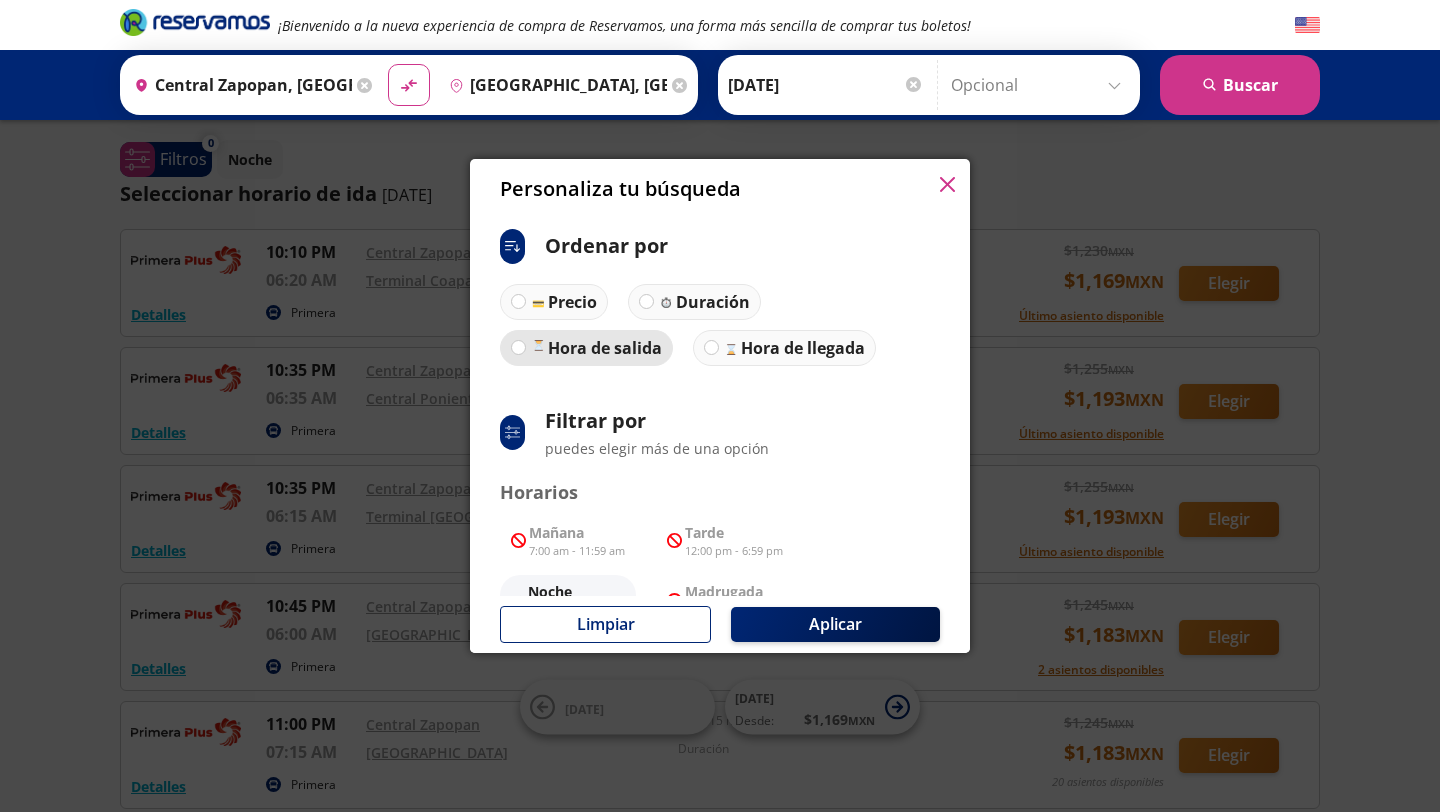 scroll, scrollTop: 120, scrollLeft: 0, axis: vertical 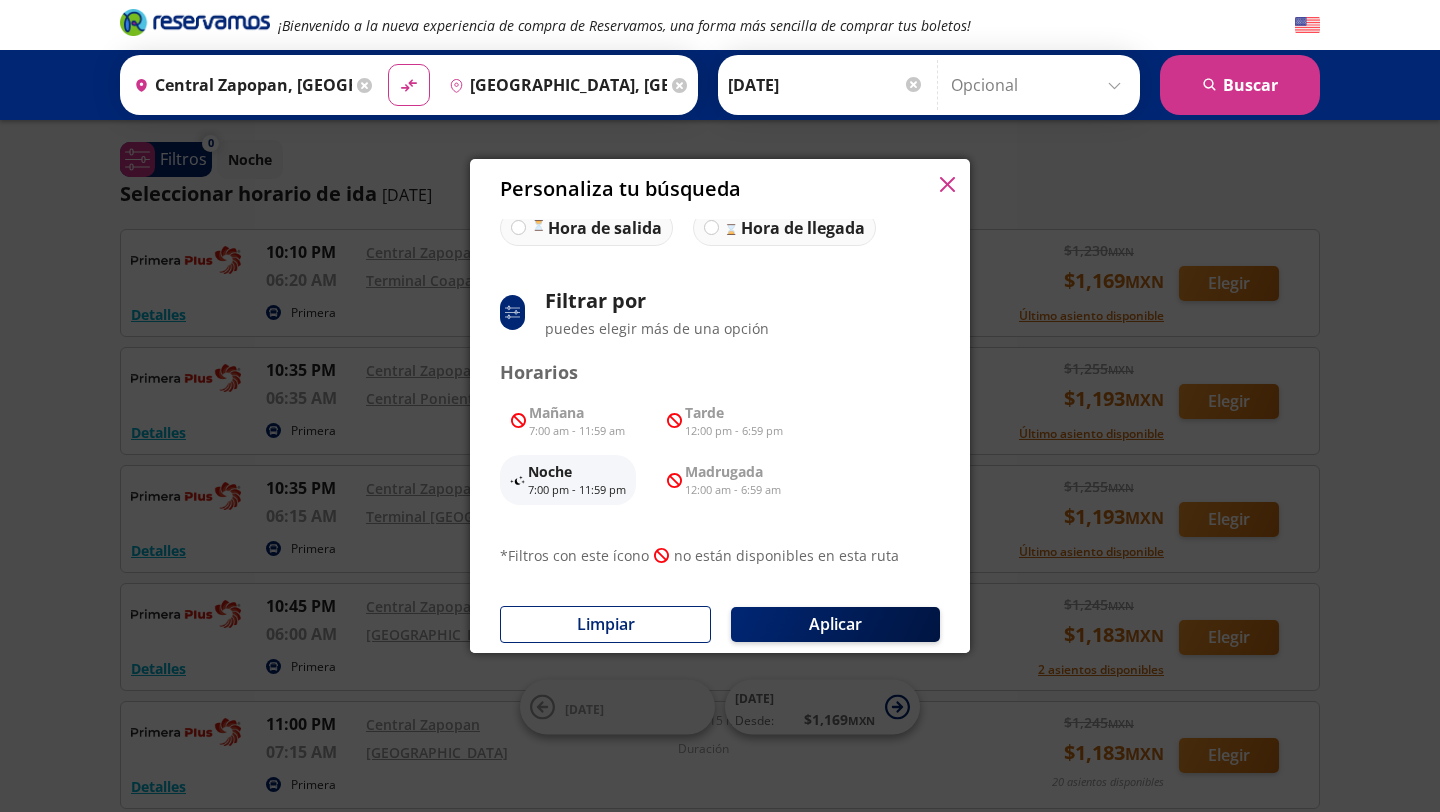 click 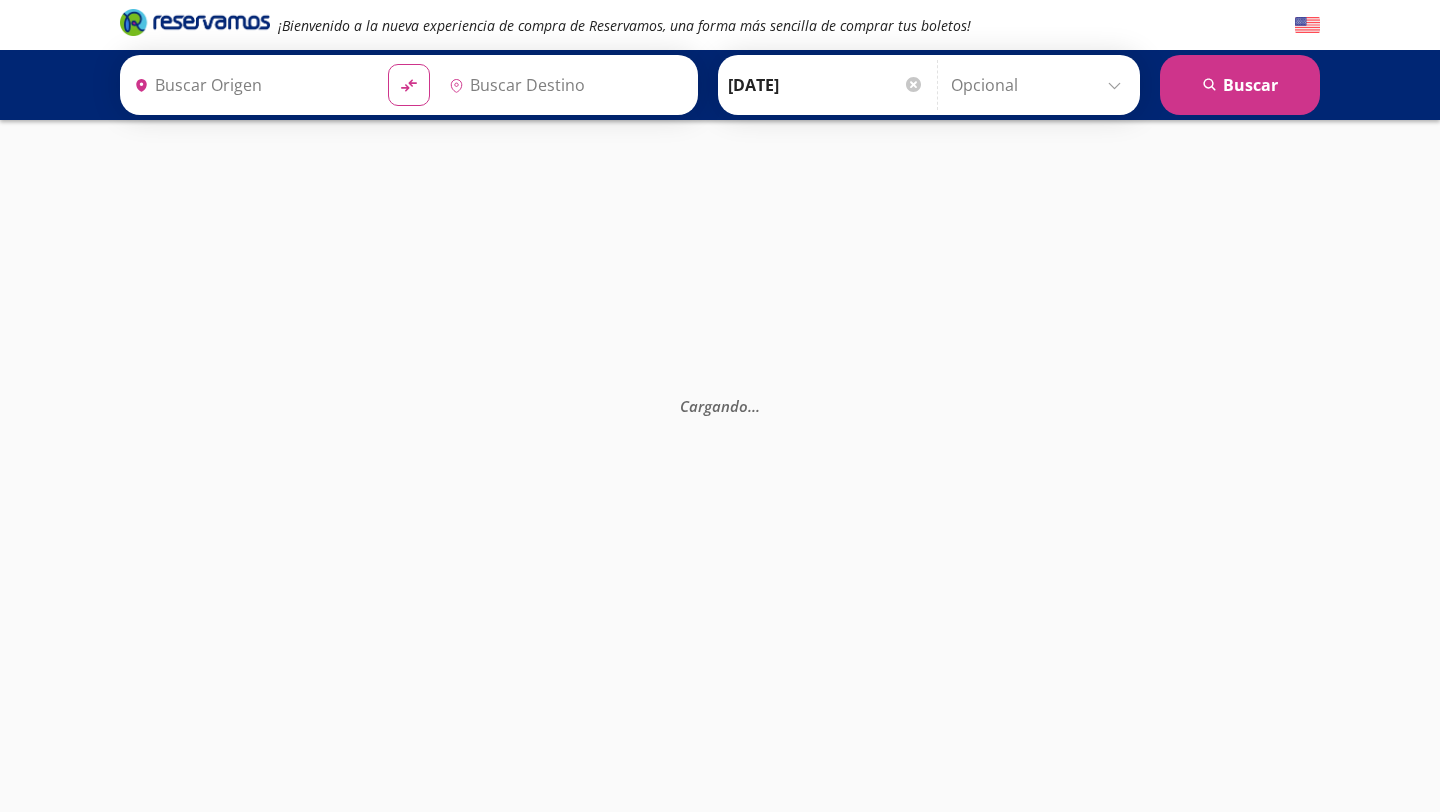 type on "[GEOGRAPHIC_DATA], [GEOGRAPHIC_DATA]" 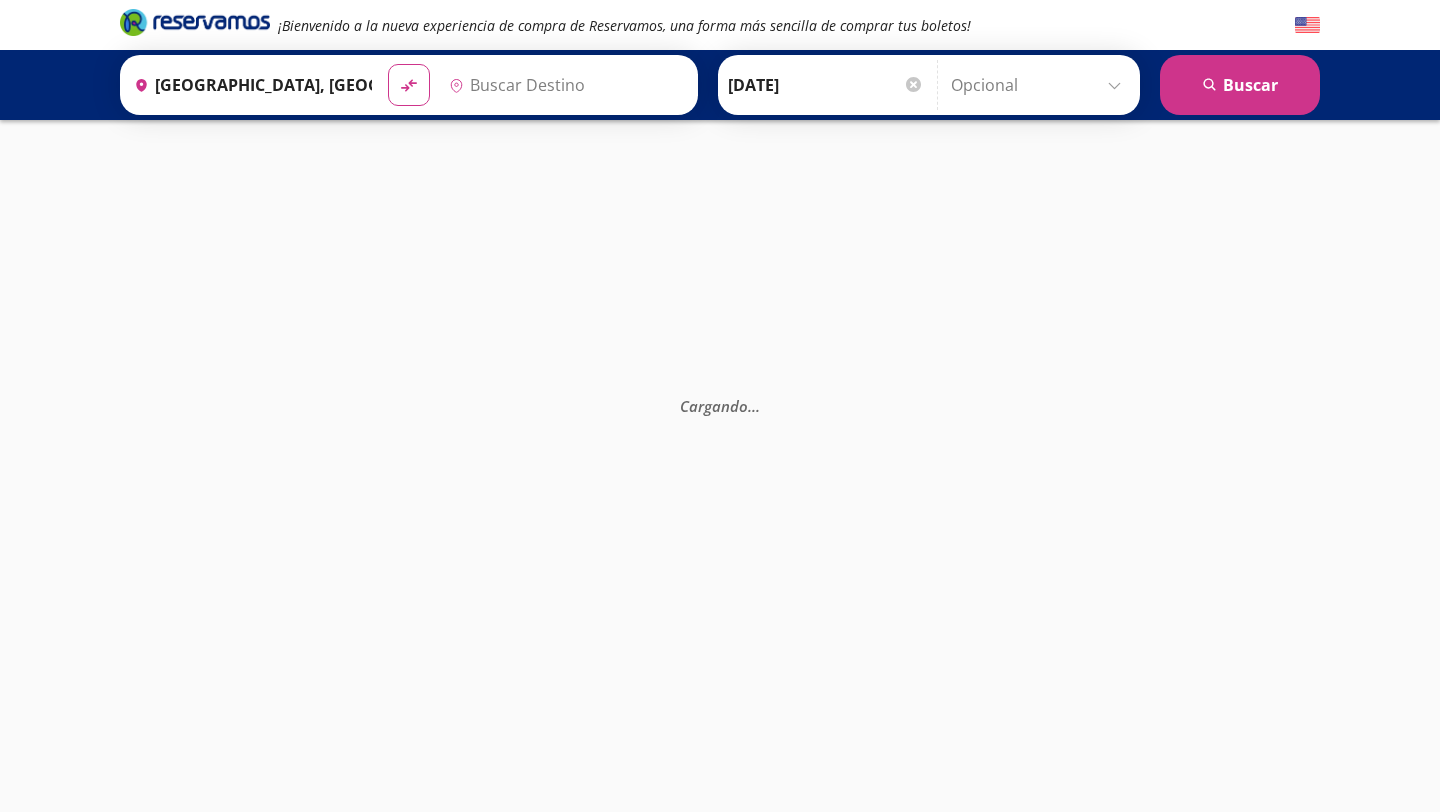 type on "[GEOGRAPHIC_DATA], [GEOGRAPHIC_DATA]" 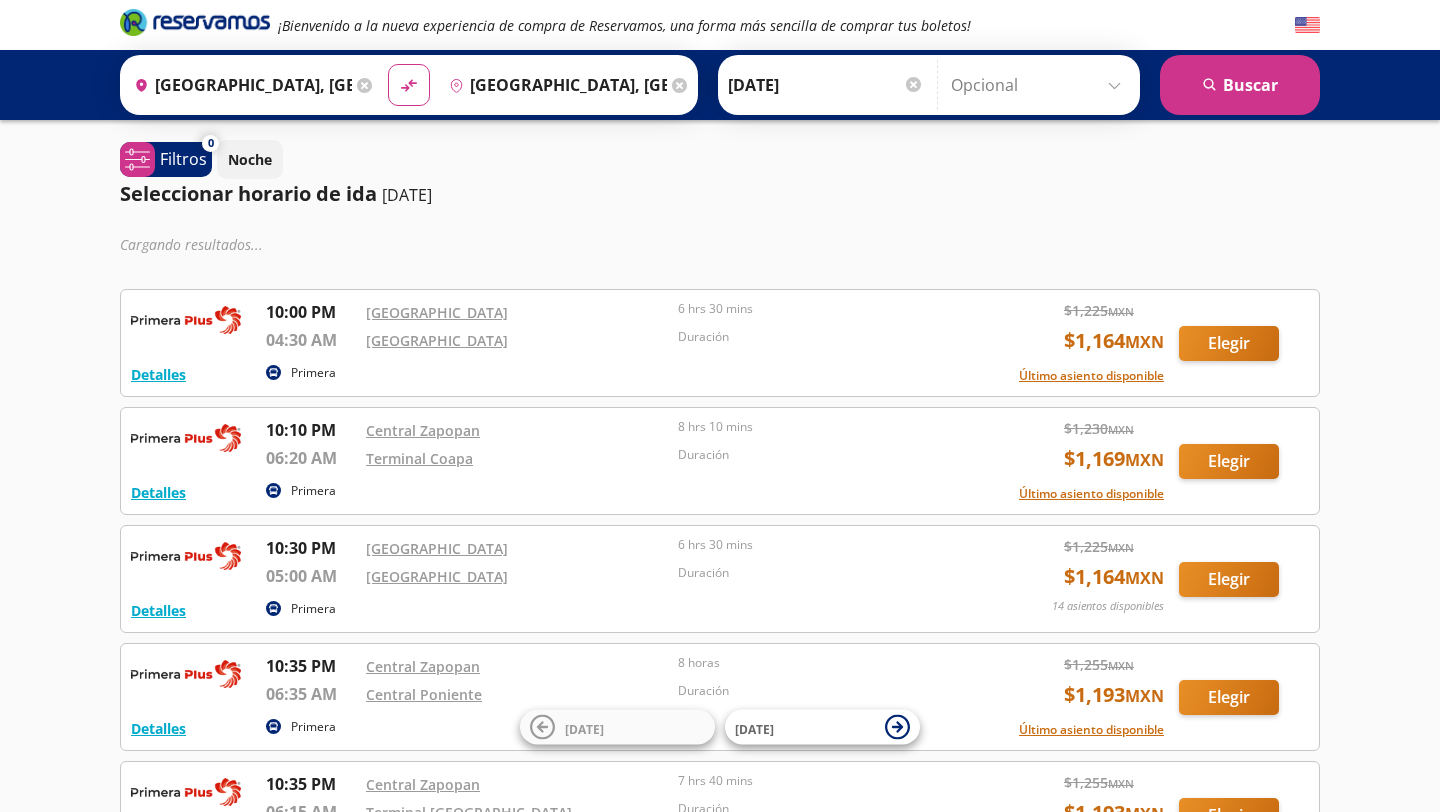 scroll, scrollTop: 2112, scrollLeft: 0, axis: vertical 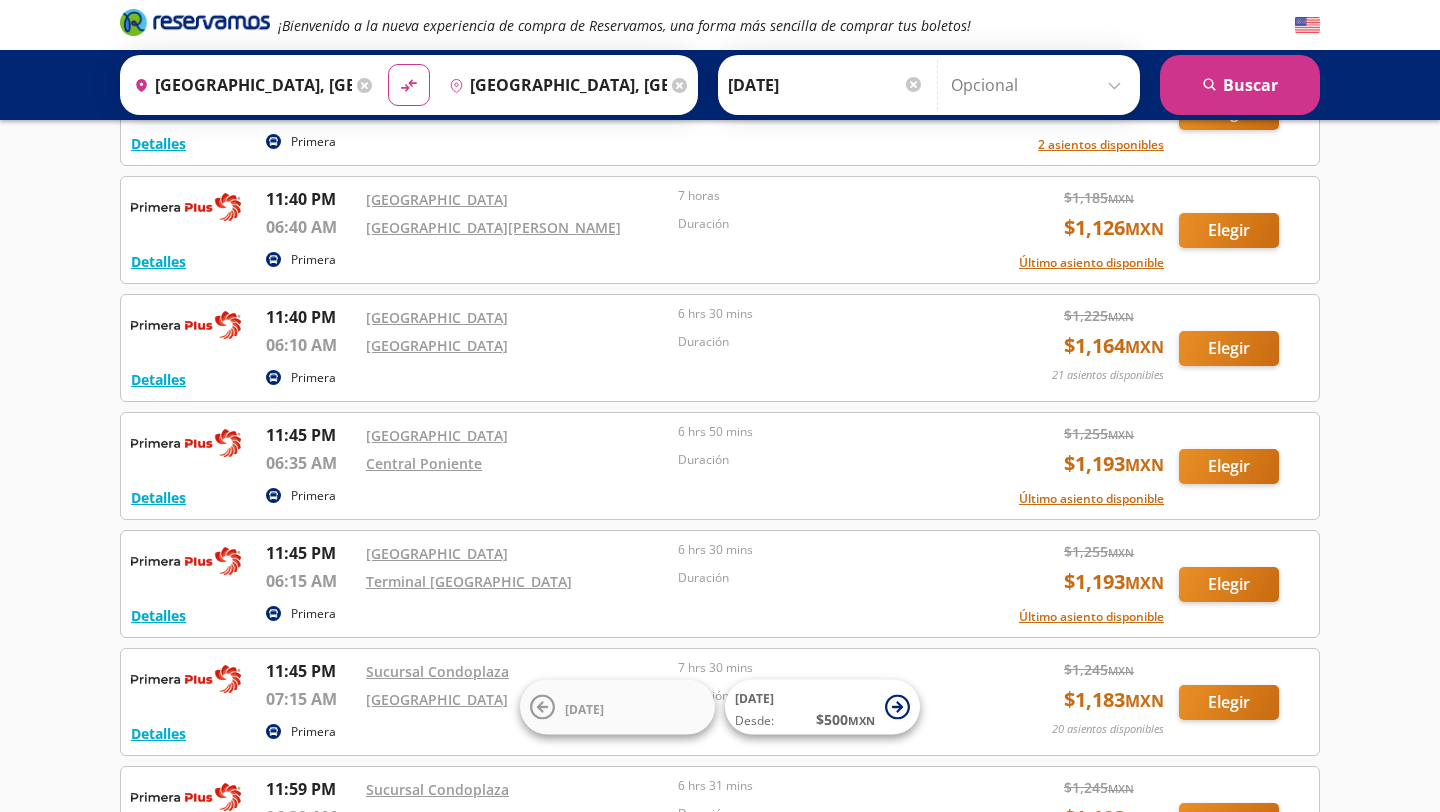 click on "Cambiar de línea" at bounding box center [193, 1184] 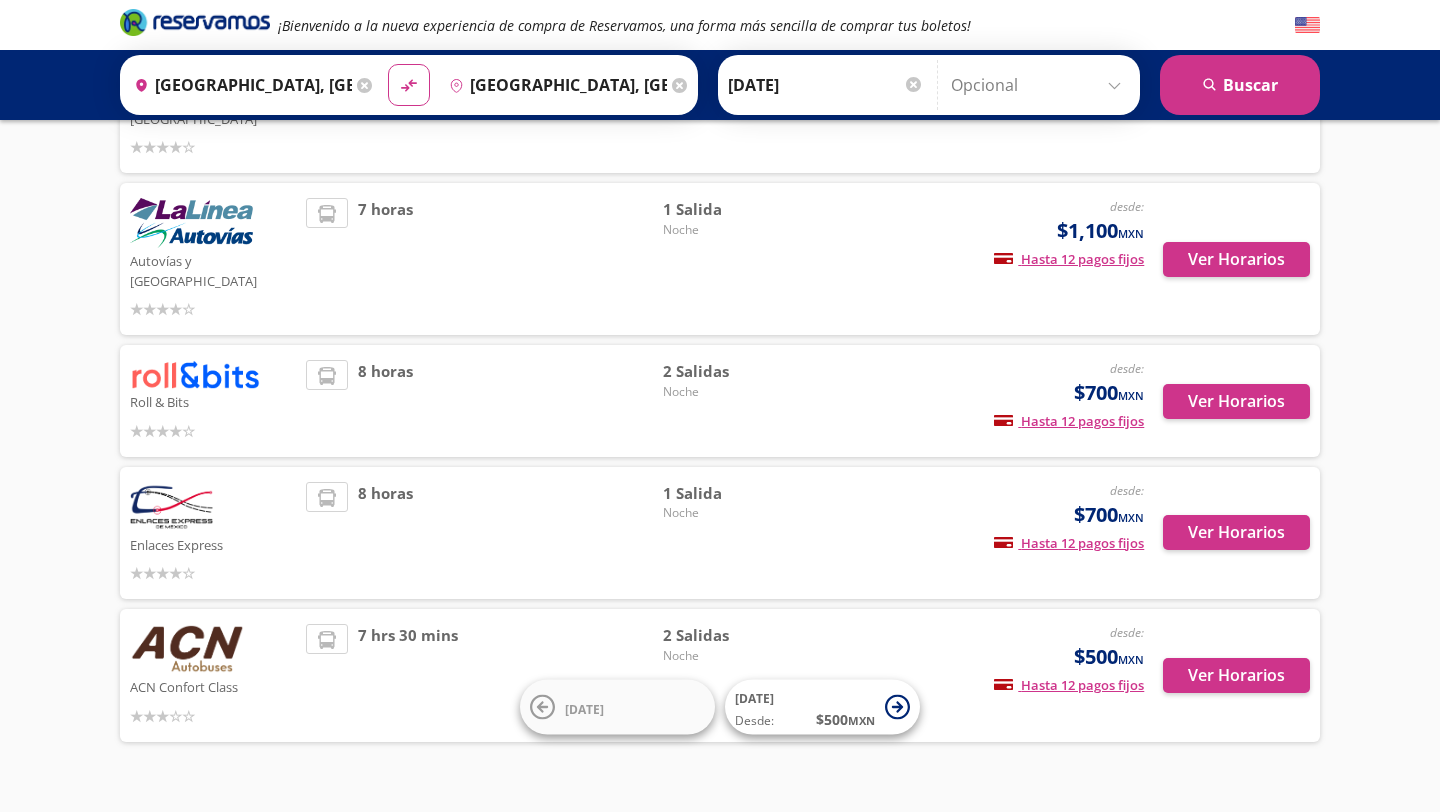 scroll, scrollTop: 0, scrollLeft: 0, axis: both 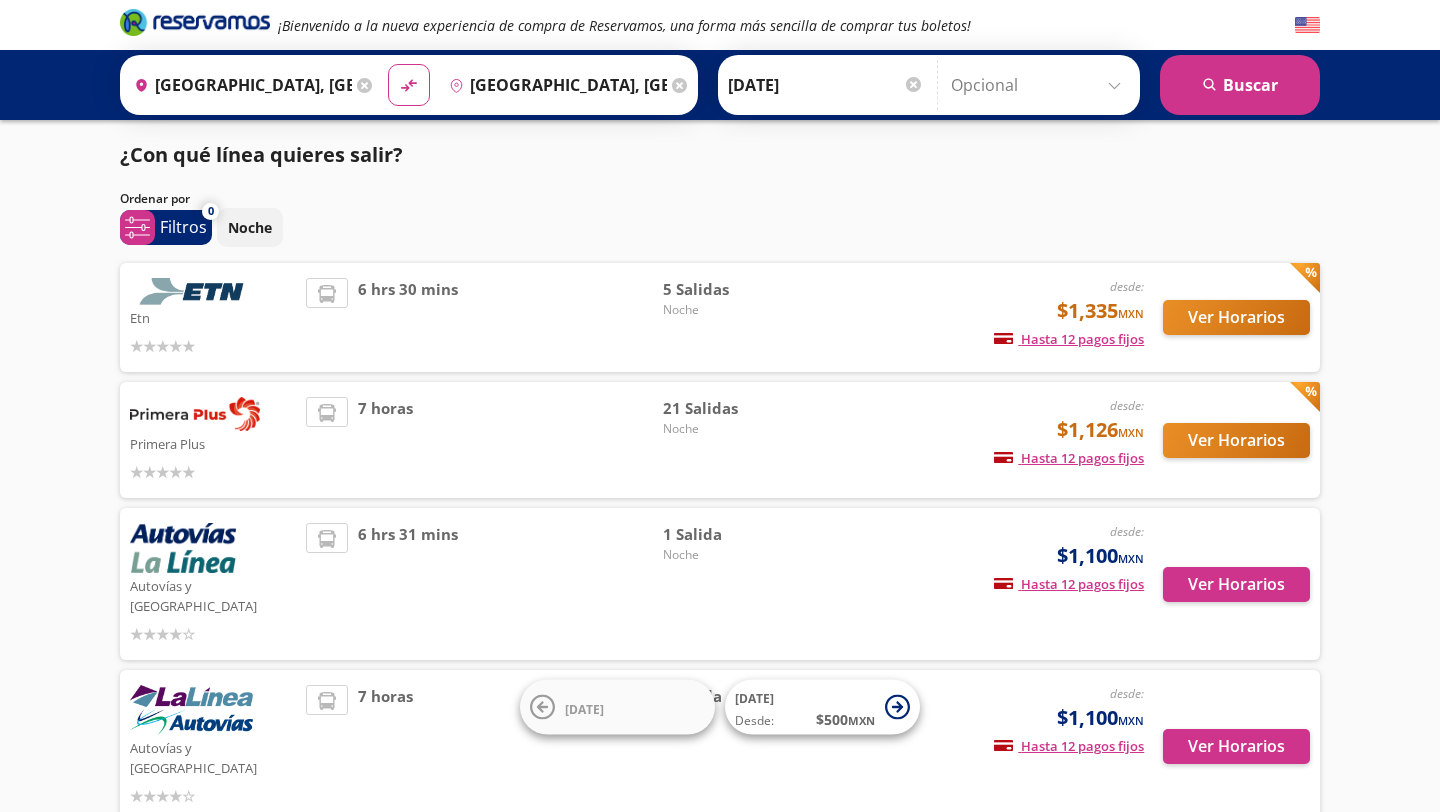 click at bounding box center (195, 291) 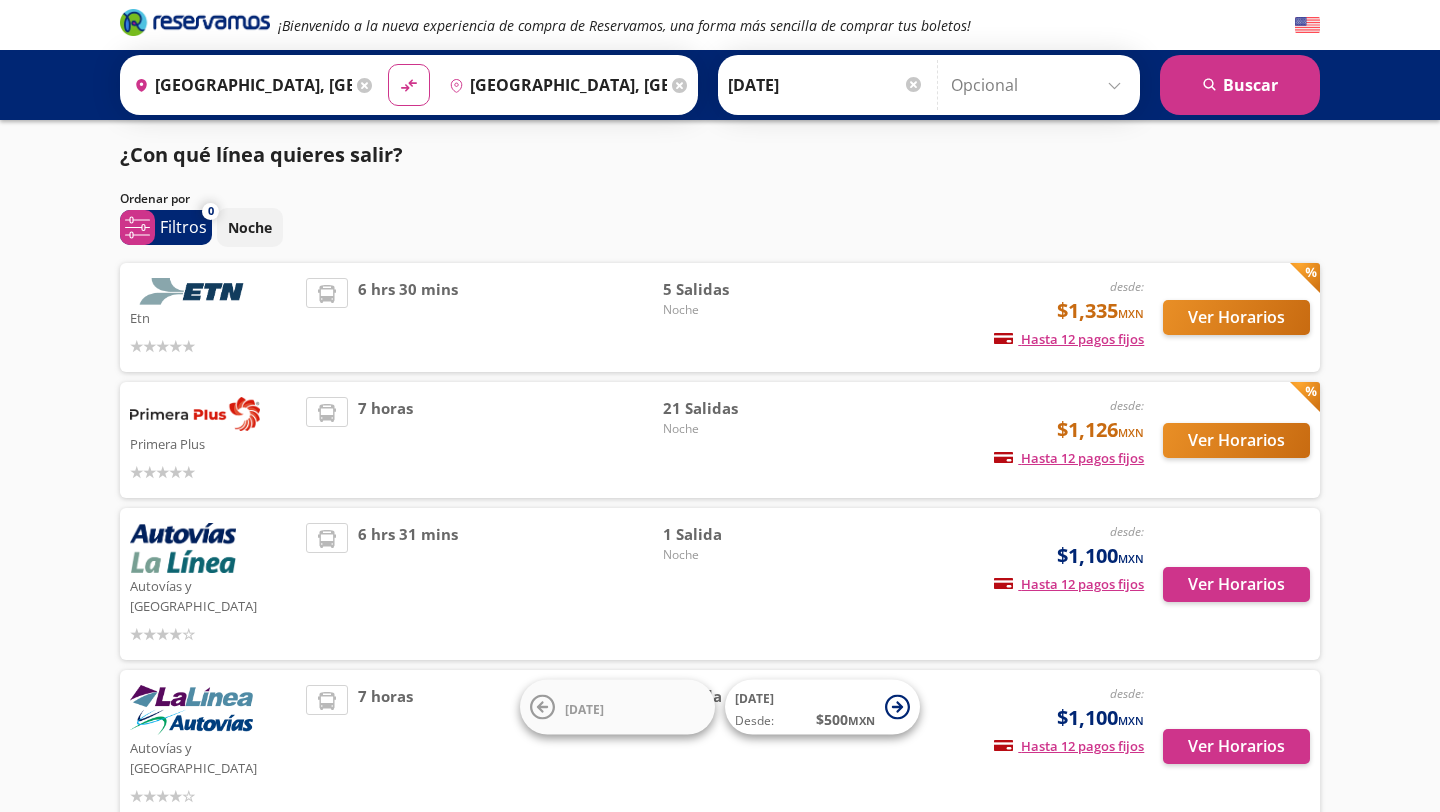 click on "desde: $1,335  MXN   Hasta 12 pagos fijos Pagos fijos en compras mayores a $30 MXN, con tarjetas de bancos participantes" at bounding box center (978, 317) 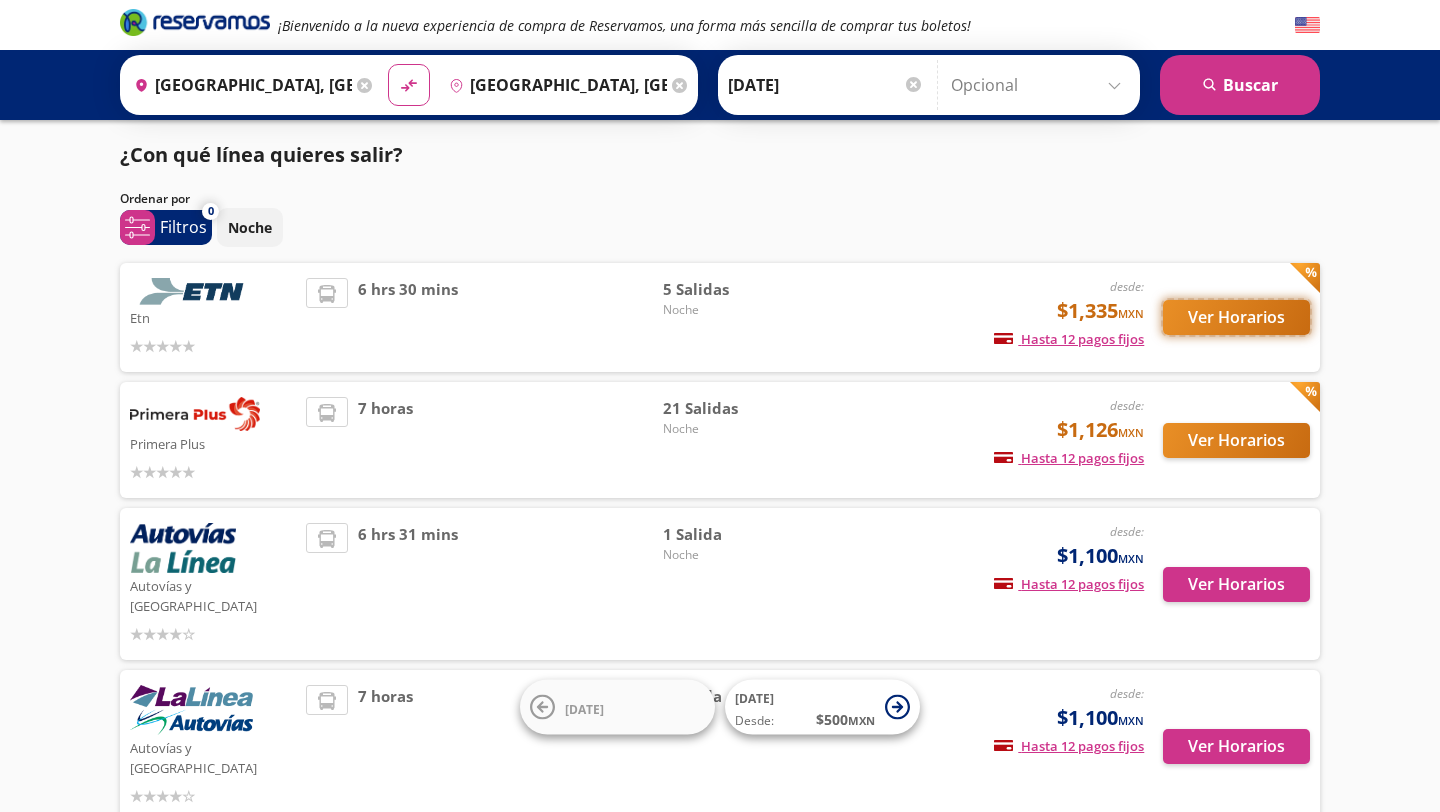 click on "Ver Horarios" at bounding box center [1236, 317] 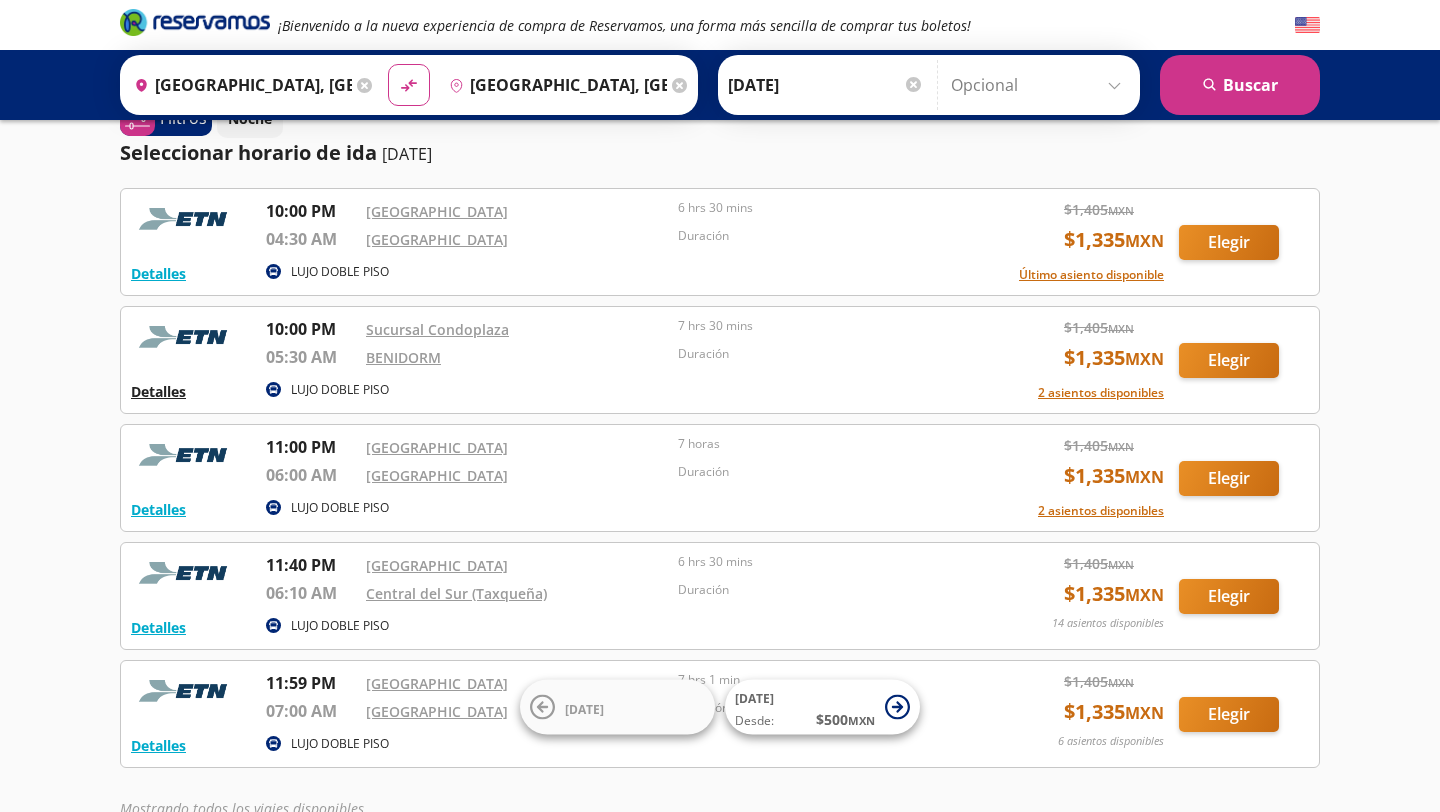 scroll, scrollTop: 185, scrollLeft: 0, axis: vertical 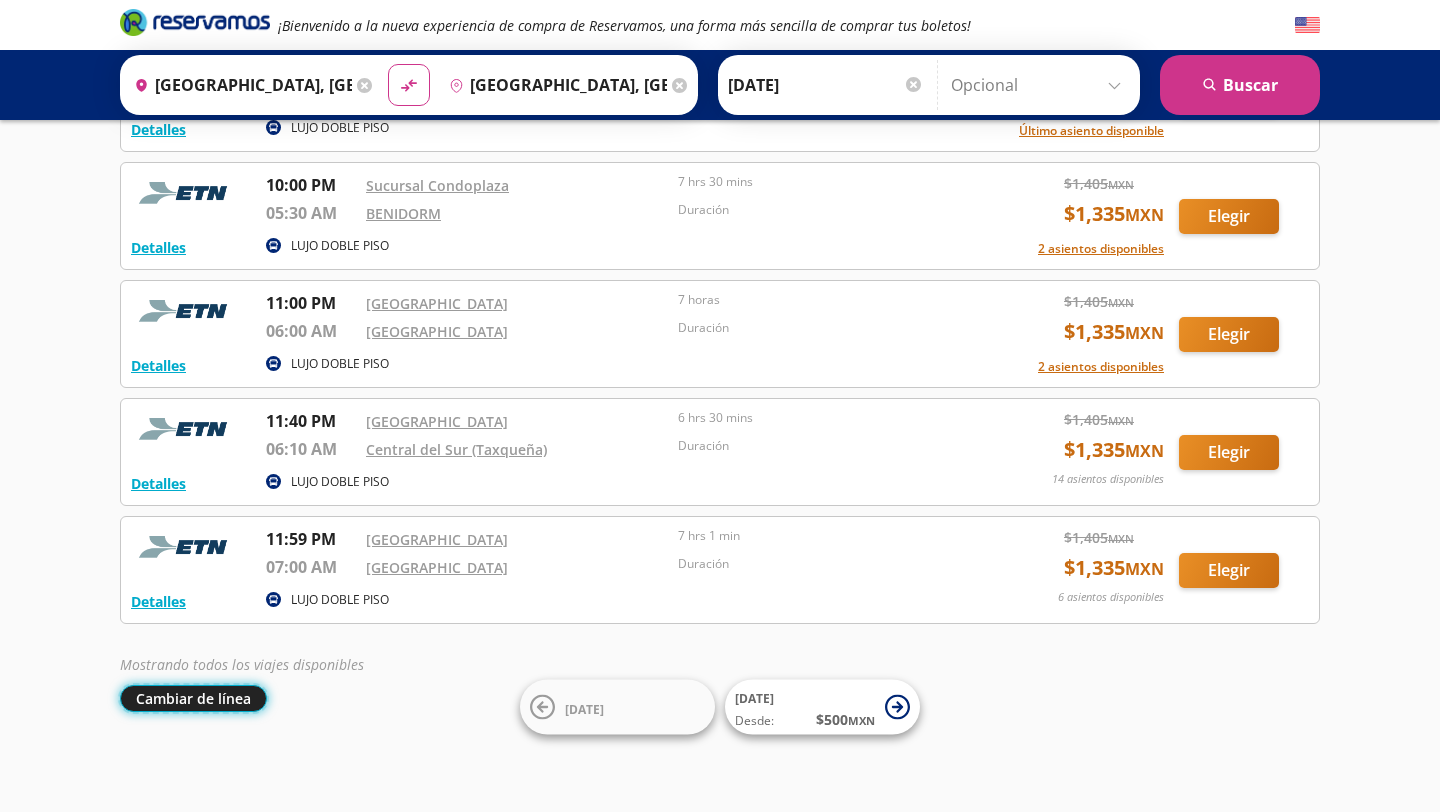 click on "Cambiar de línea" at bounding box center (193, 698) 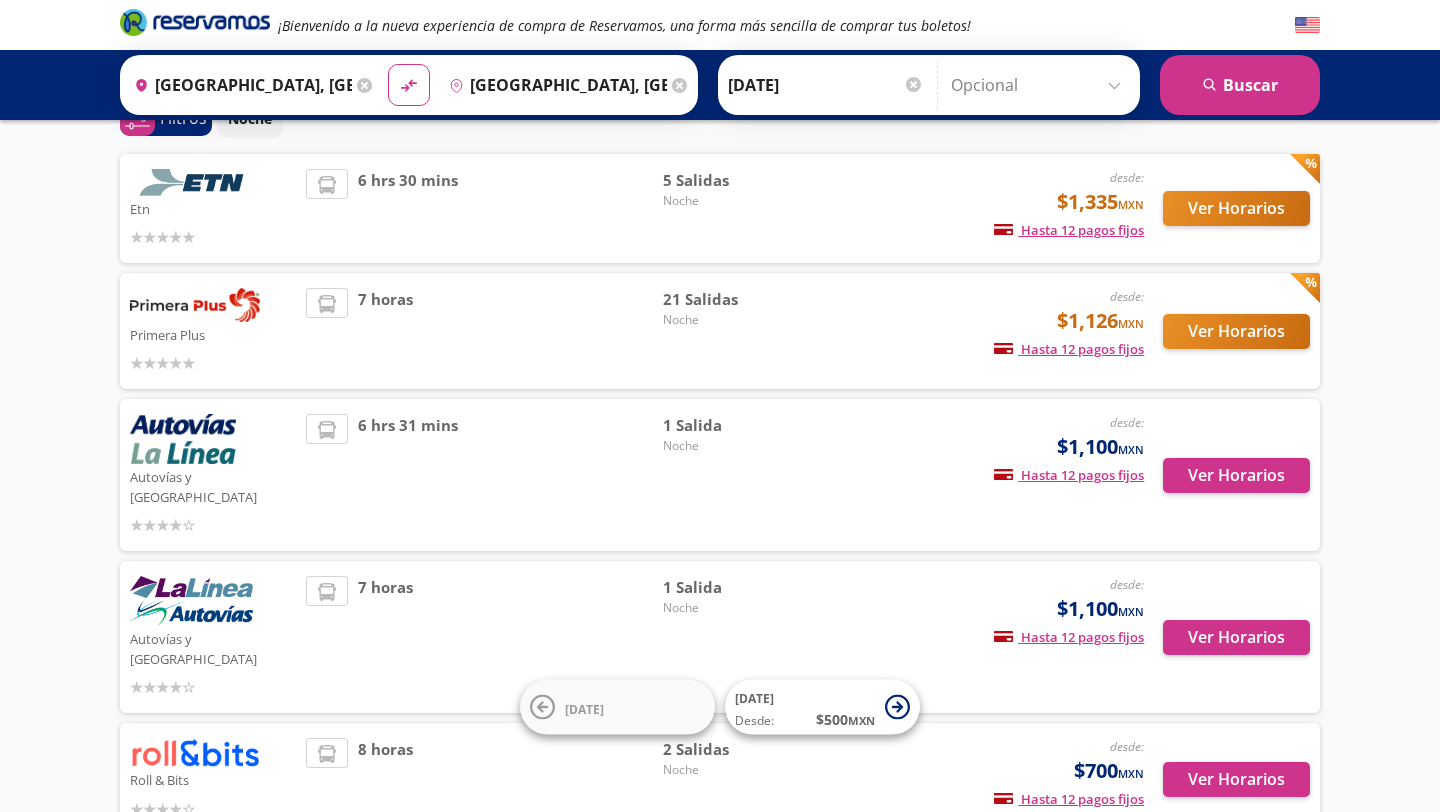scroll, scrollTop: 127, scrollLeft: 0, axis: vertical 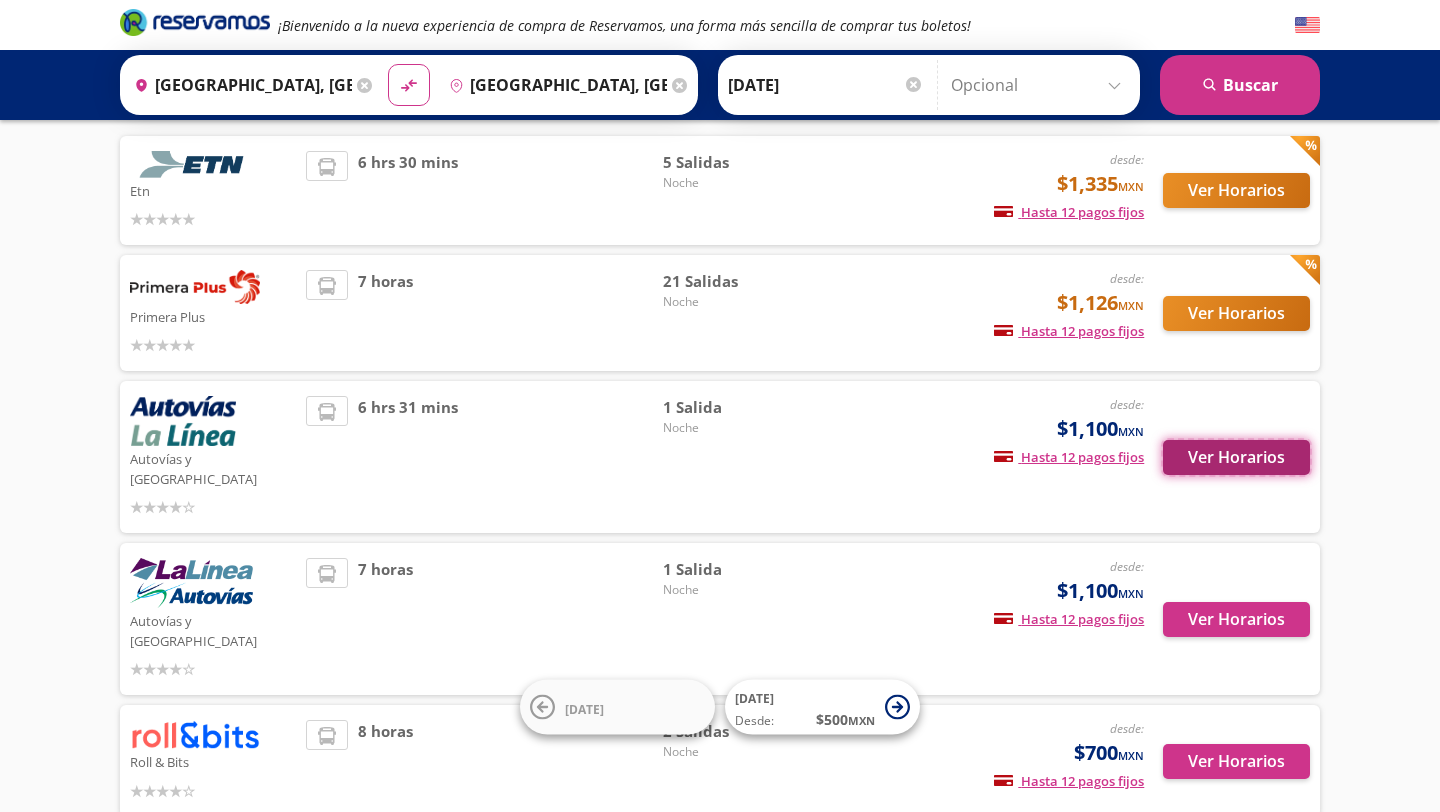 click on "Ver Horarios" at bounding box center (1236, 457) 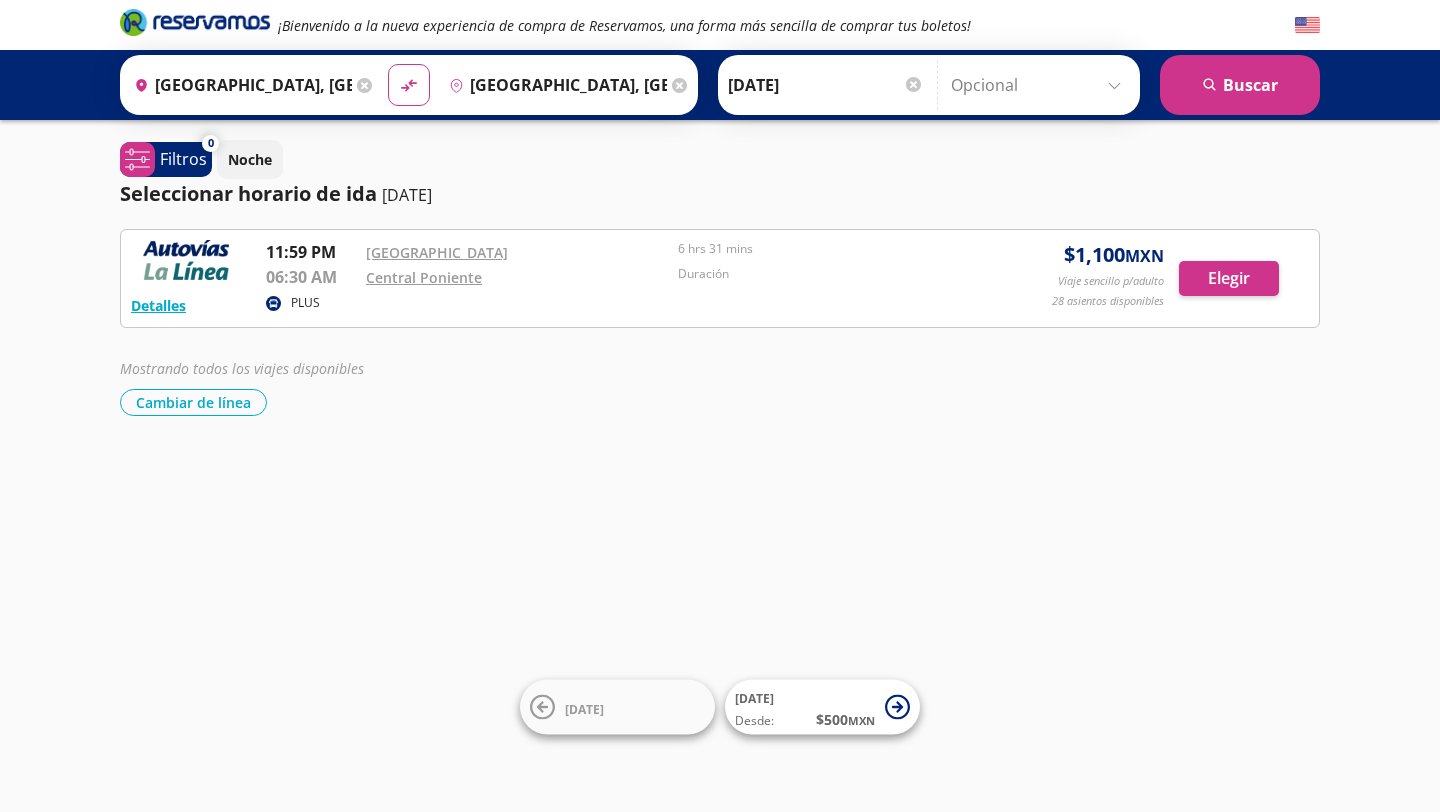 scroll, scrollTop: 0, scrollLeft: 0, axis: both 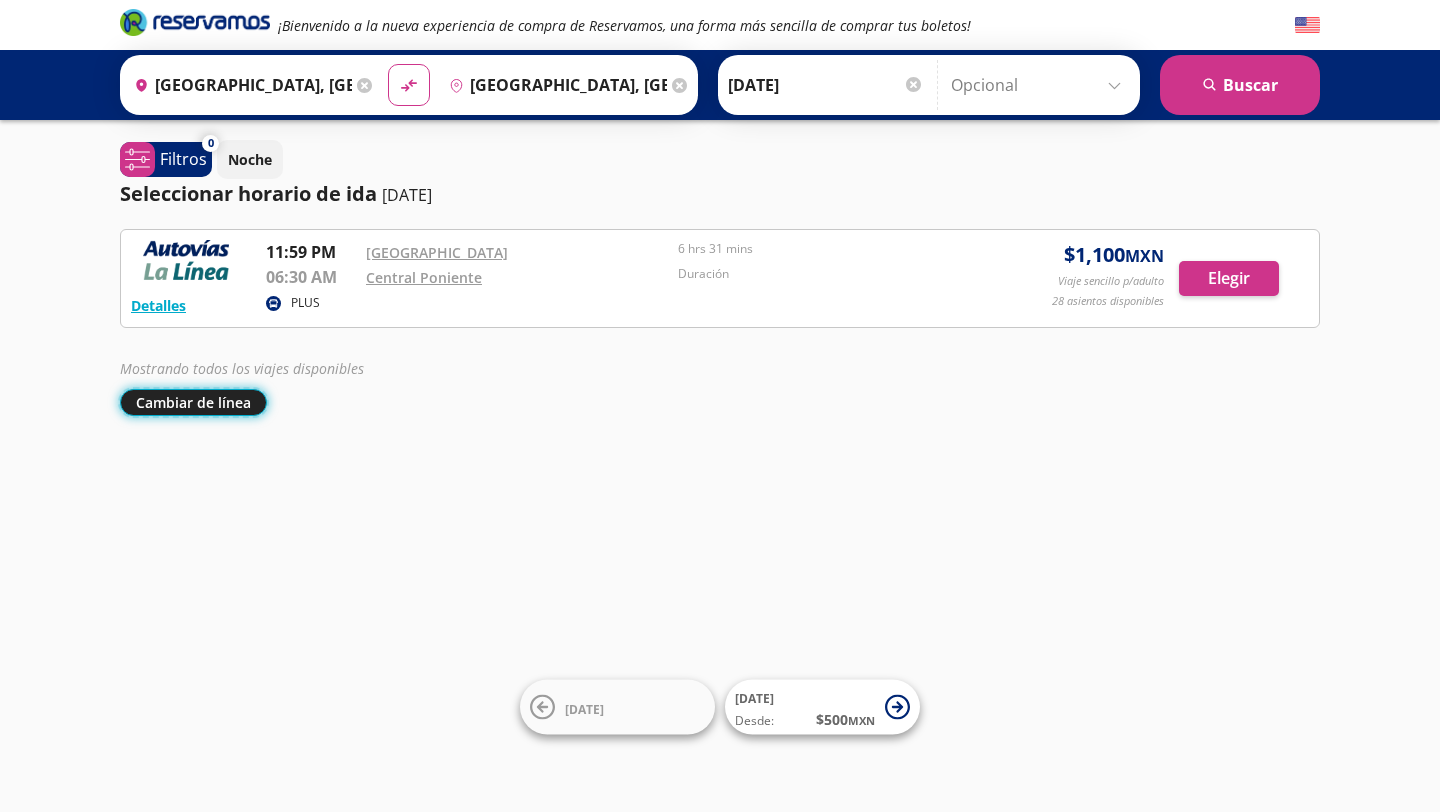 click on "Cambiar de línea" at bounding box center [193, 402] 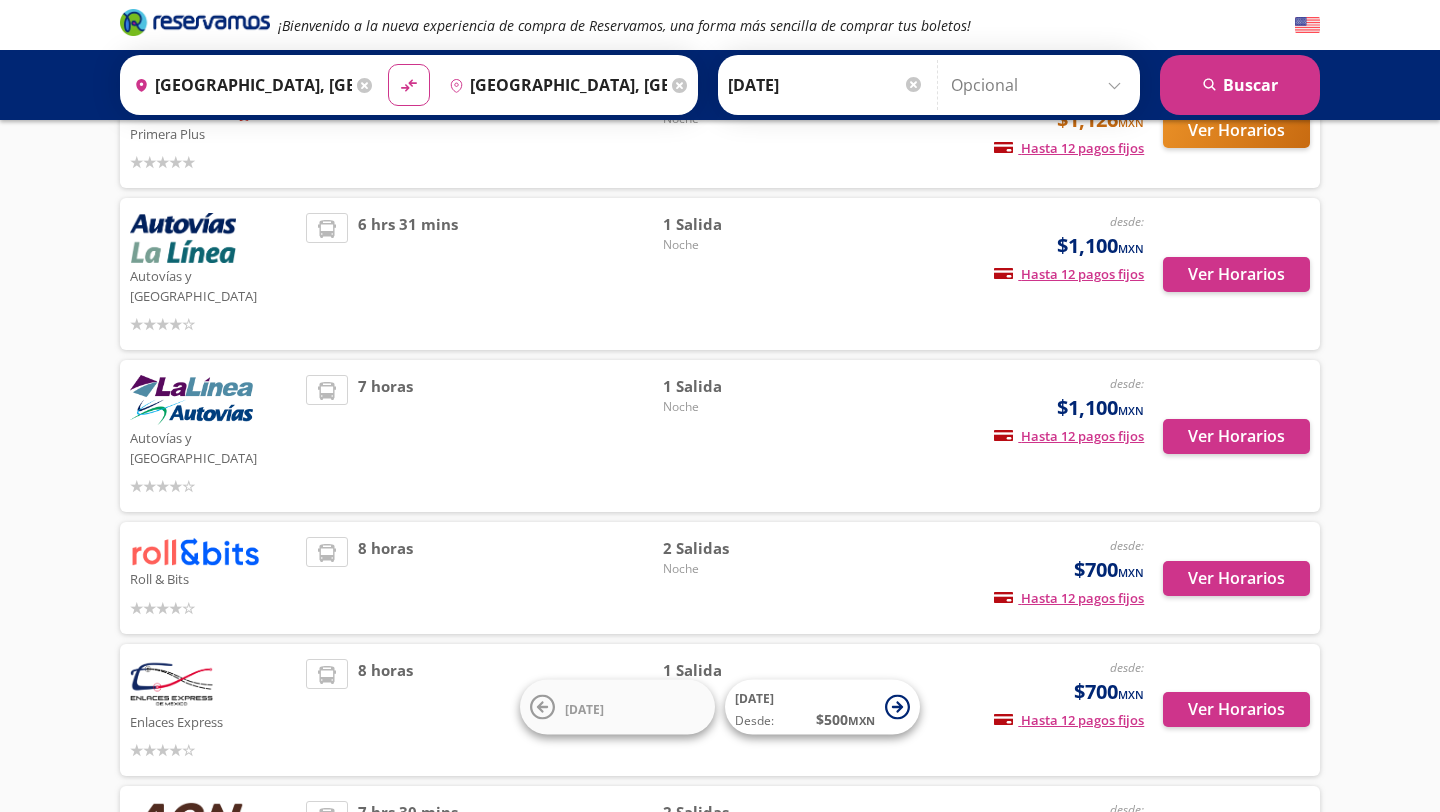 scroll, scrollTop: 312, scrollLeft: 0, axis: vertical 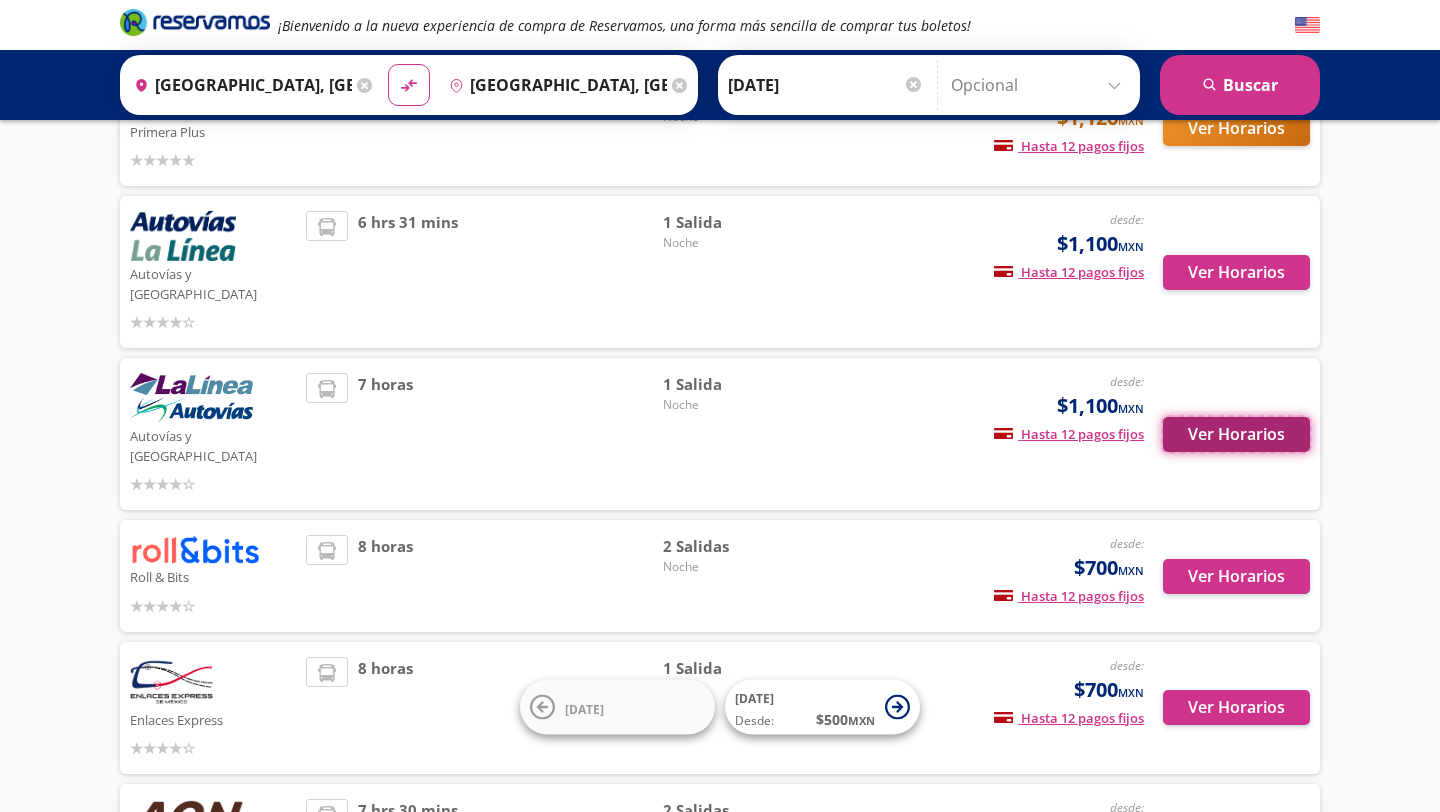 click on "Ver Horarios" at bounding box center (1236, 434) 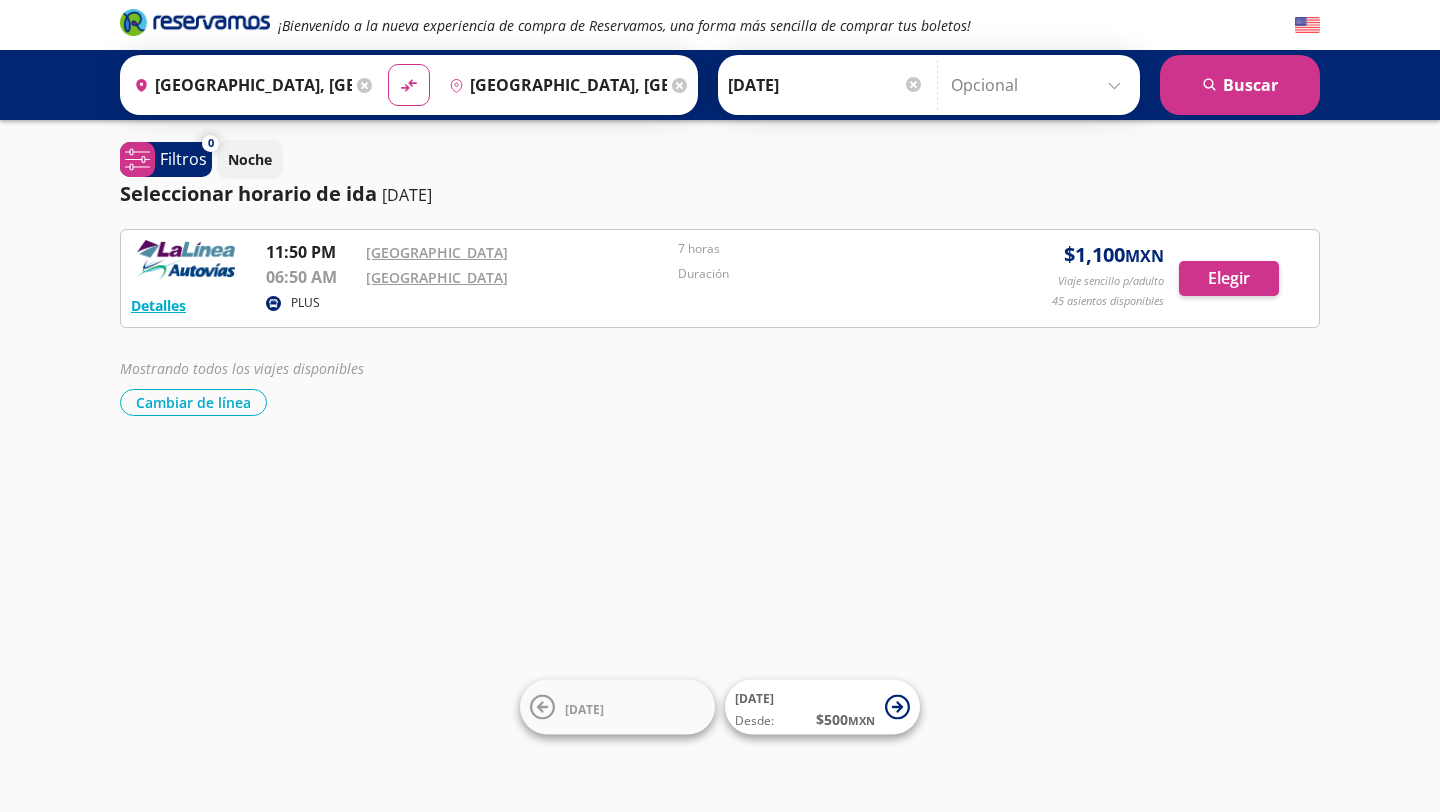 scroll, scrollTop: 0, scrollLeft: 0, axis: both 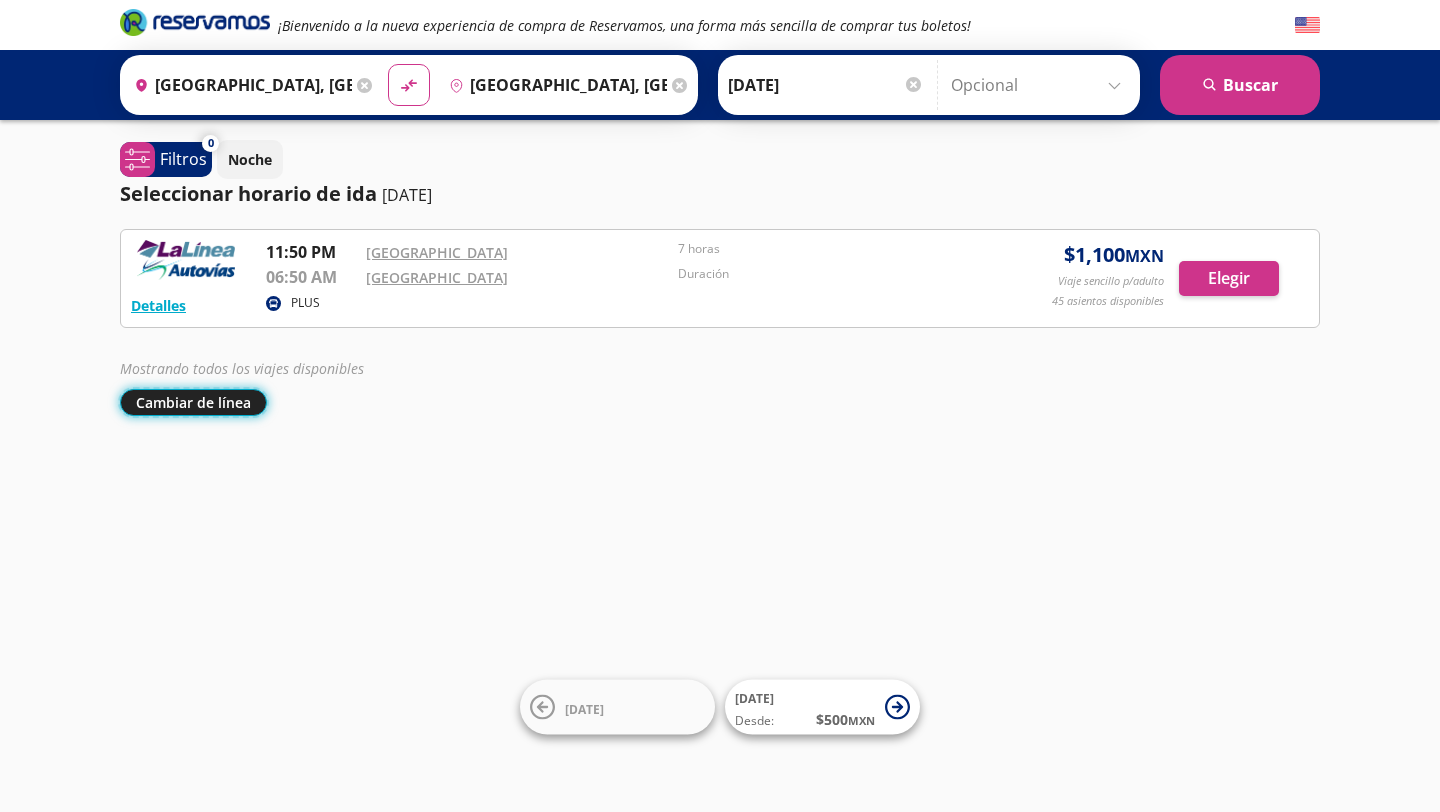 click on "Cambiar de línea" at bounding box center [193, 402] 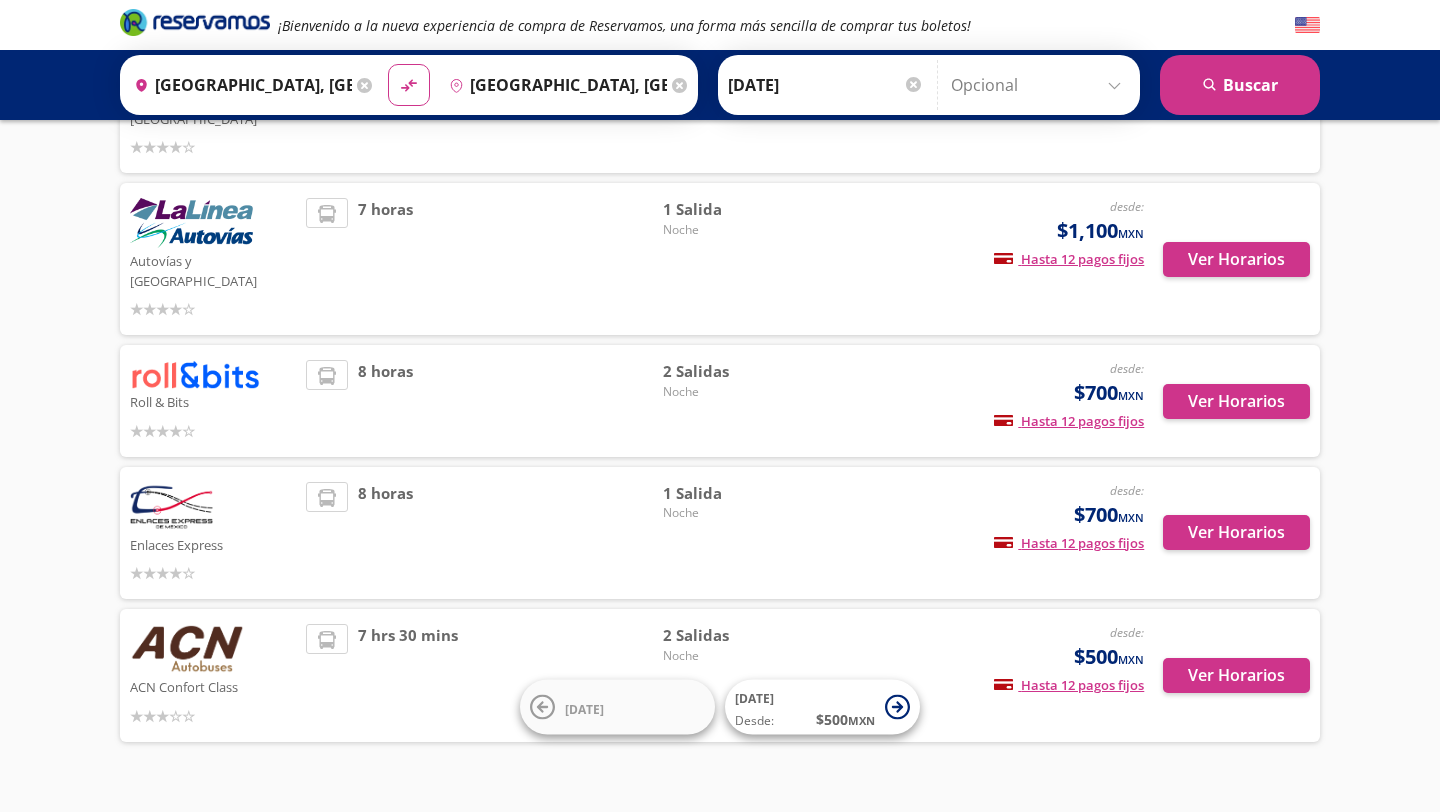 scroll, scrollTop: 475, scrollLeft: 0, axis: vertical 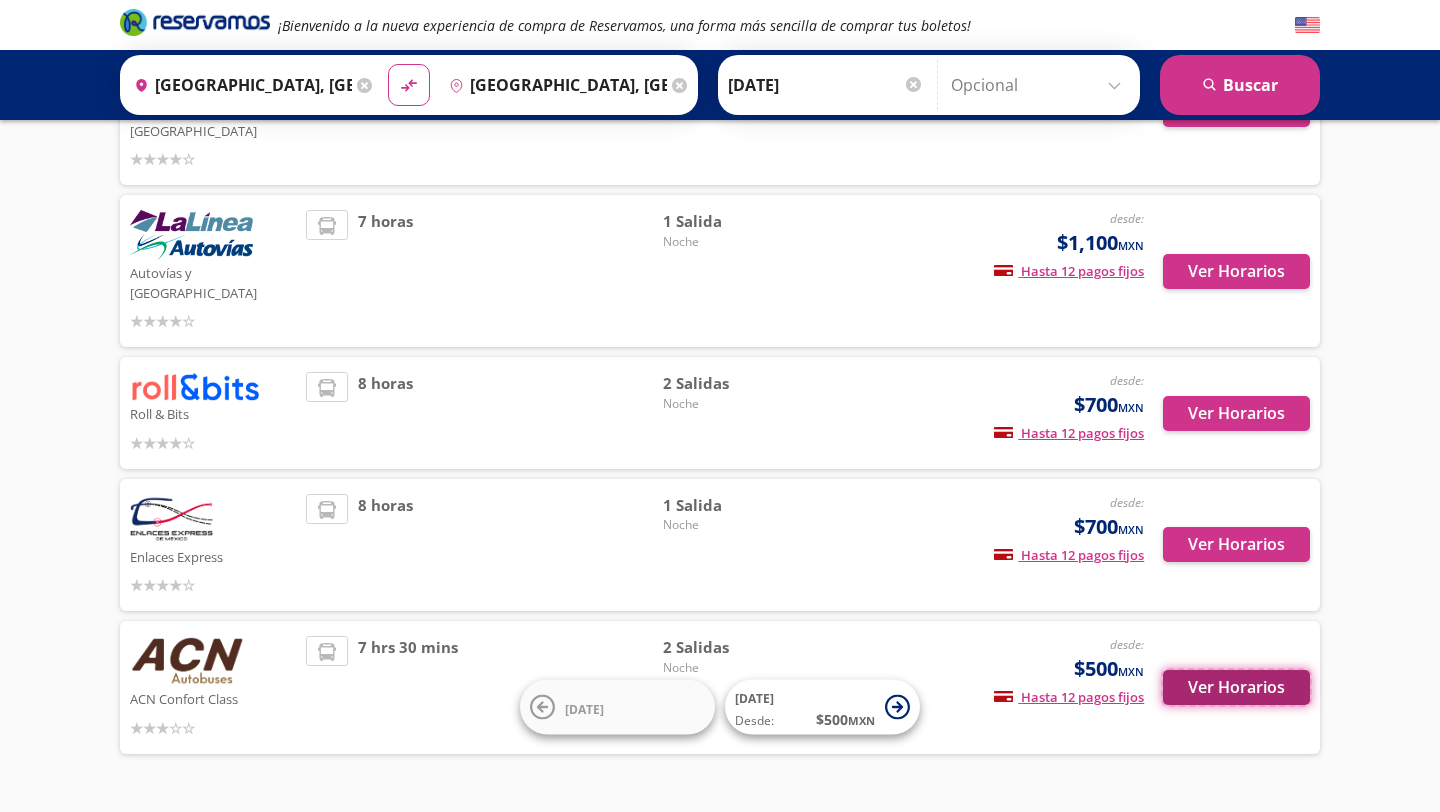 click on "Ver Horarios" at bounding box center (1236, 687) 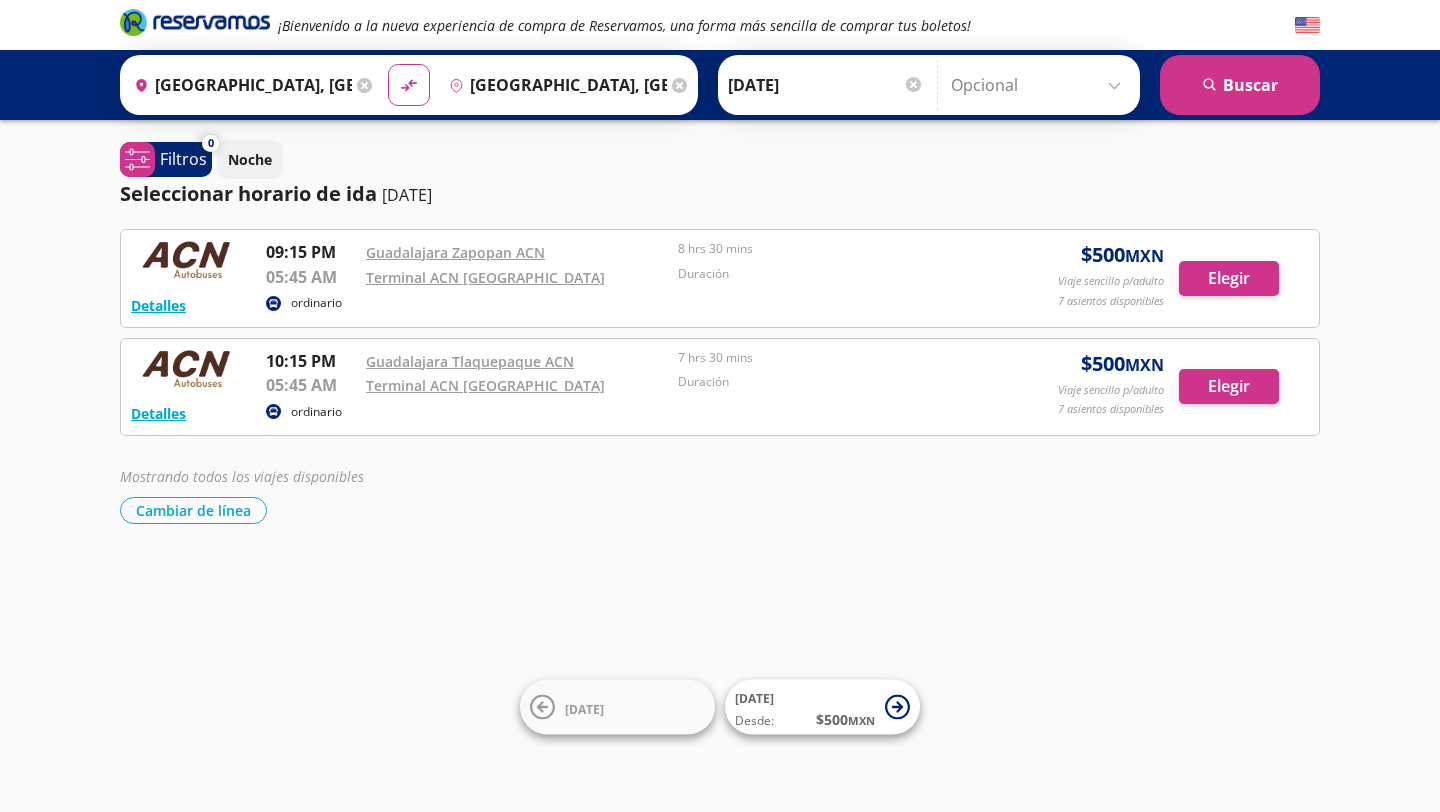 scroll, scrollTop: 0, scrollLeft: 0, axis: both 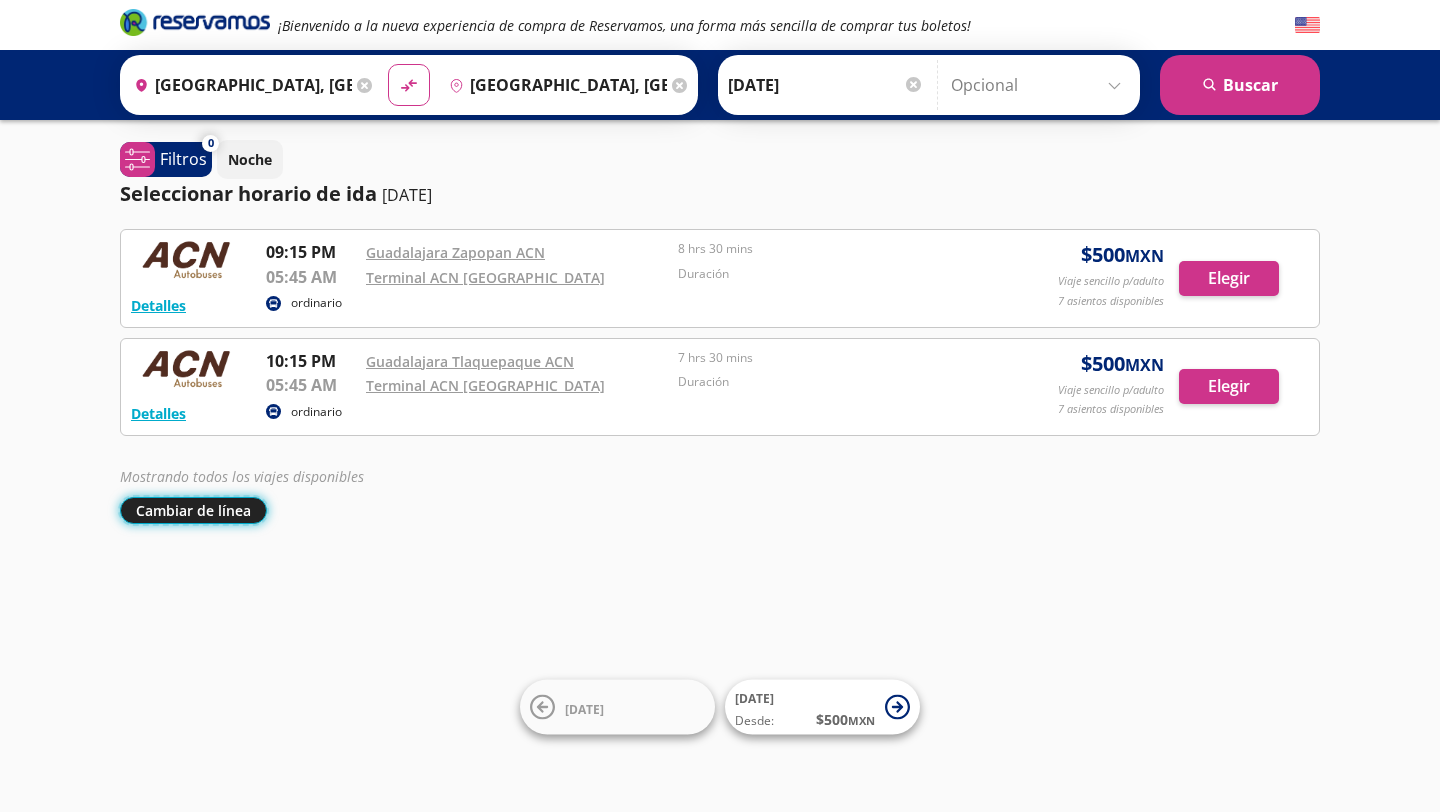 click on "Cambiar de línea" at bounding box center [193, 510] 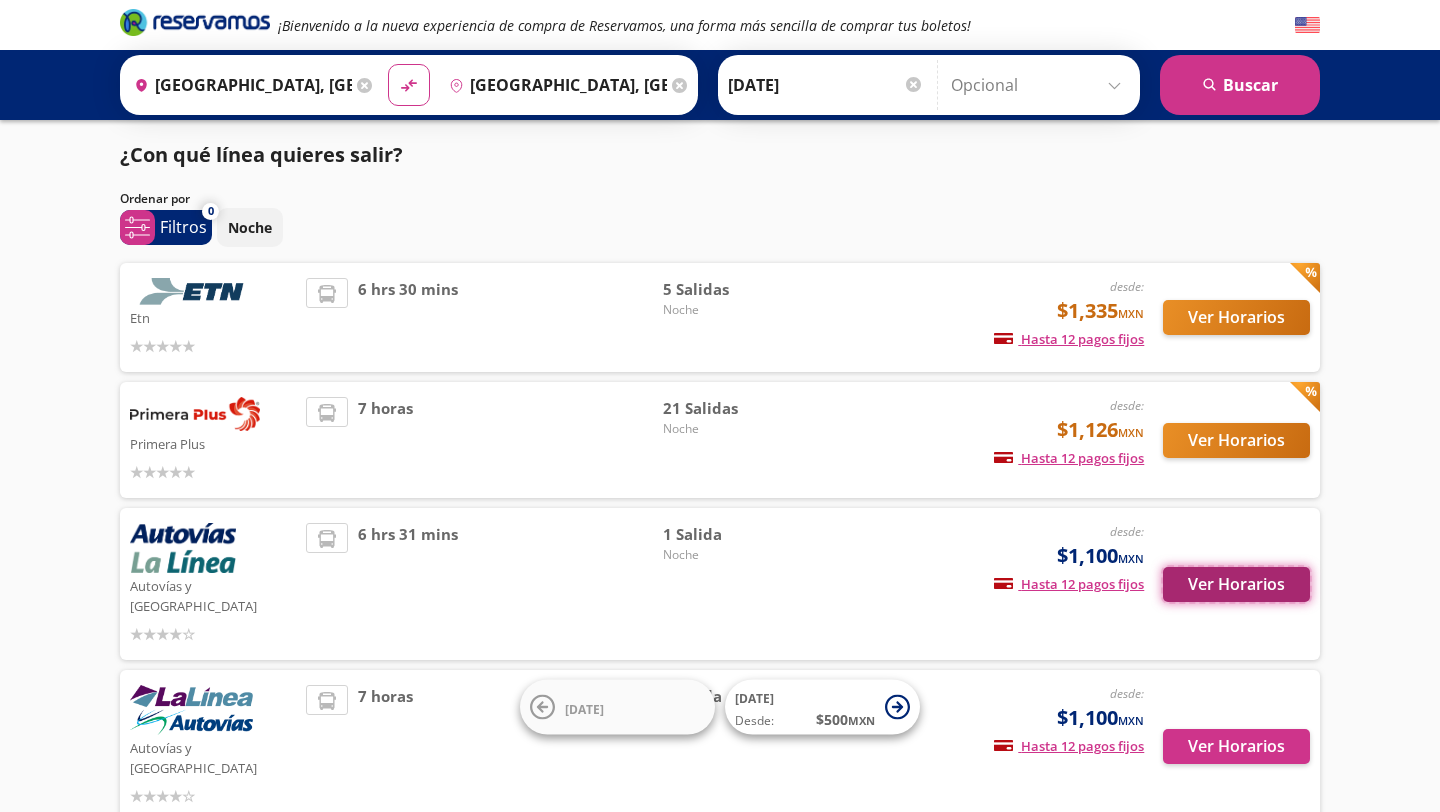 click on "Ver Horarios" at bounding box center [1236, 584] 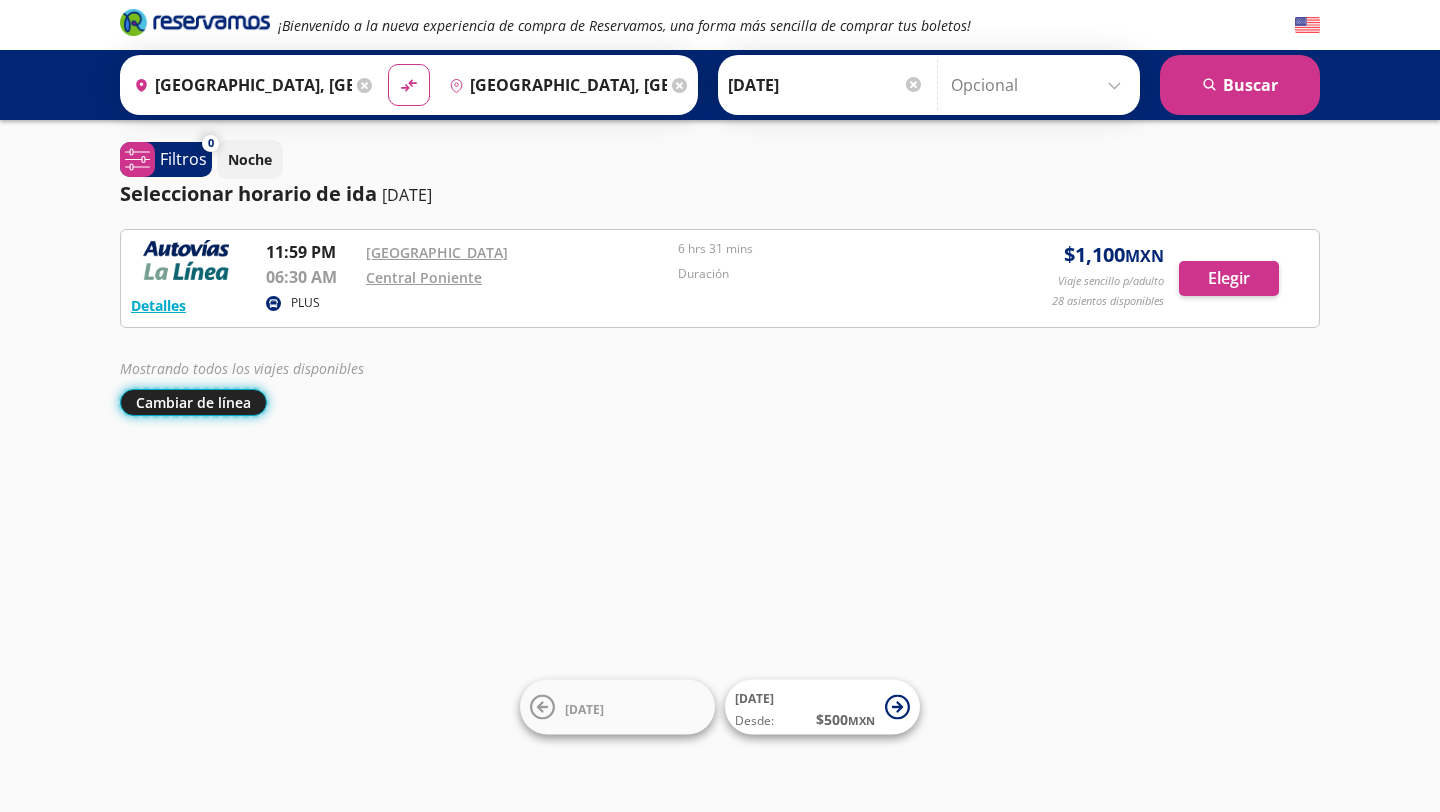 click on "Cambiar de línea" at bounding box center (193, 402) 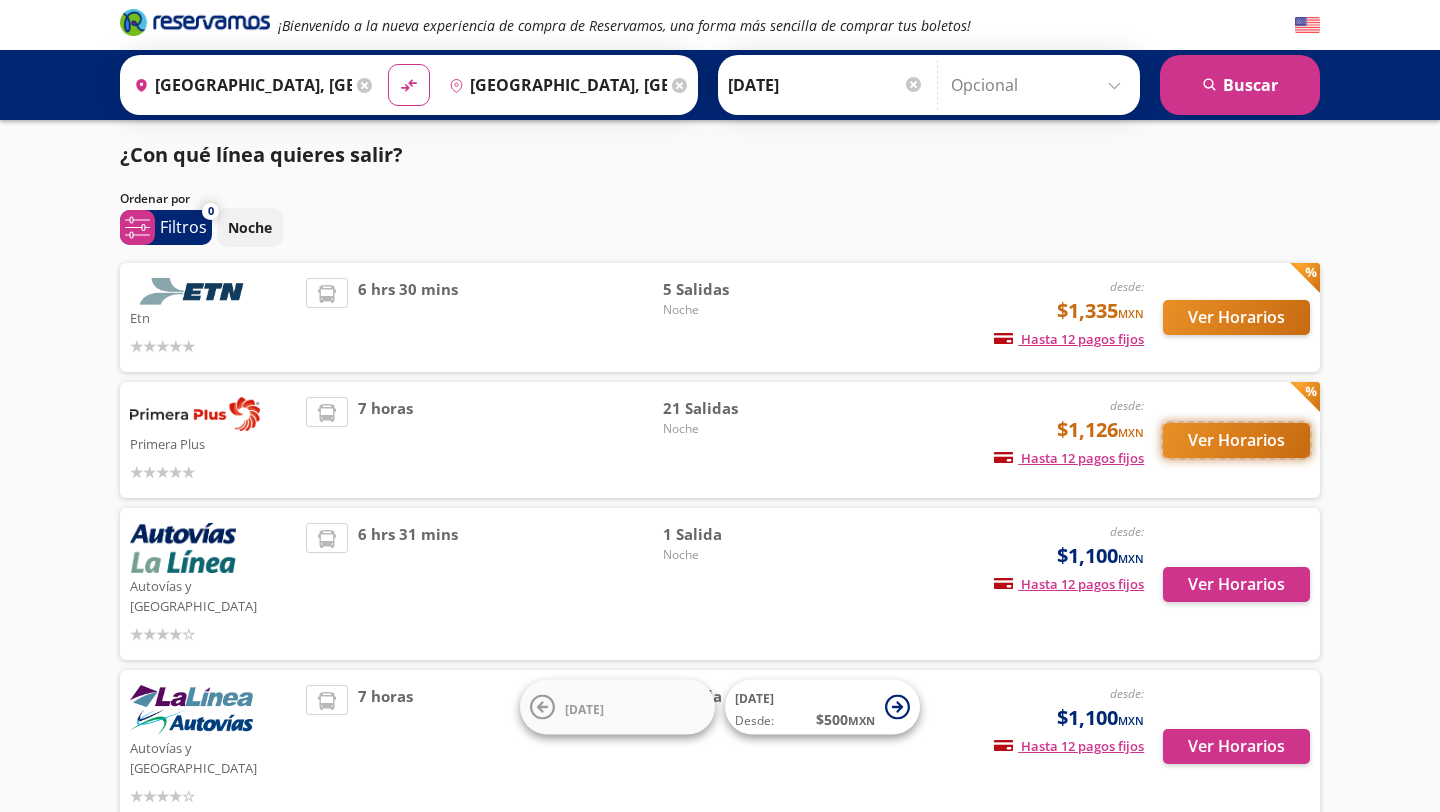 click on "Ver Horarios" at bounding box center (1236, 440) 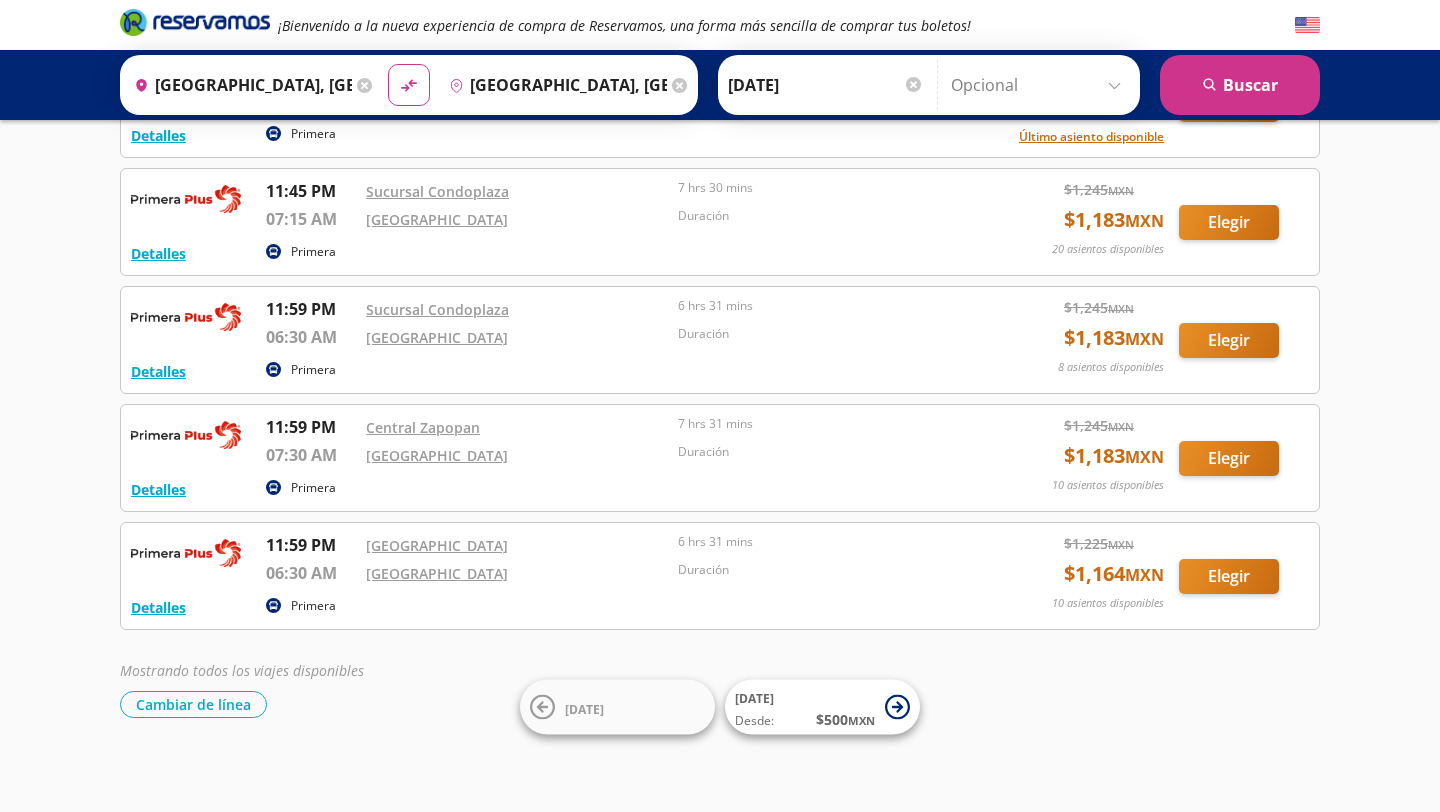 scroll, scrollTop: 2064, scrollLeft: 0, axis: vertical 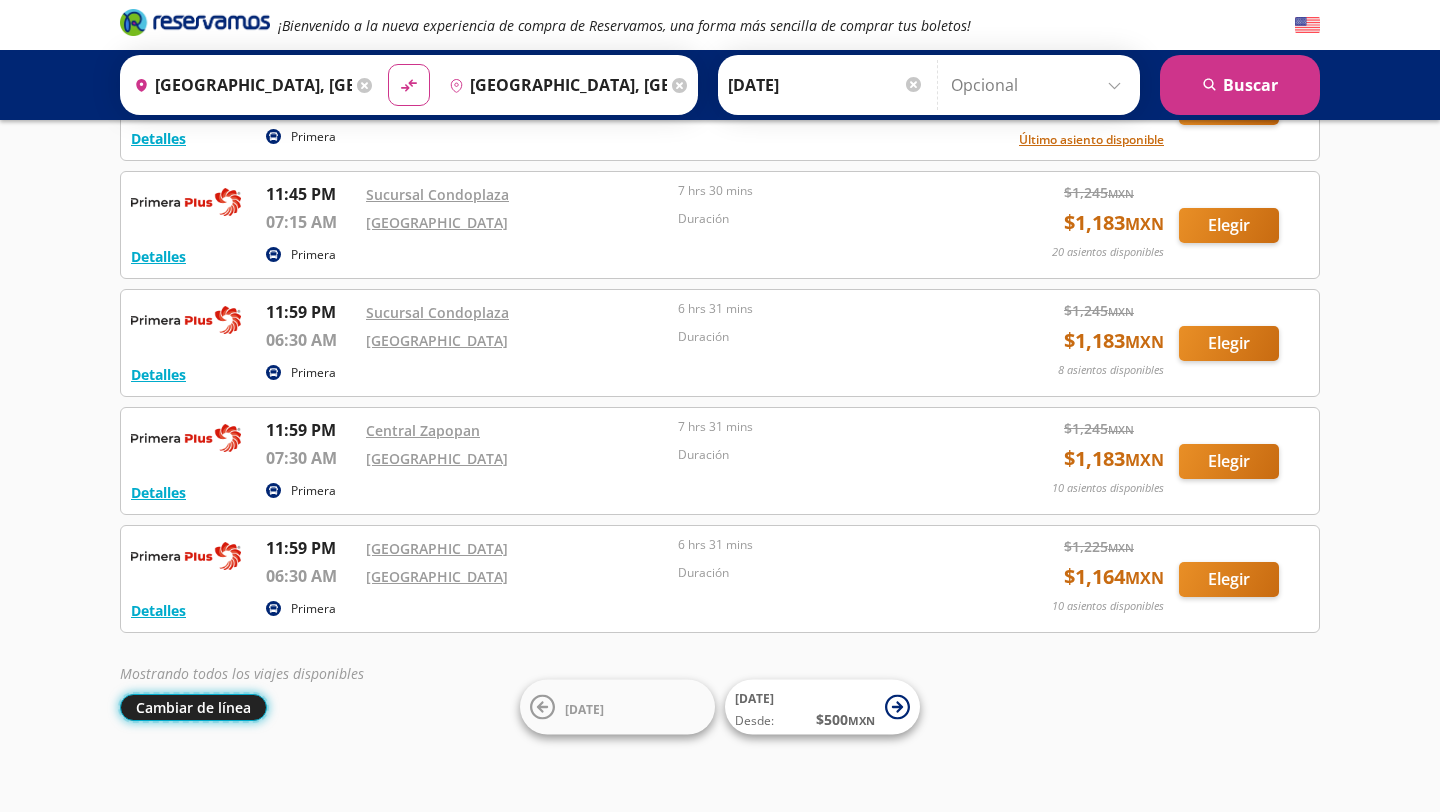 click on "Cambiar de línea" at bounding box center [193, 707] 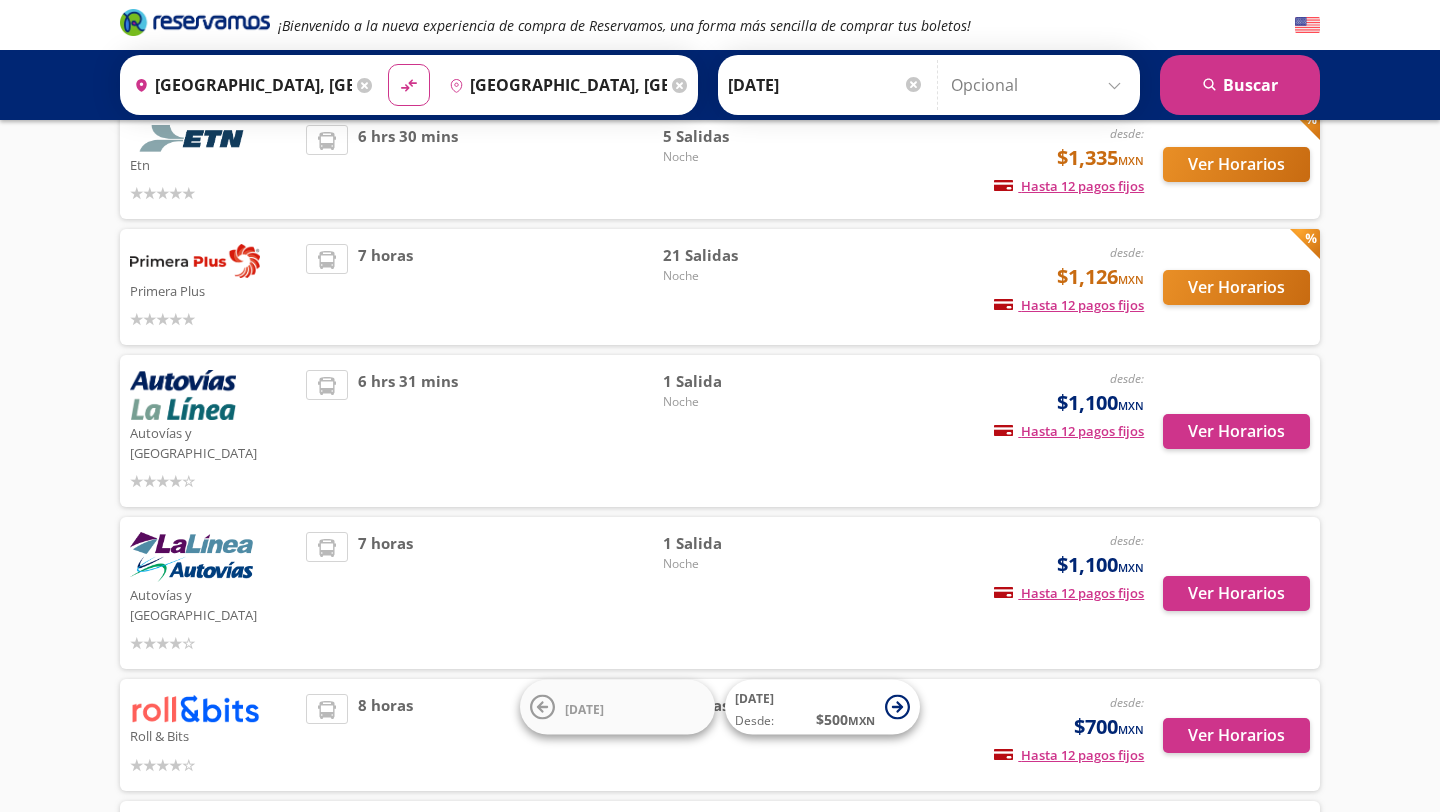 scroll, scrollTop: 167, scrollLeft: 0, axis: vertical 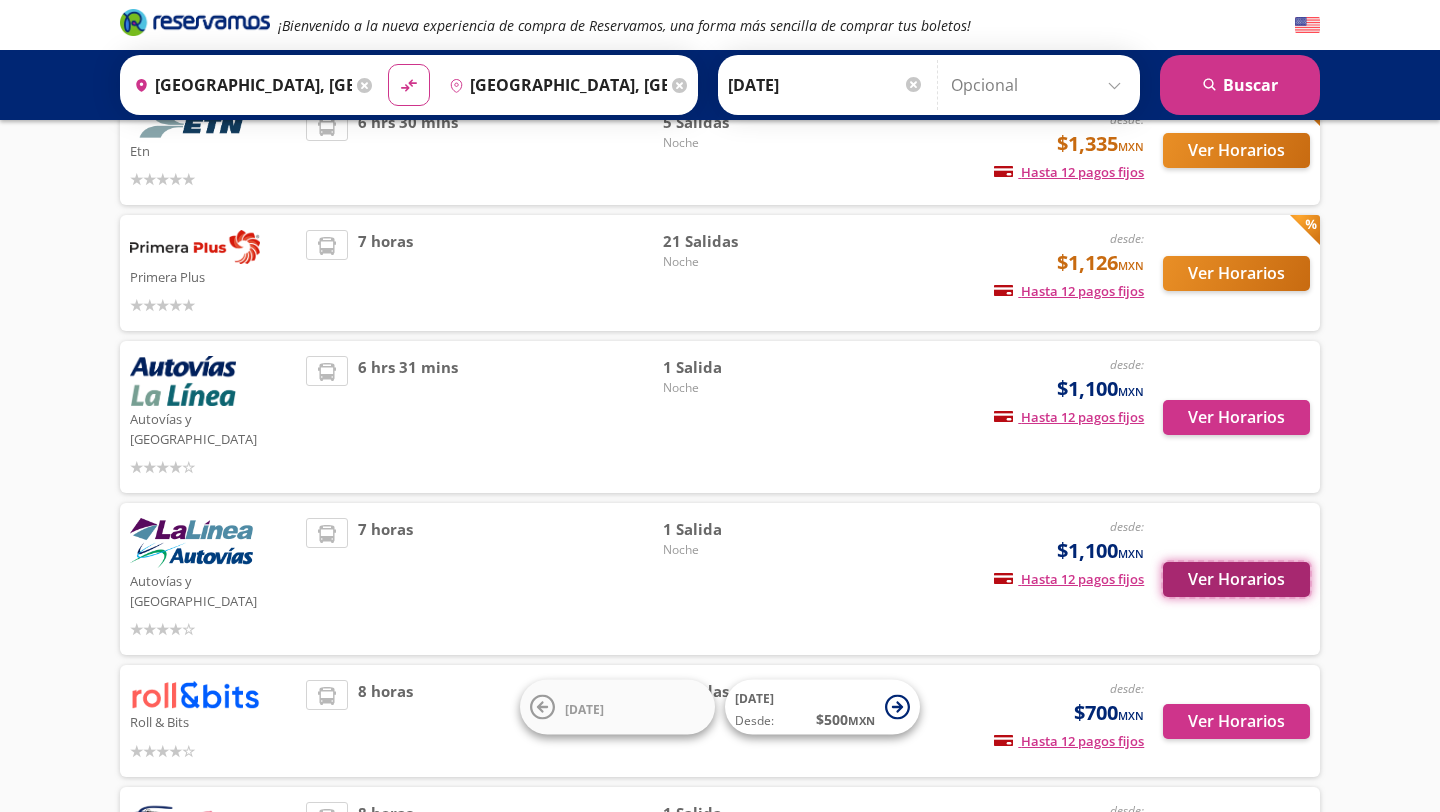 click on "Ver Horarios" at bounding box center (1236, 579) 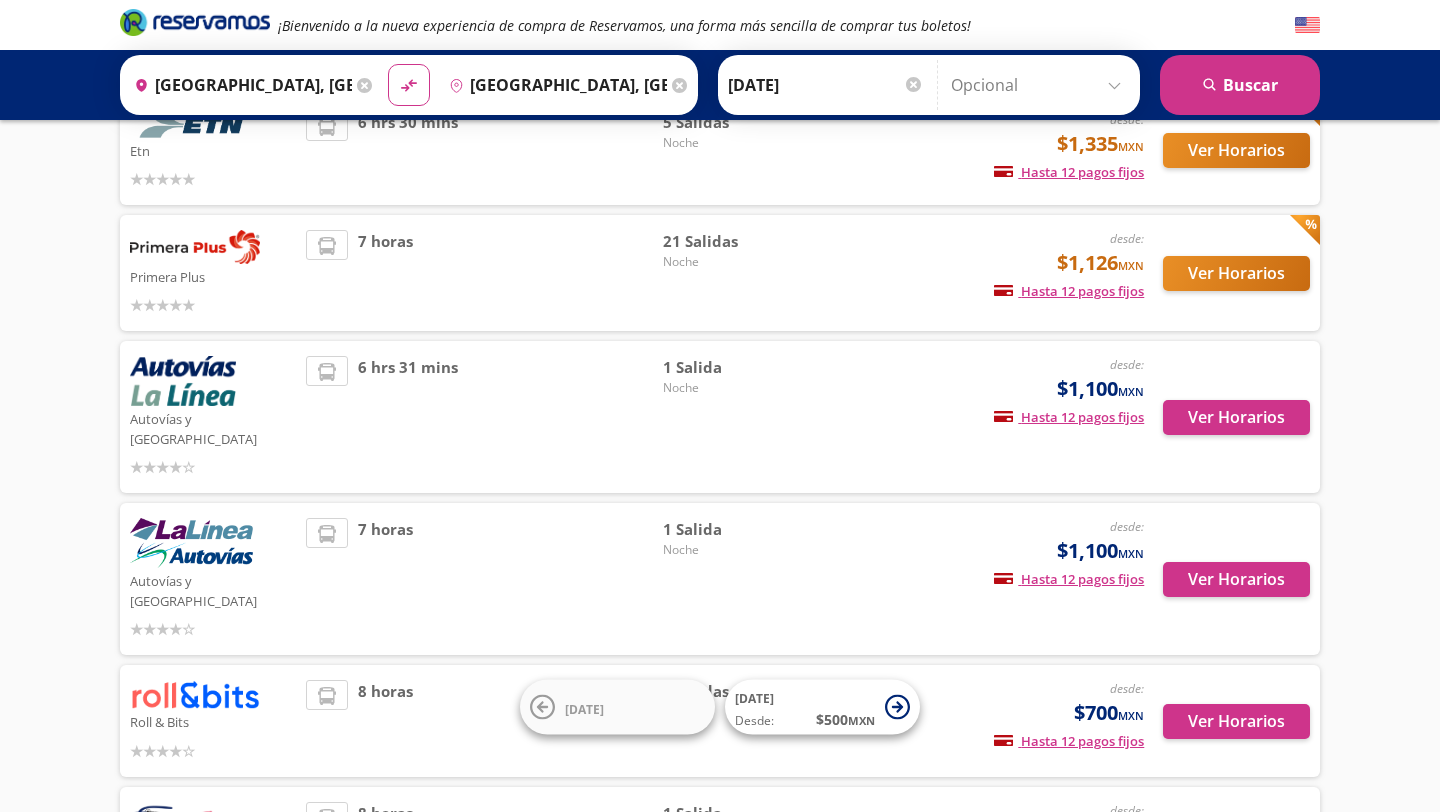 scroll, scrollTop: 0, scrollLeft: 0, axis: both 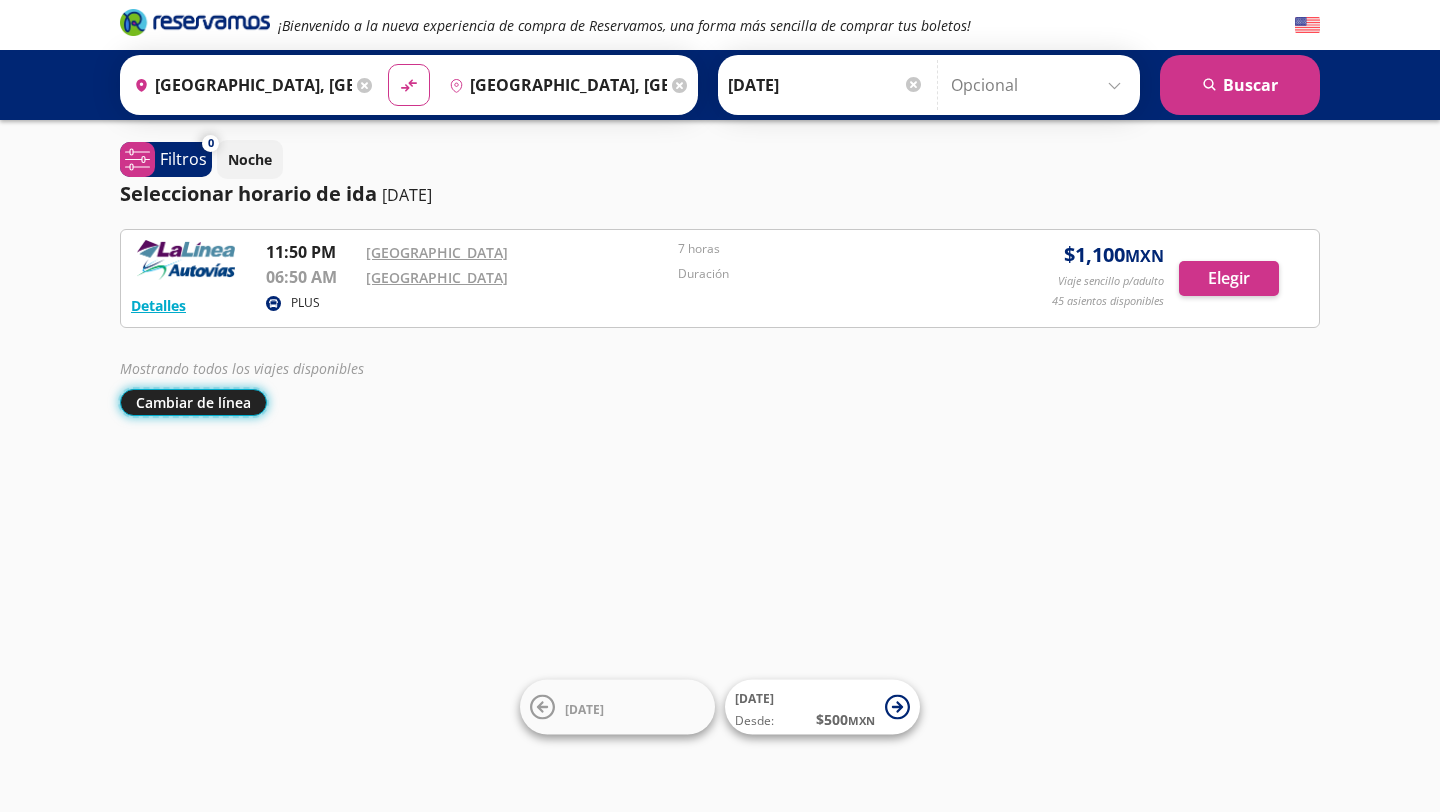 click on "Cambiar de línea" at bounding box center (193, 402) 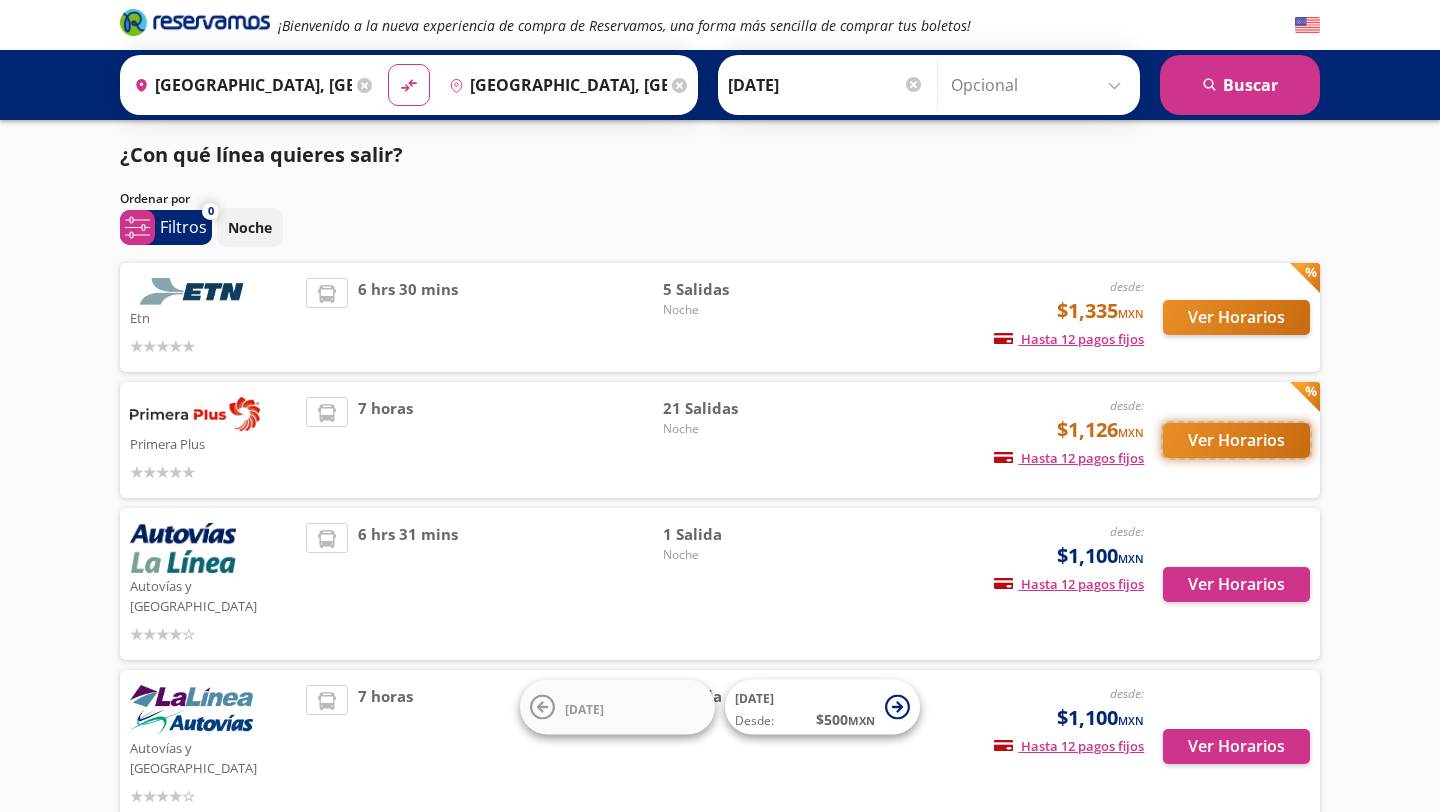 click on "Ver Horarios" at bounding box center [1236, 440] 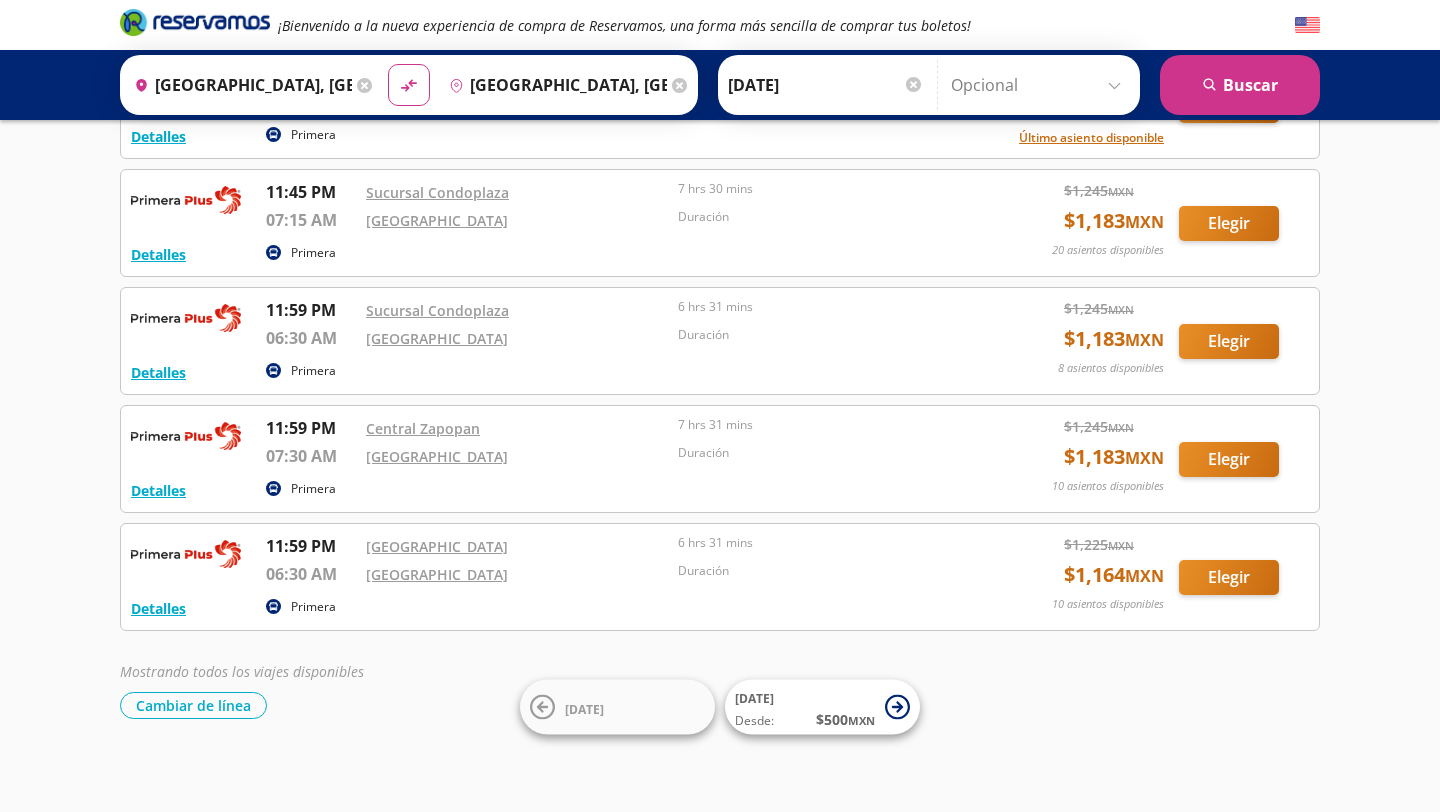 scroll, scrollTop: 2068, scrollLeft: 0, axis: vertical 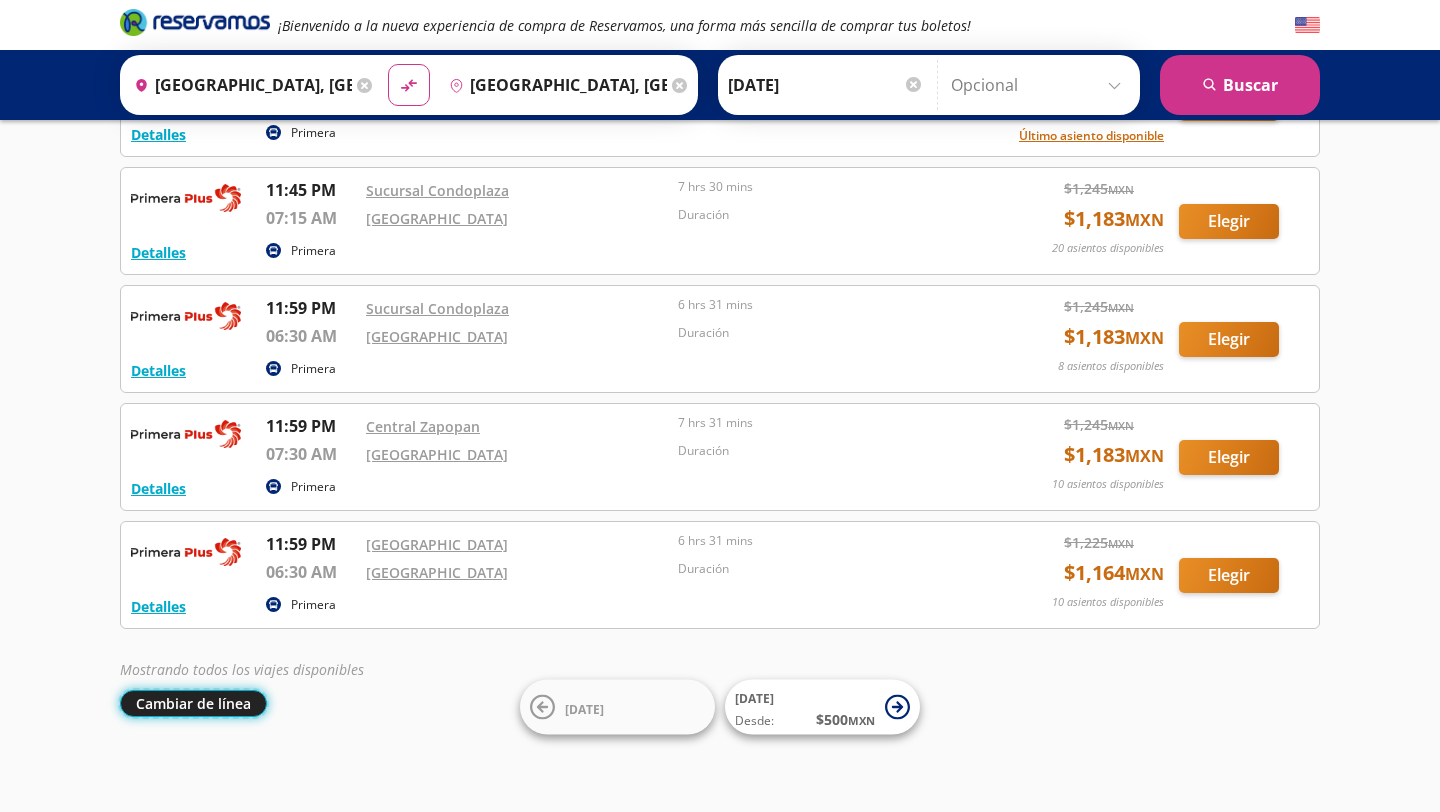 click on "Cambiar de línea" at bounding box center (193, 703) 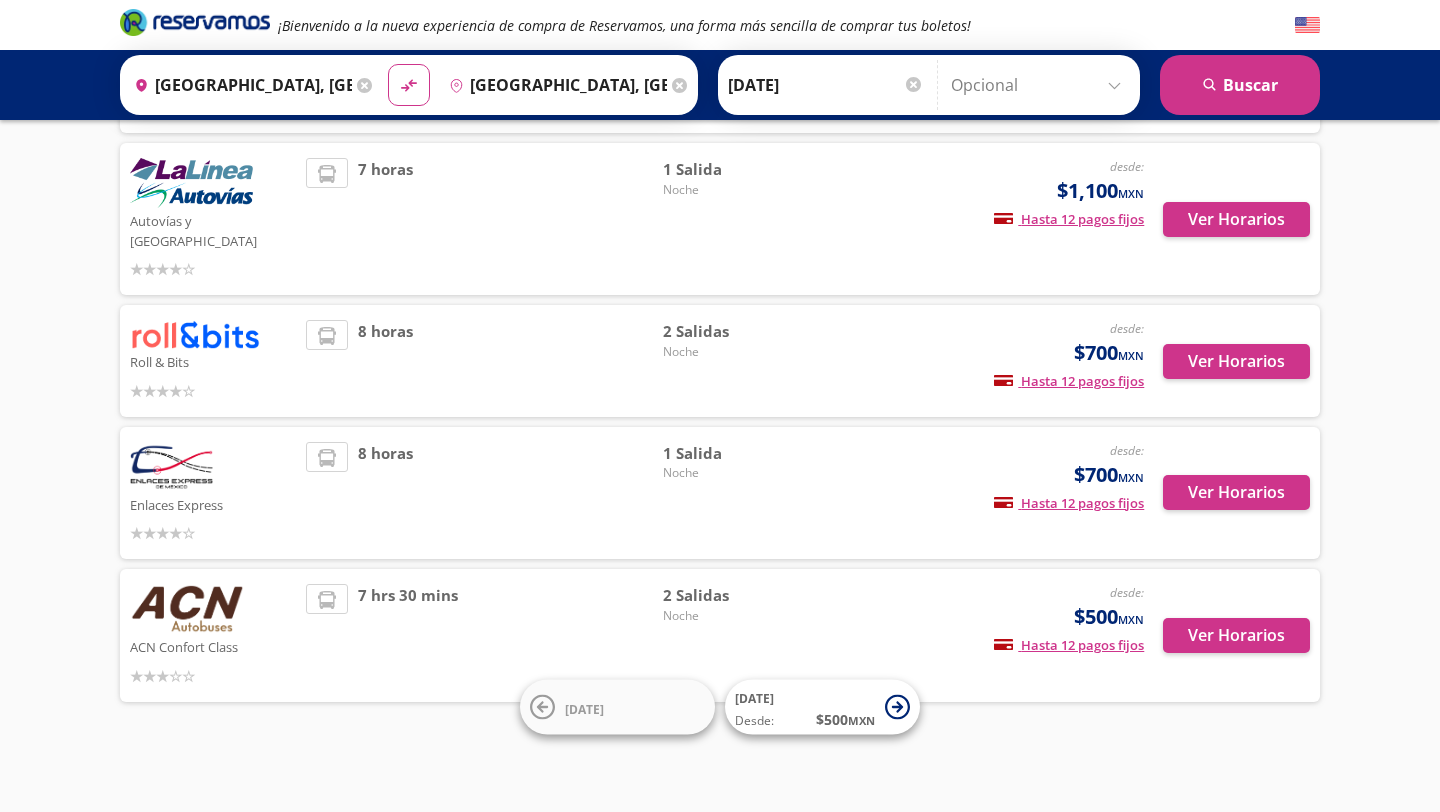 scroll, scrollTop: 487, scrollLeft: 0, axis: vertical 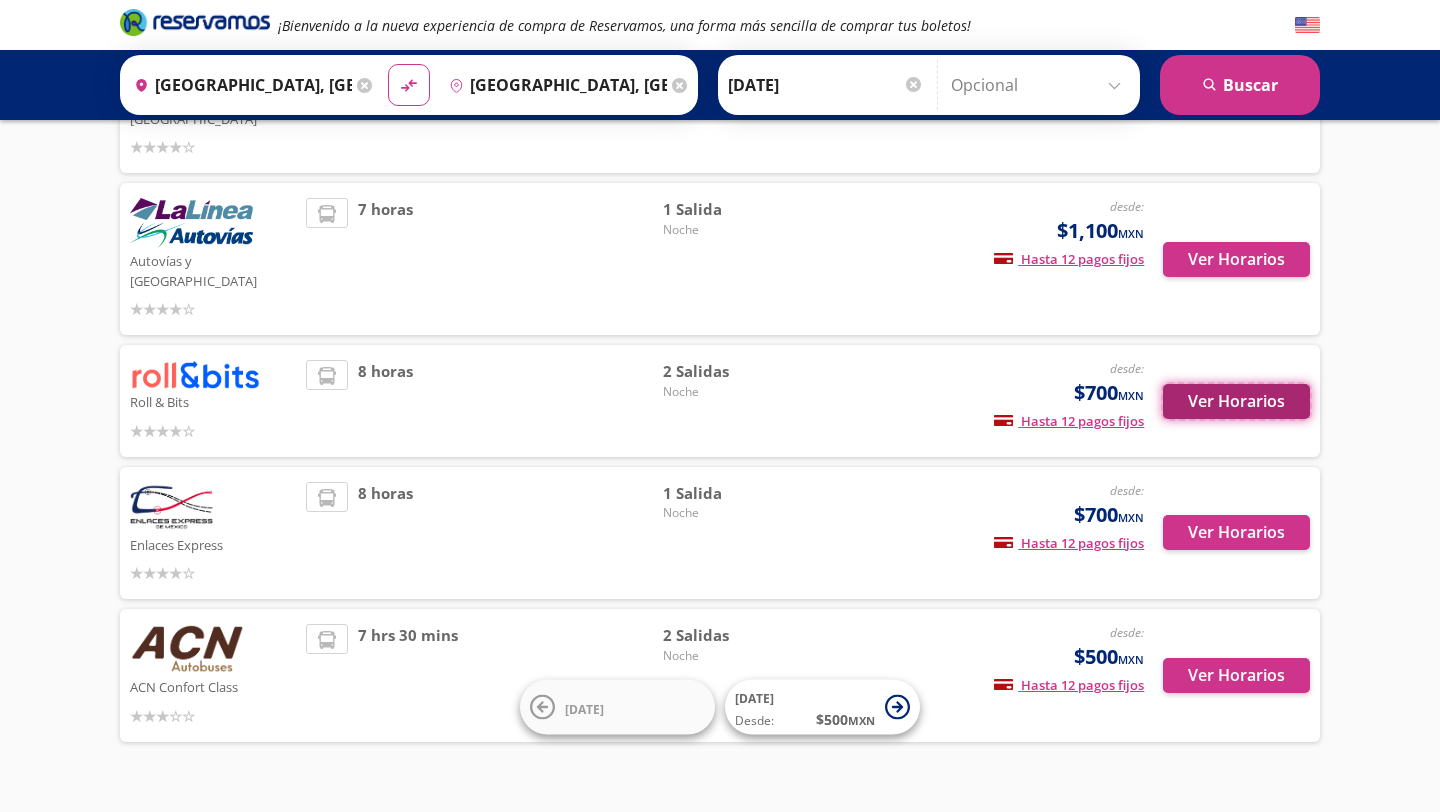 click on "Ver Horarios" at bounding box center [1236, 401] 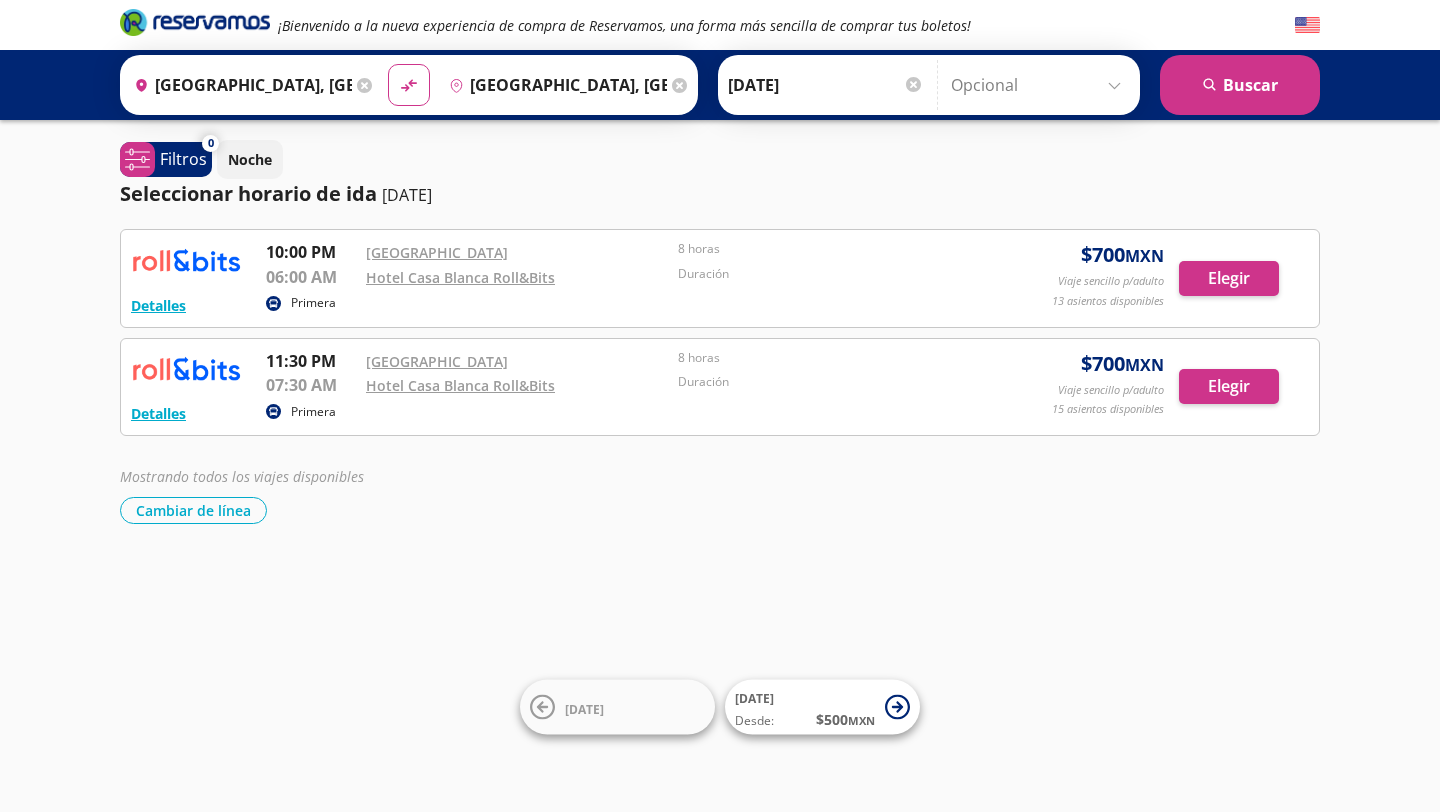 scroll, scrollTop: 0, scrollLeft: 0, axis: both 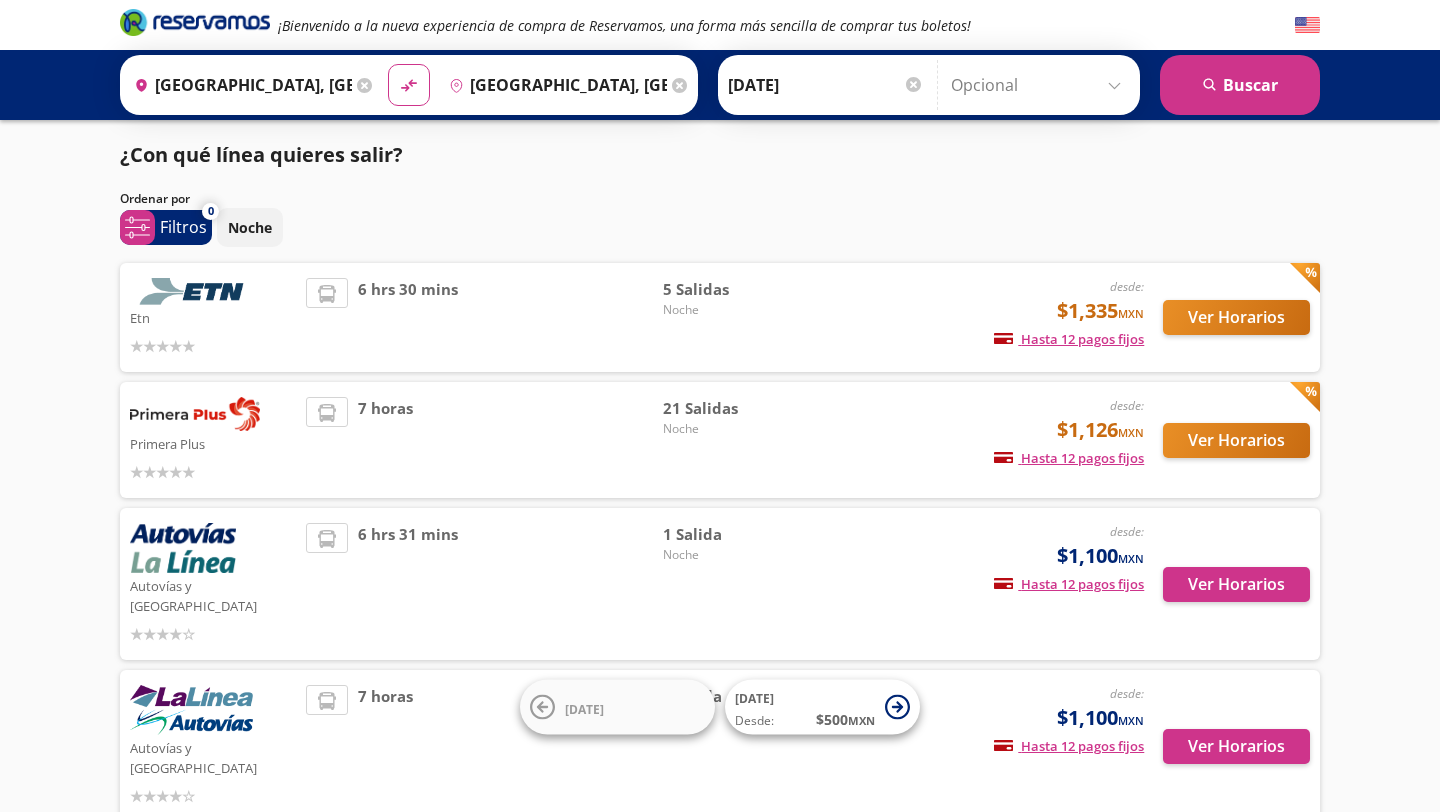 click on "Destino
pin-outline
[GEOGRAPHIC_DATA], [GEOGRAPHIC_DATA]" at bounding box center (566, 85) 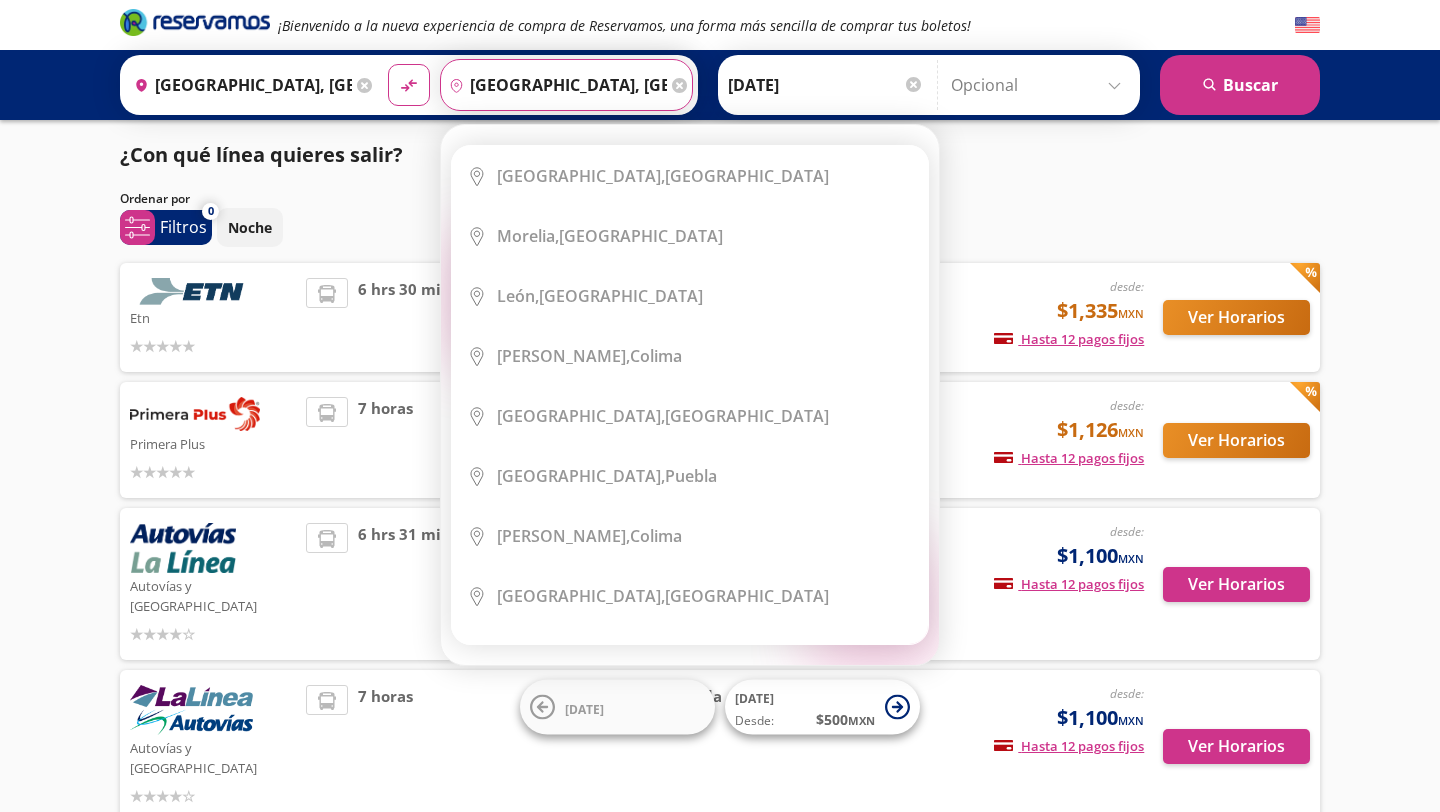 scroll, scrollTop: 0, scrollLeft: 78, axis: horizontal 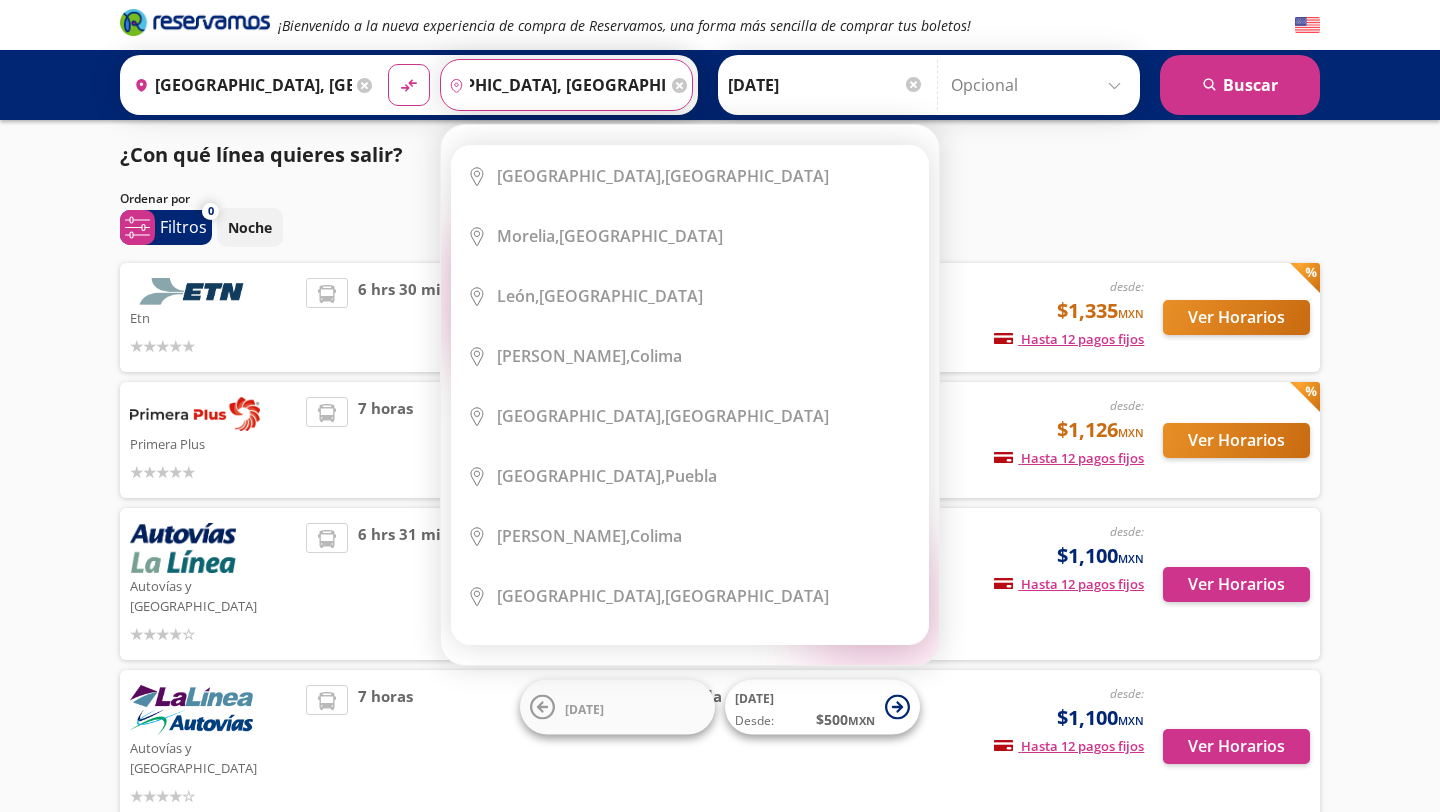 click 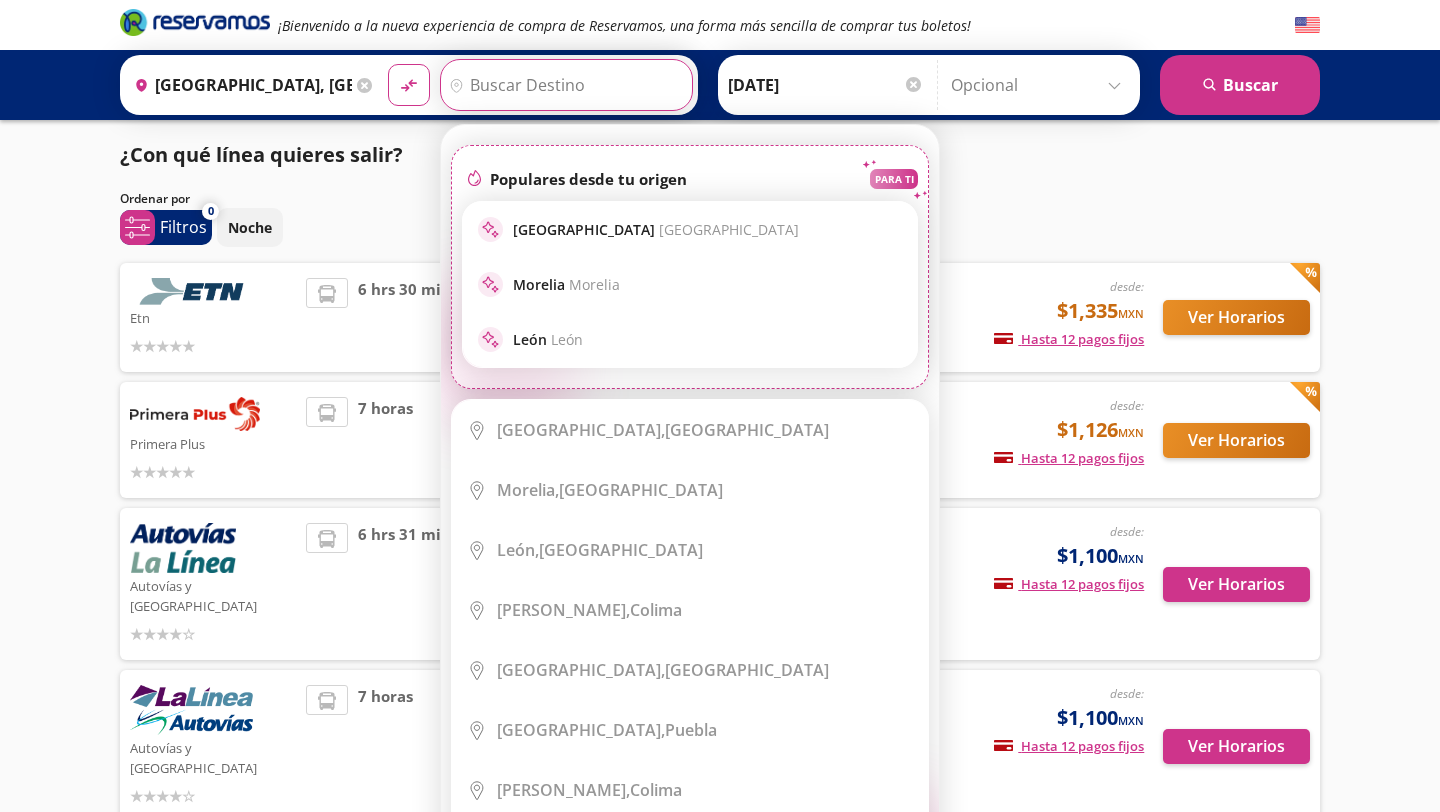 scroll, scrollTop: 0, scrollLeft: 0, axis: both 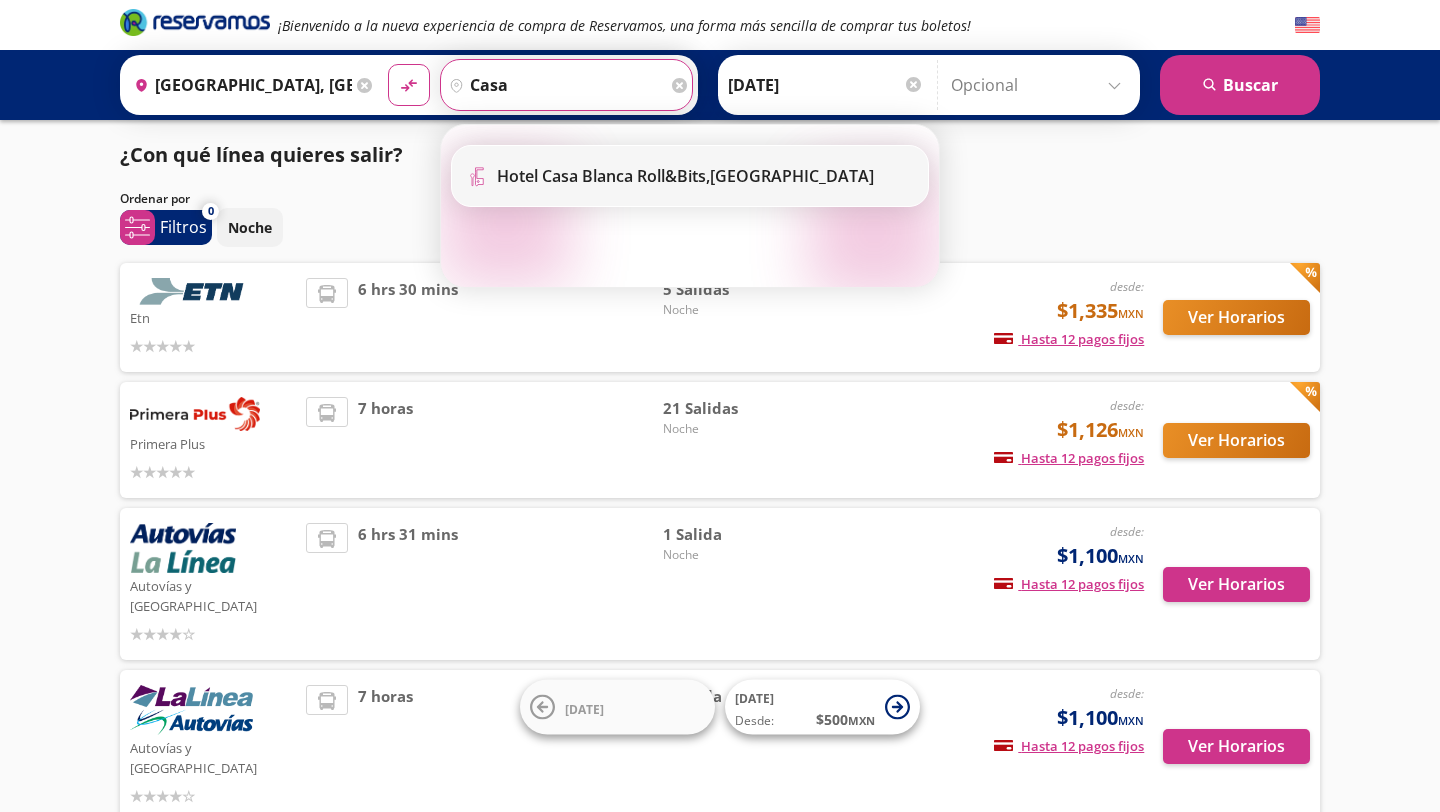 click on "Hotel Casa [PERSON_NAME] Roll&bits,  [GEOGRAPHIC_DATA]" at bounding box center (685, 176) 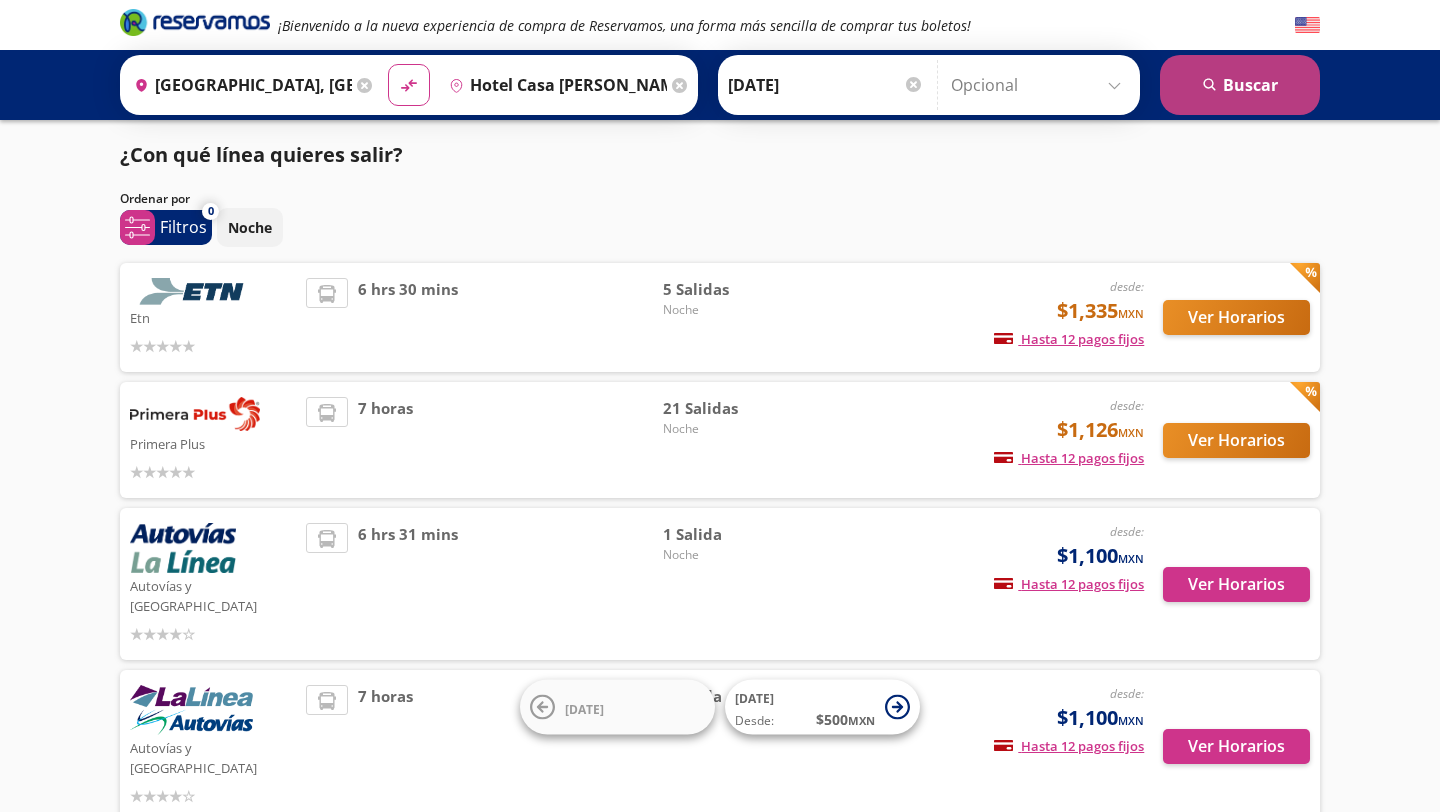 click on "search
[GEOGRAPHIC_DATA]" at bounding box center (1240, 85) 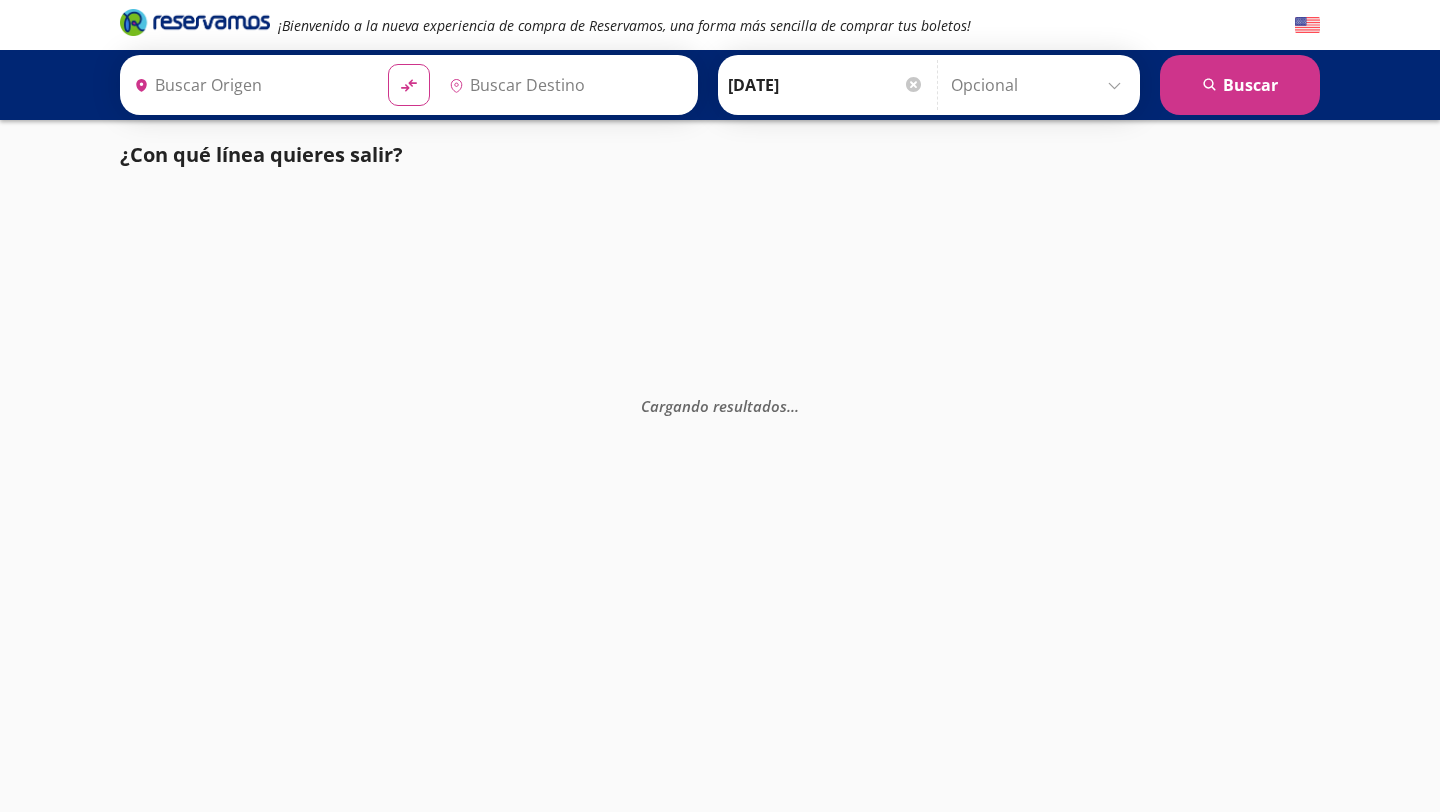 type on "Hotel Casa [PERSON_NAME] Roll&bits, [GEOGRAPHIC_DATA]" 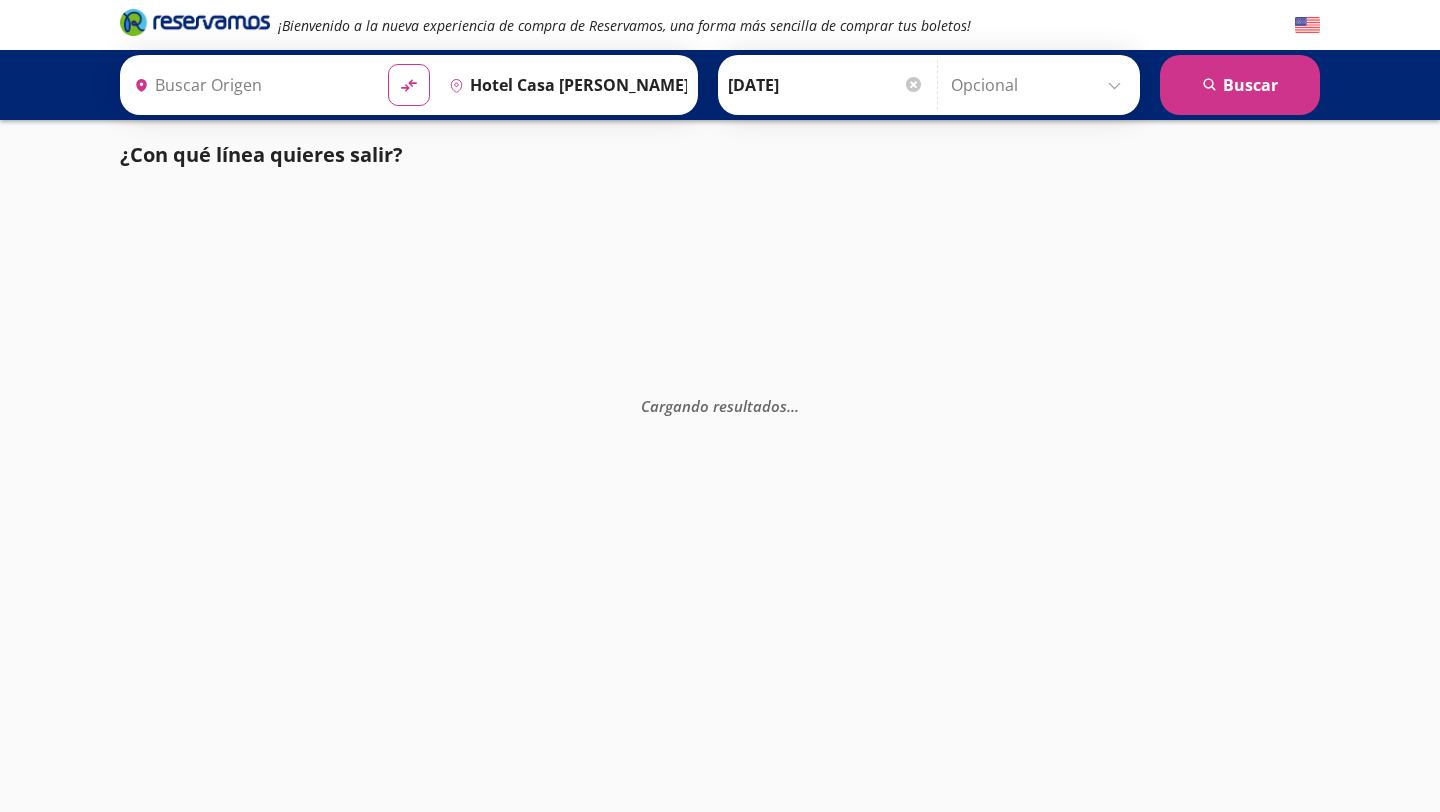 type on "[GEOGRAPHIC_DATA], [GEOGRAPHIC_DATA]" 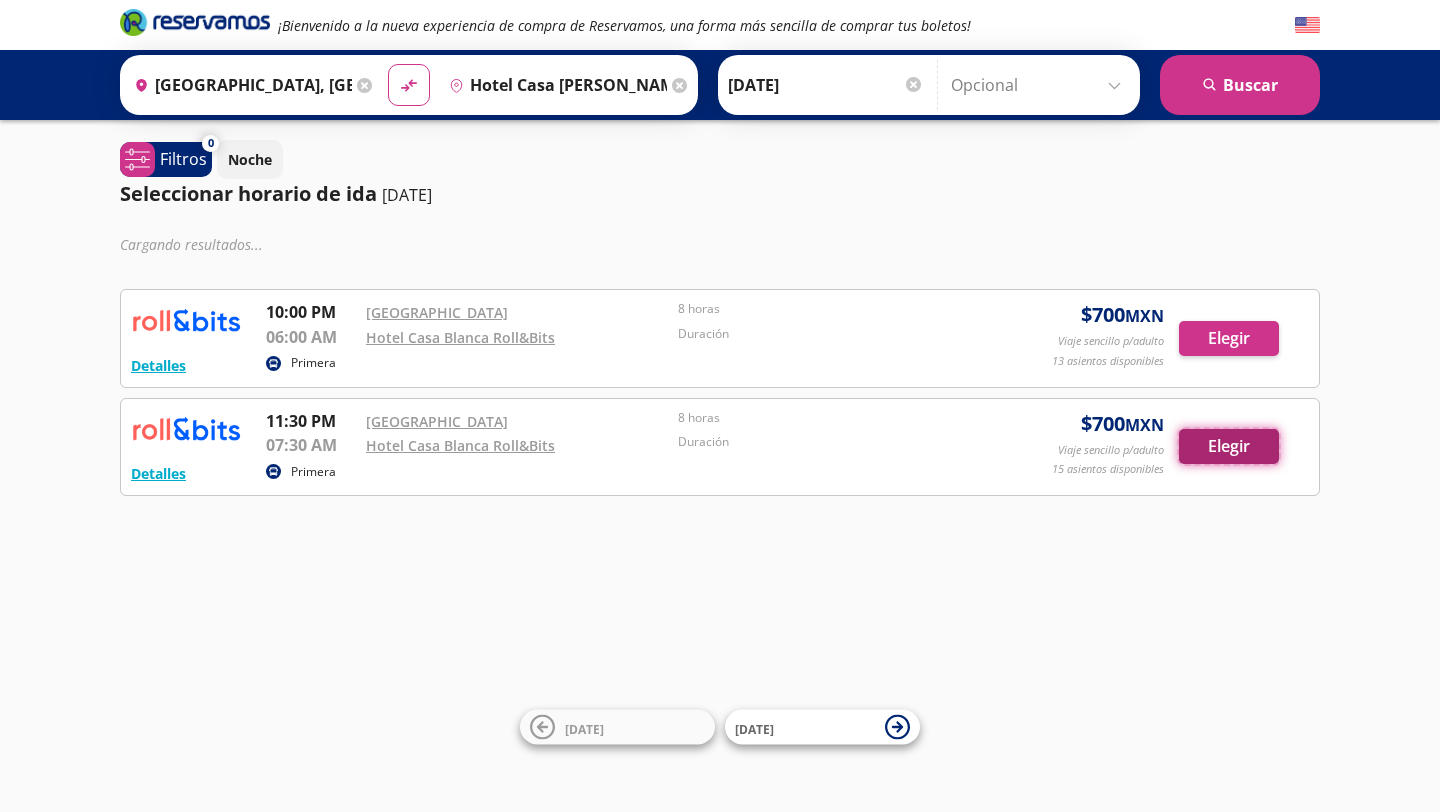 click on "Elegir" at bounding box center [1229, 446] 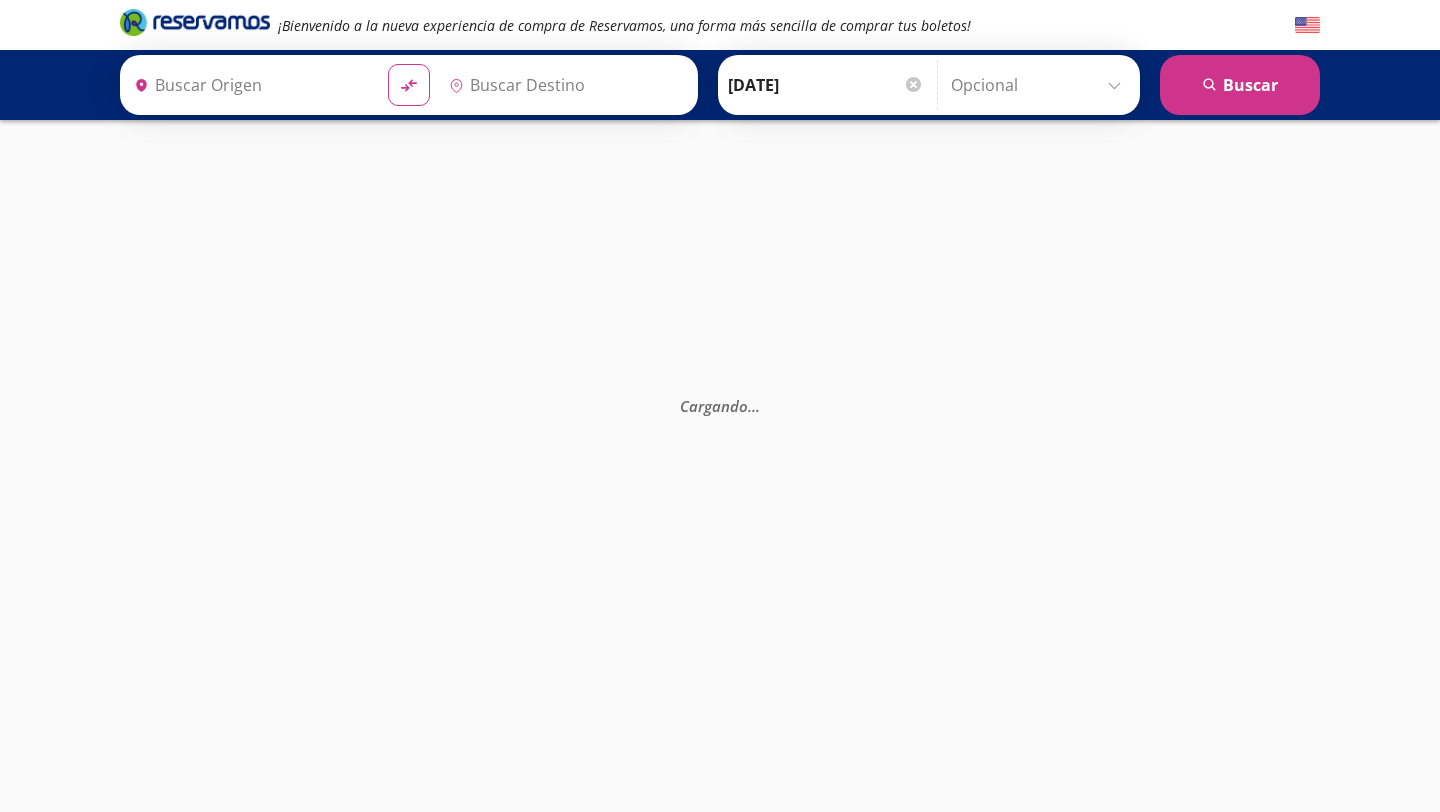 type on "[GEOGRAPHIC_DATA], [GEOGRAPHIC_DATA]" 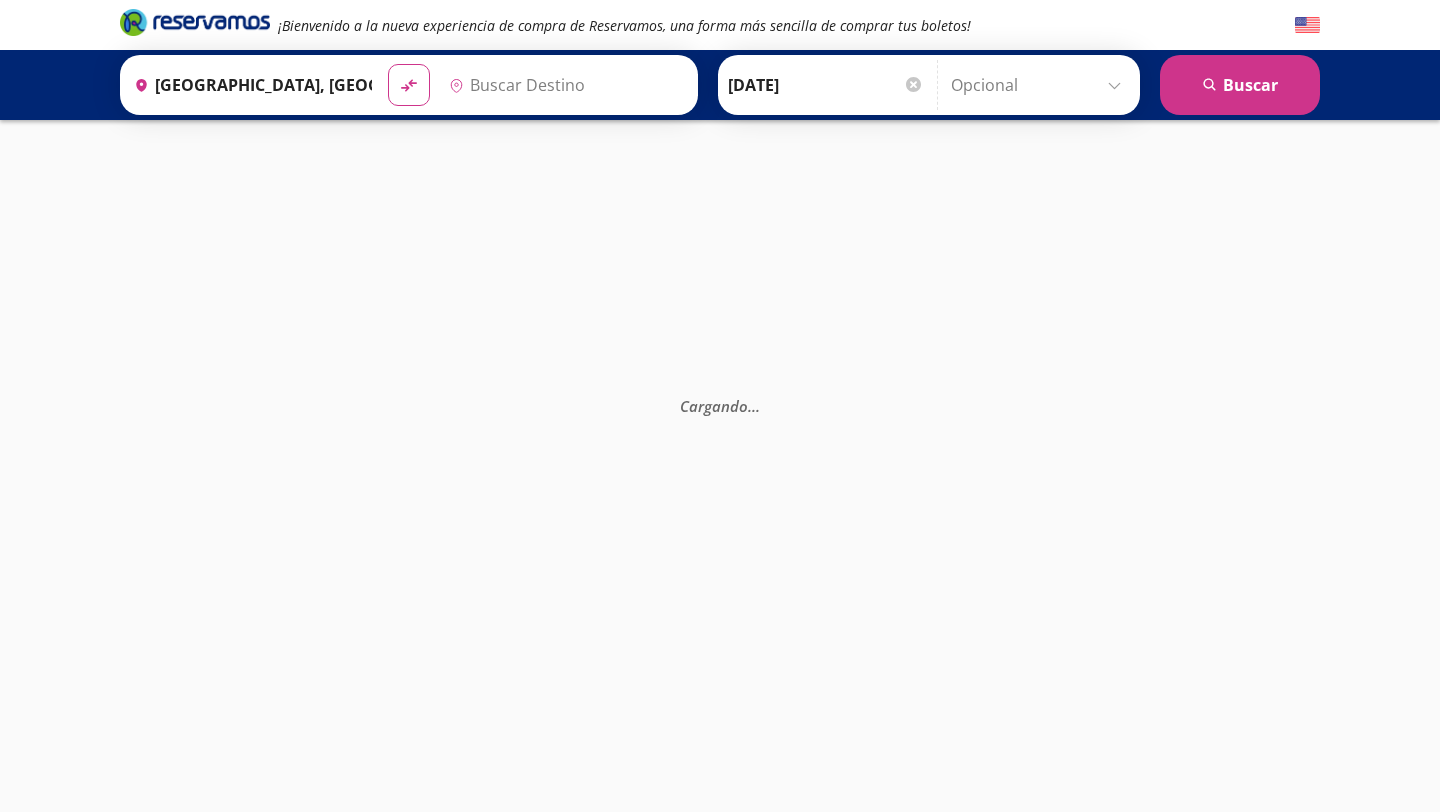 type on "Hotel Casa [PERSON_NAME] Roll&bits, [GEOGRAPHIC_DATA]" 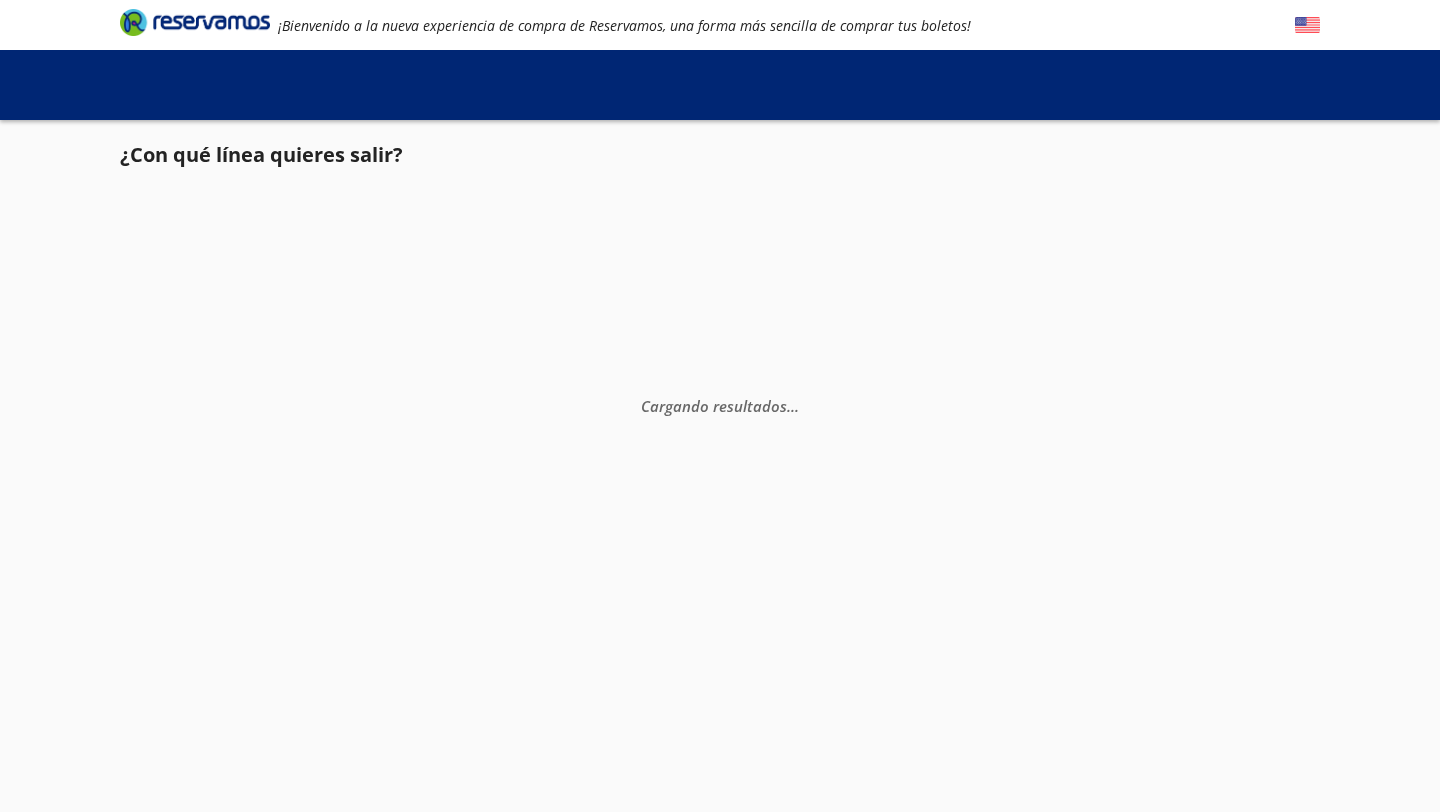 scroll, scrollTop: 0, scrollLeft: 0, axis: both 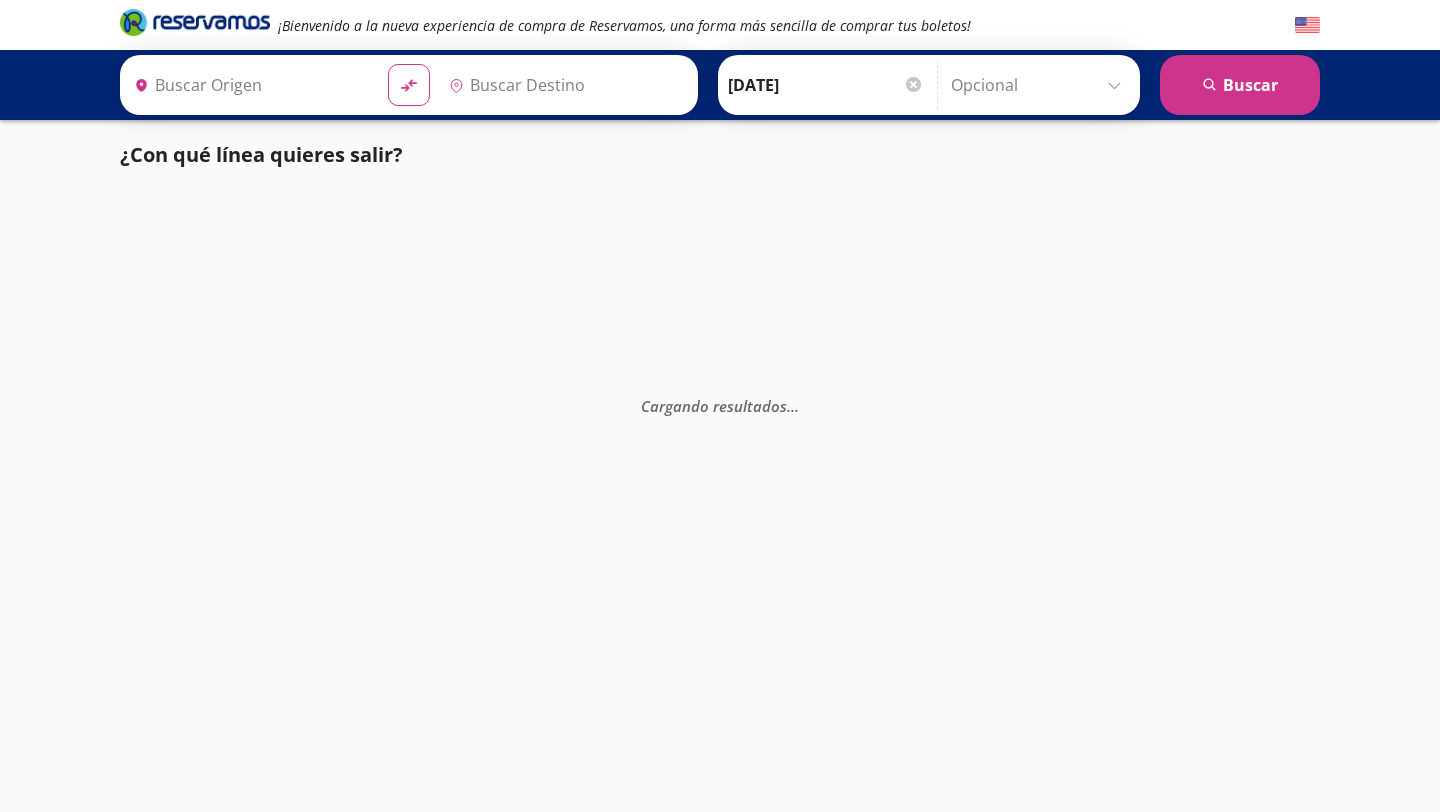 type on "Central Zapopan, [GEOGRAPHIC_DATA]" 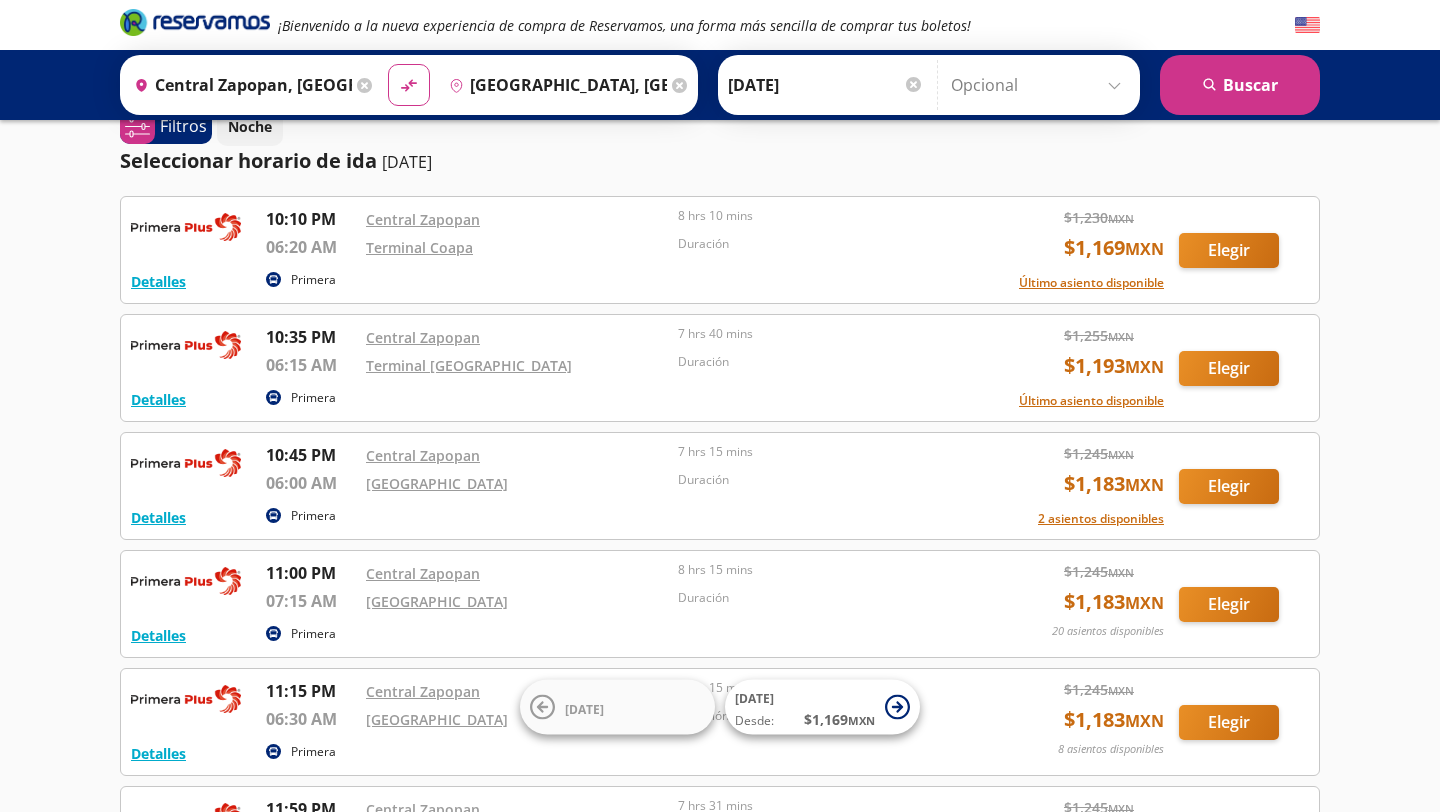 scroll, scrollTop: 0, scrollLeft: 0, axis: both 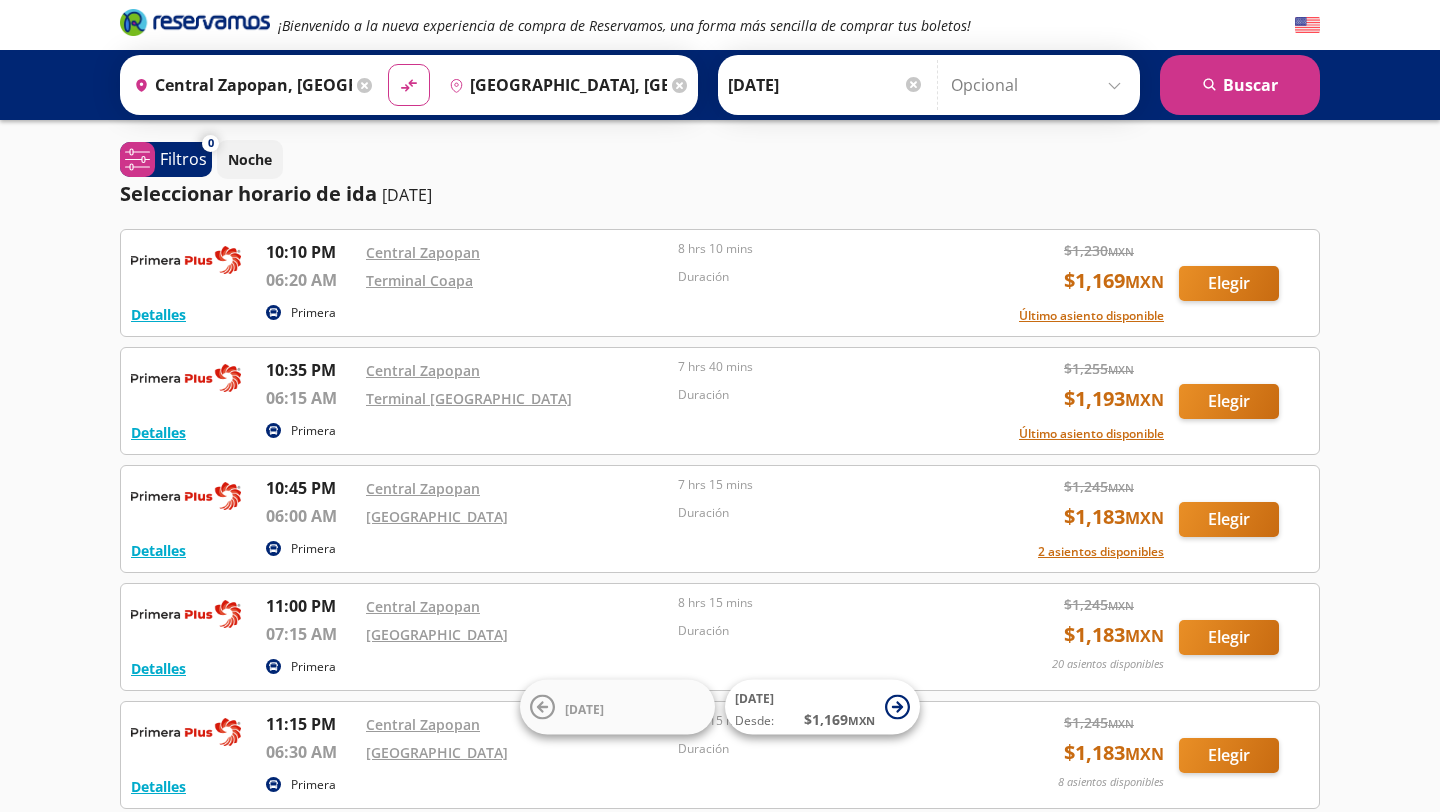 click at bounding box center [191, 269] 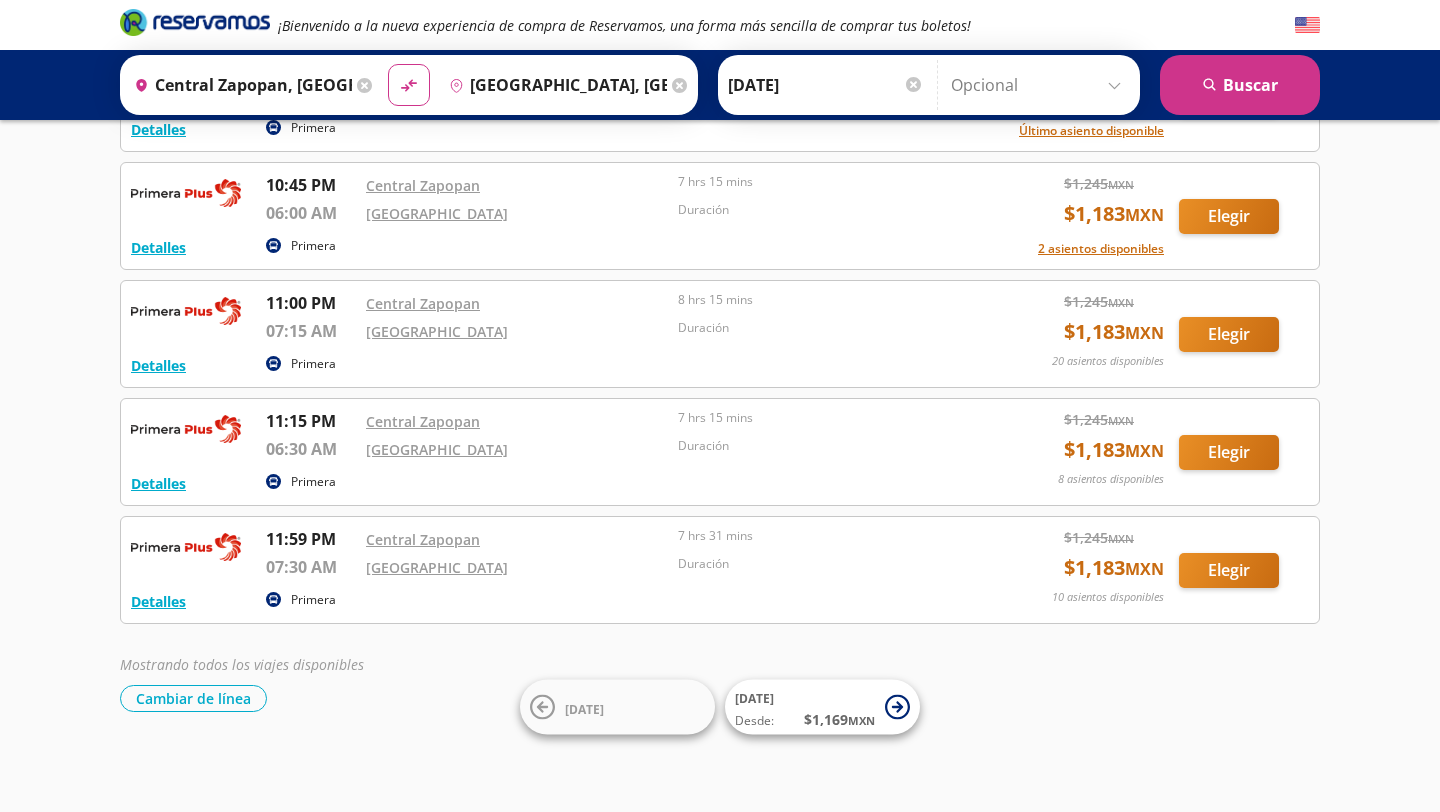scroll, scrollTop: 0, scrollLeft: 0, axis: both 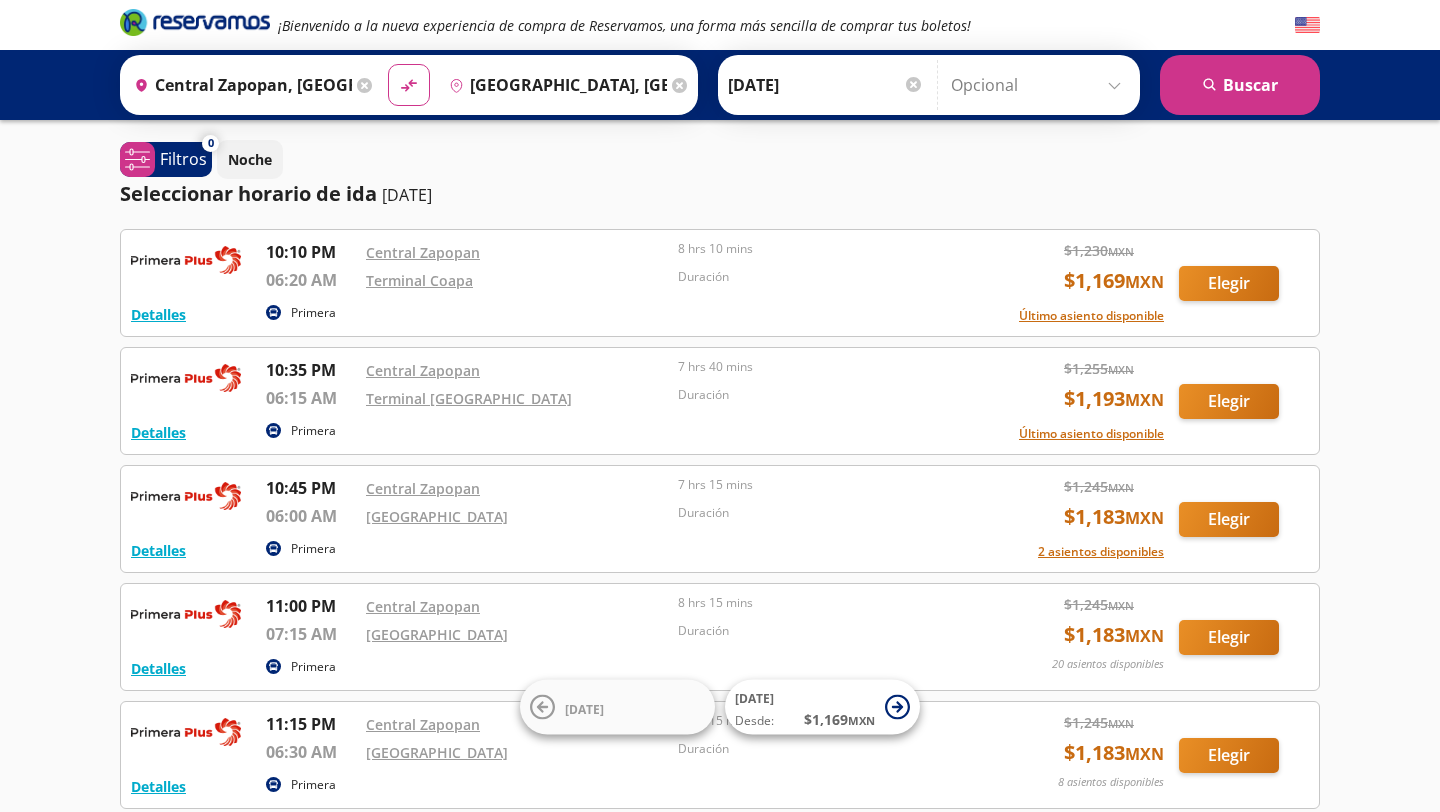 click on "Terminal Coapa" at bounding box center [517, 283] 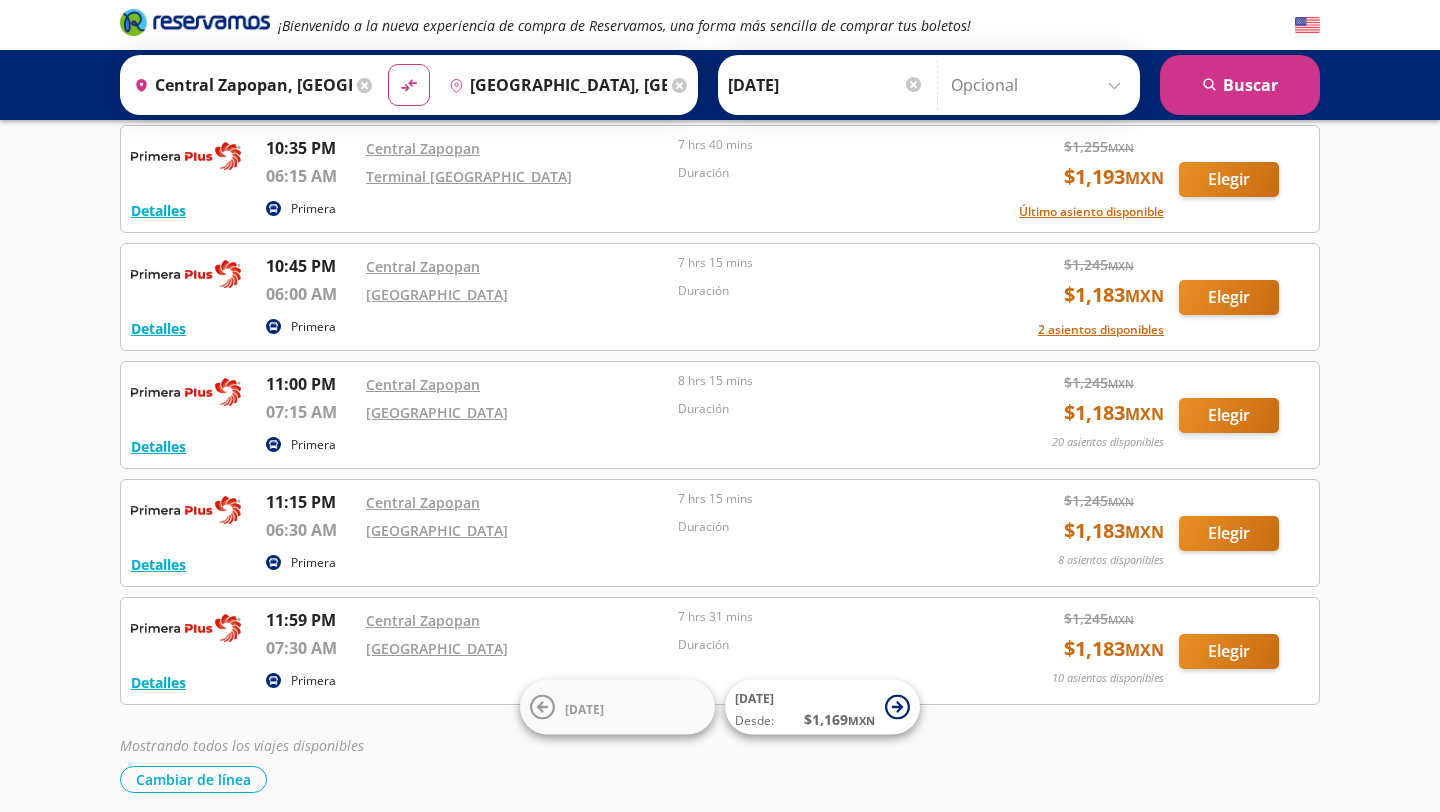 scroll, scrollTop: 0, scrollLeft: 0, axis: both 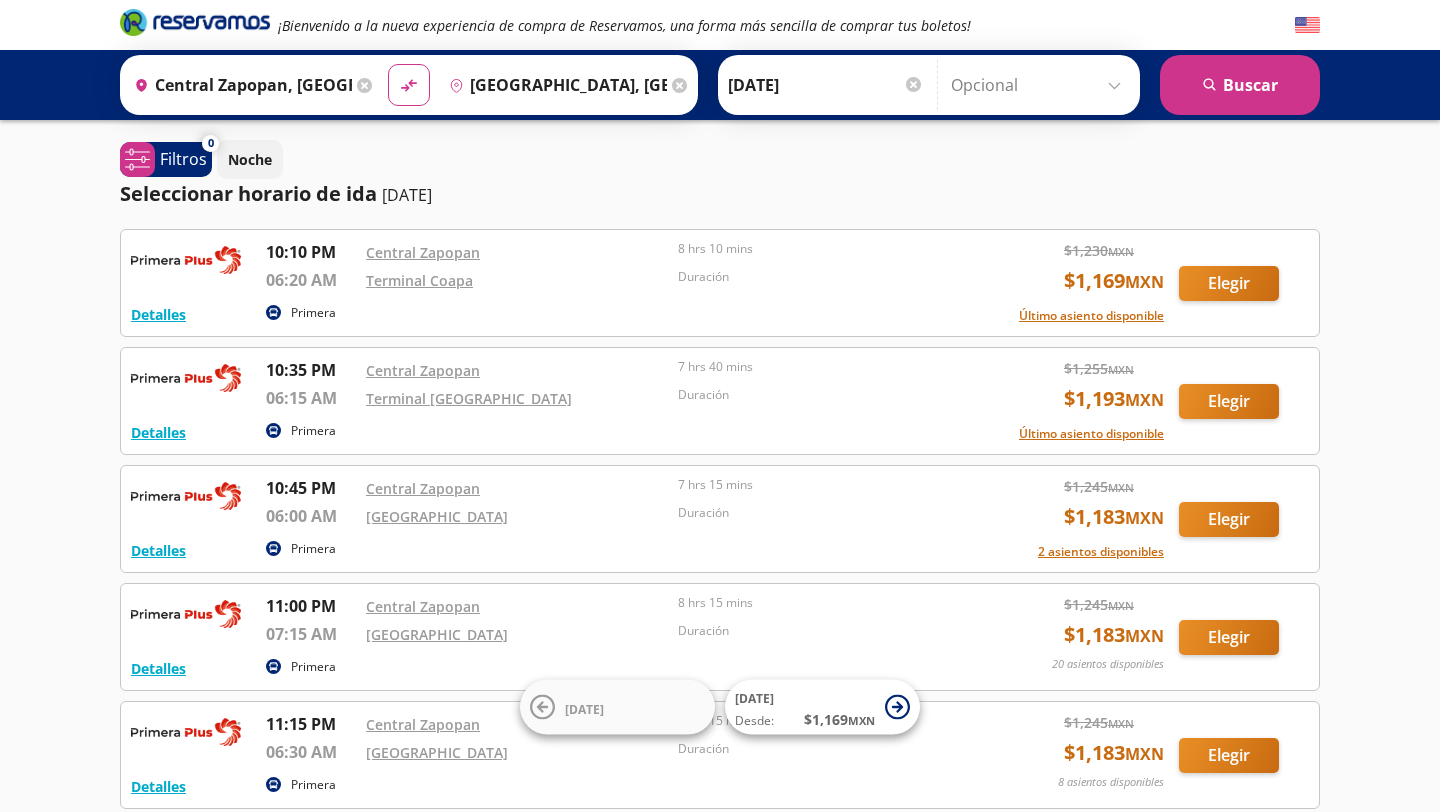 click 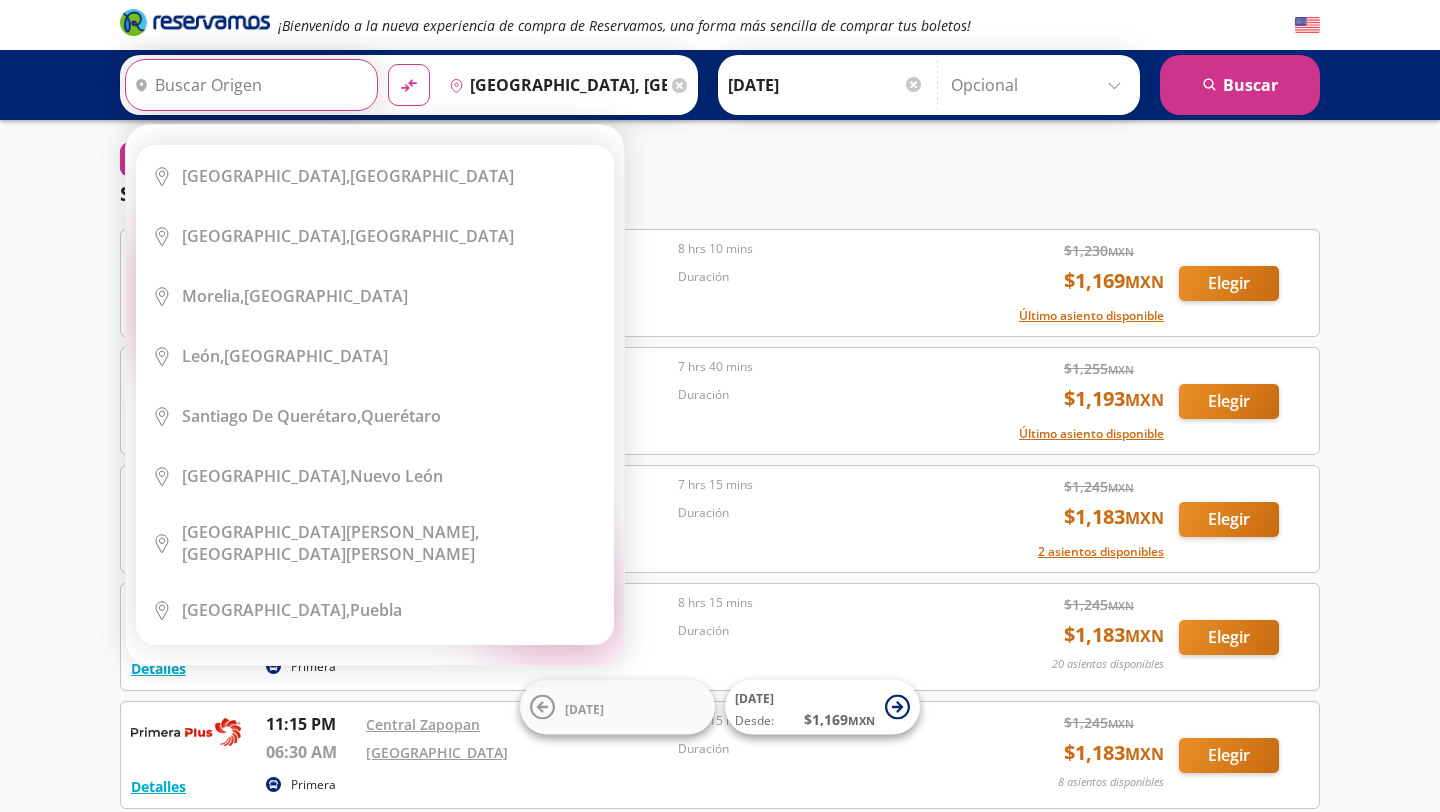 type 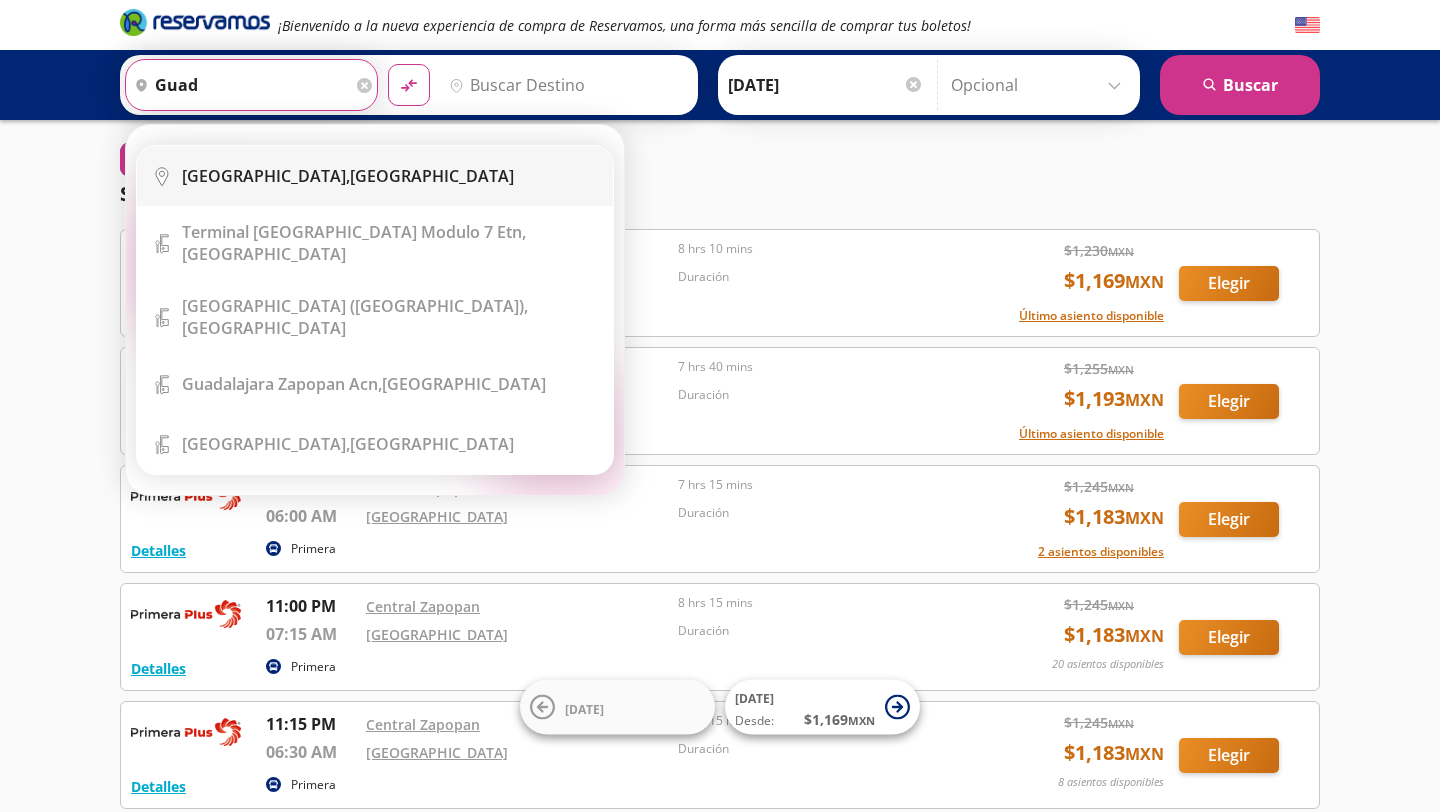 click on "[GEOGRAPHIC_DATA],  [GEOGRAPHIC_DATA]" at bounding box center [390, 176] 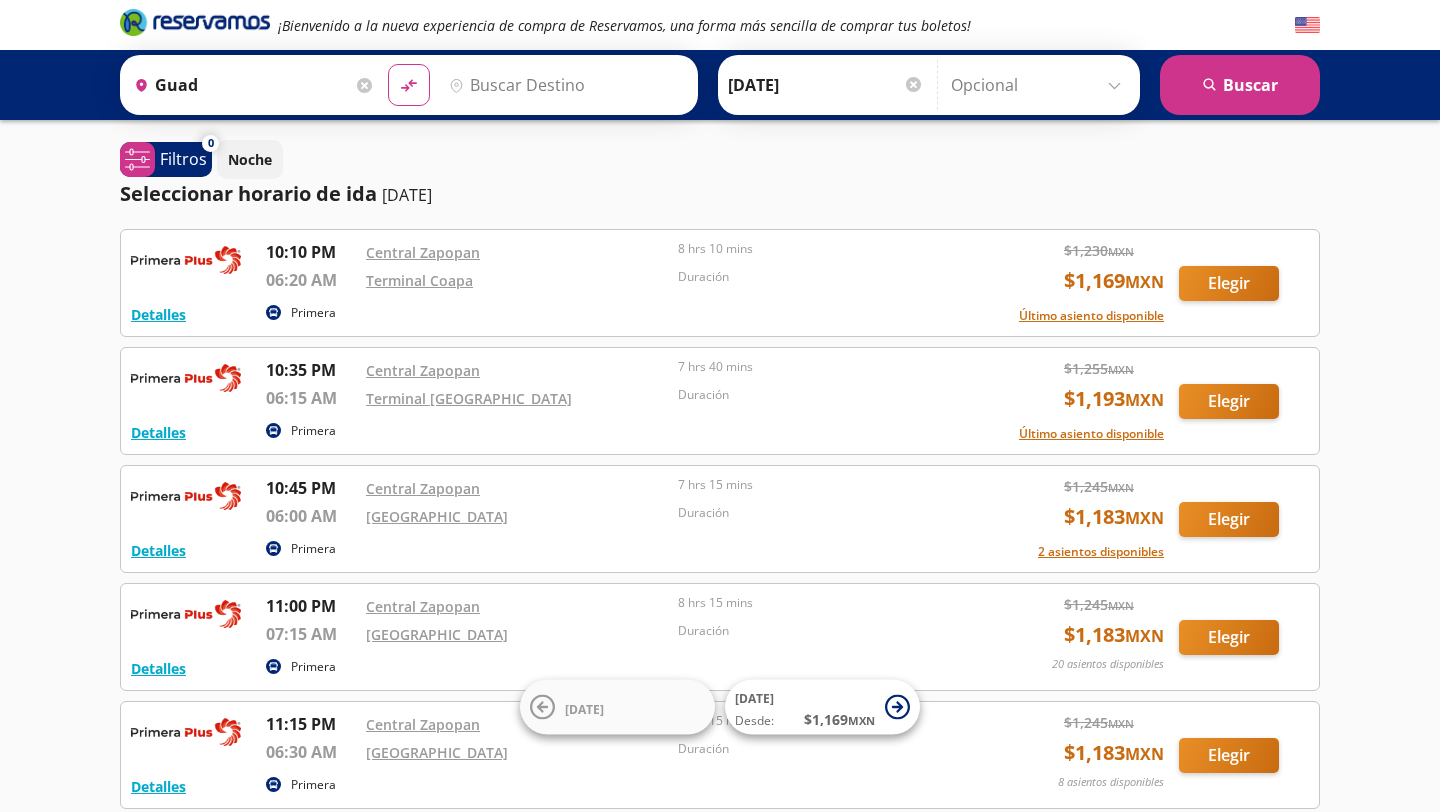 type on "[GEOGRAPHIC_DATA], [GEOGRAPHIC_DATA]" 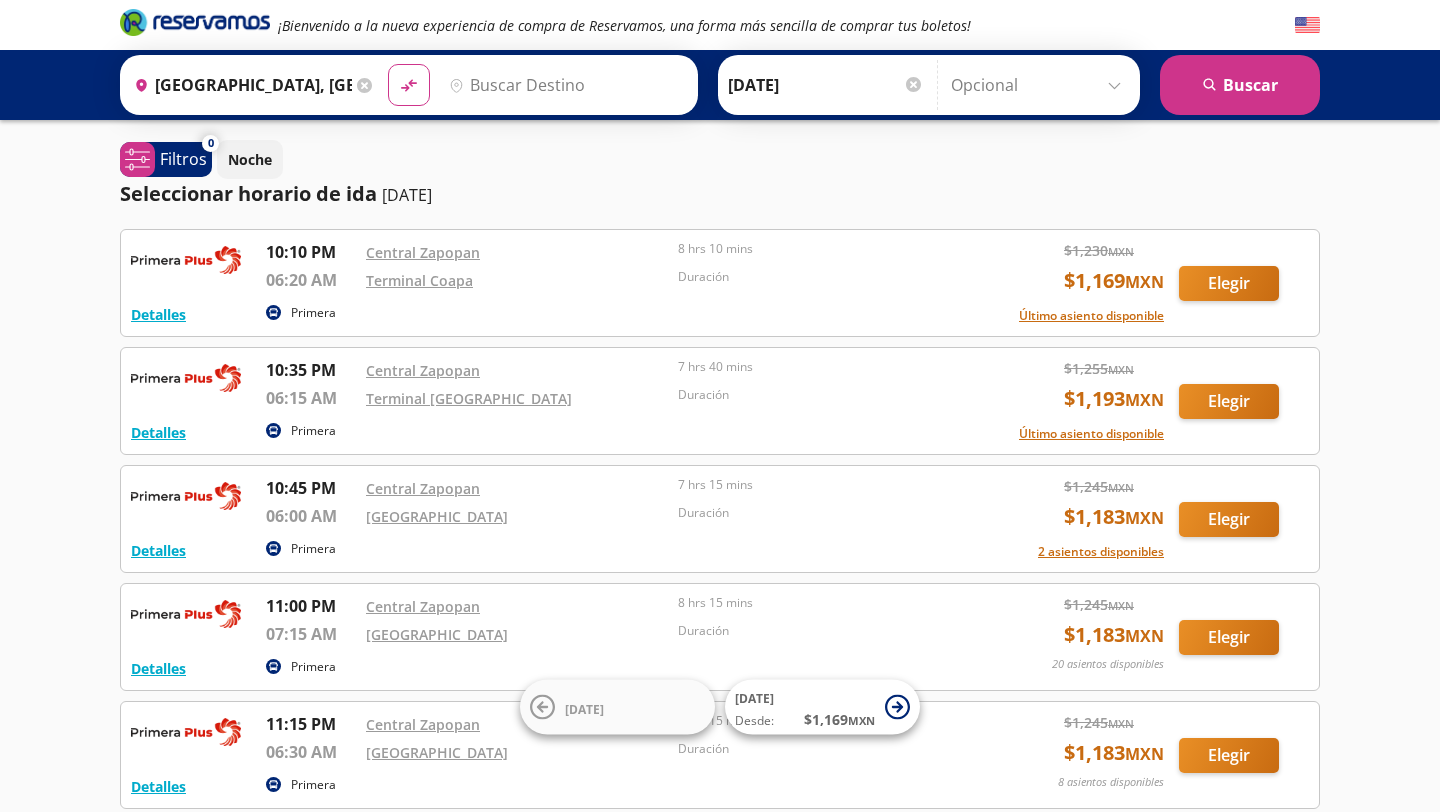 click on "Destino" at bounding box center (564, 85) 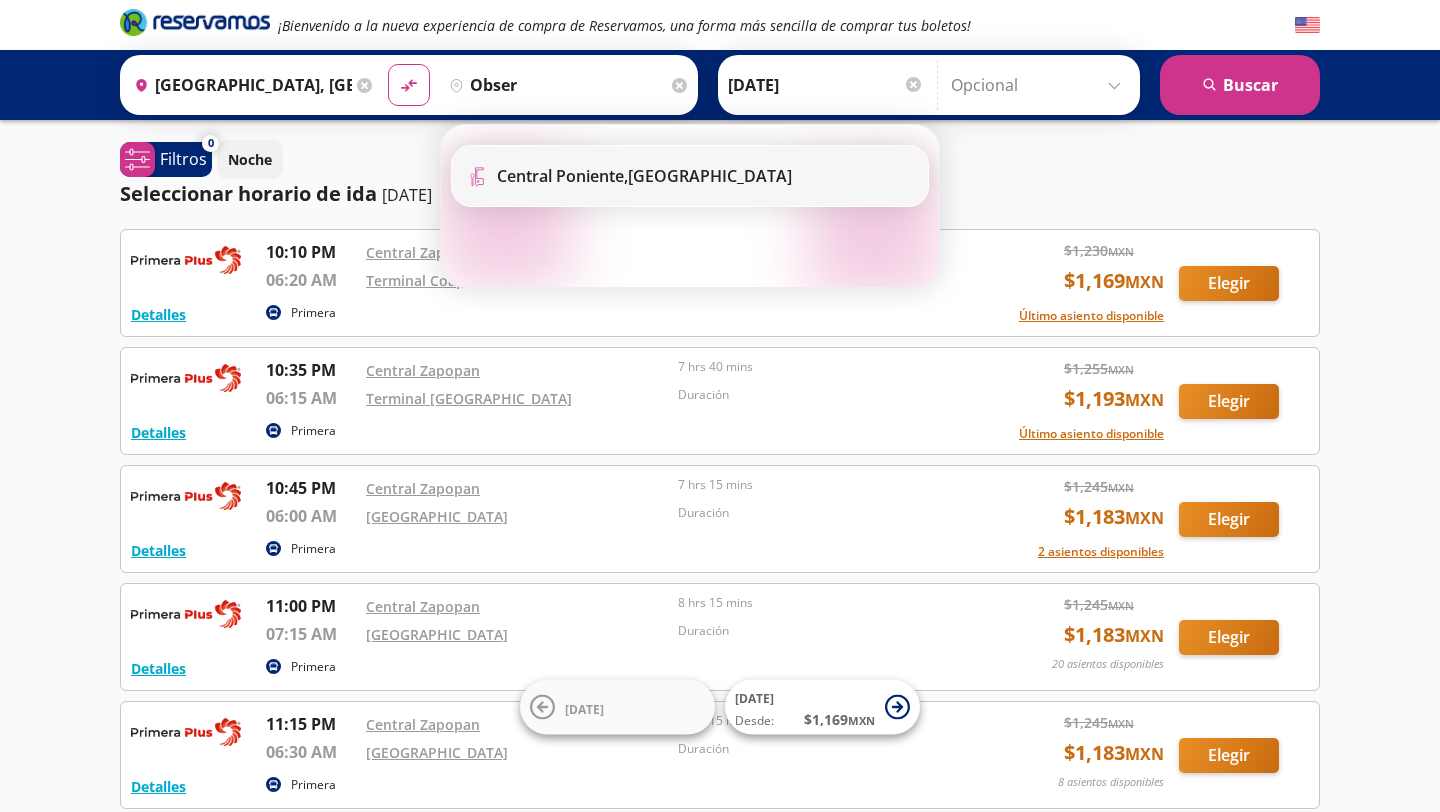 click on "Central Poniente," at bounding box center [562, 176] 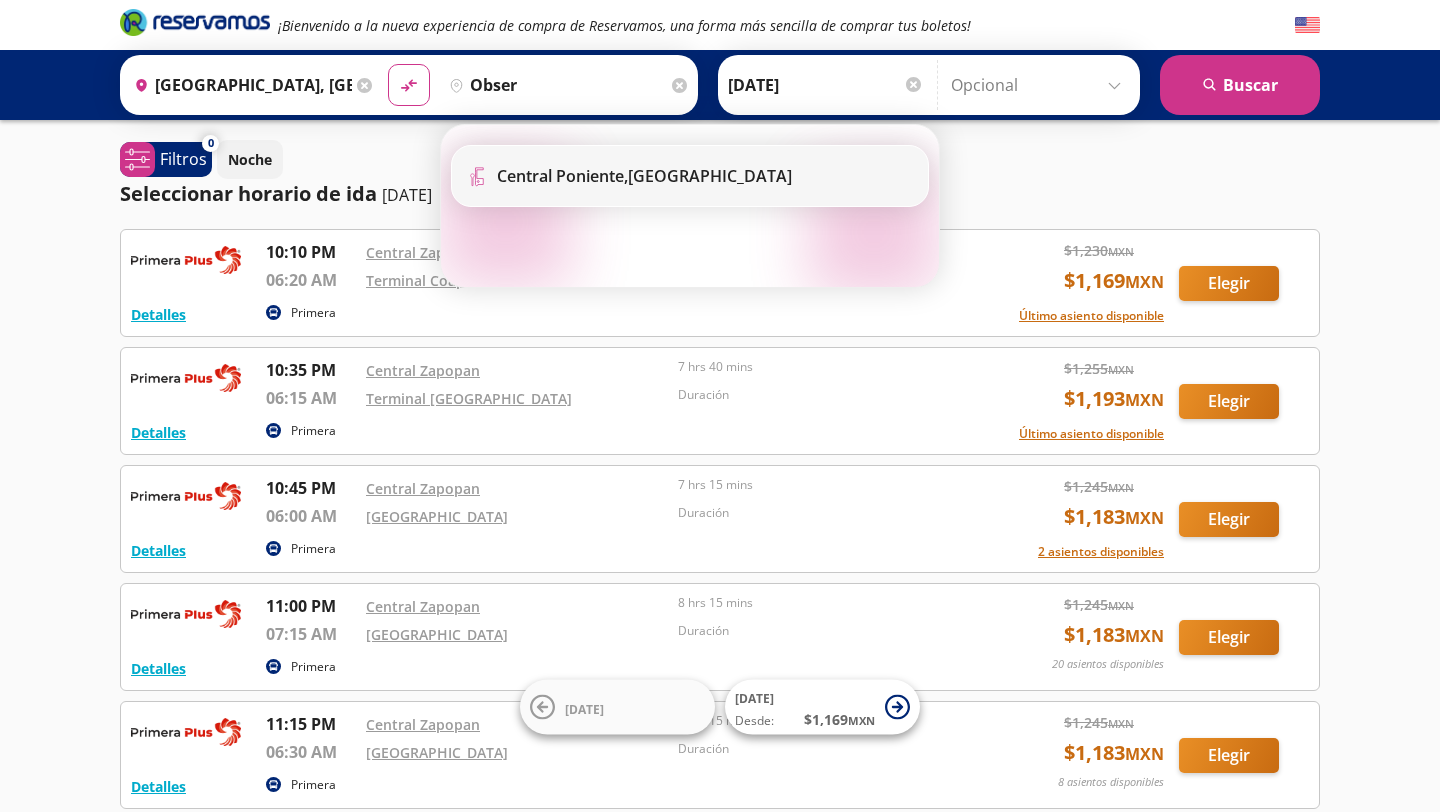 type on "Central Poniente, Distrito Federal" 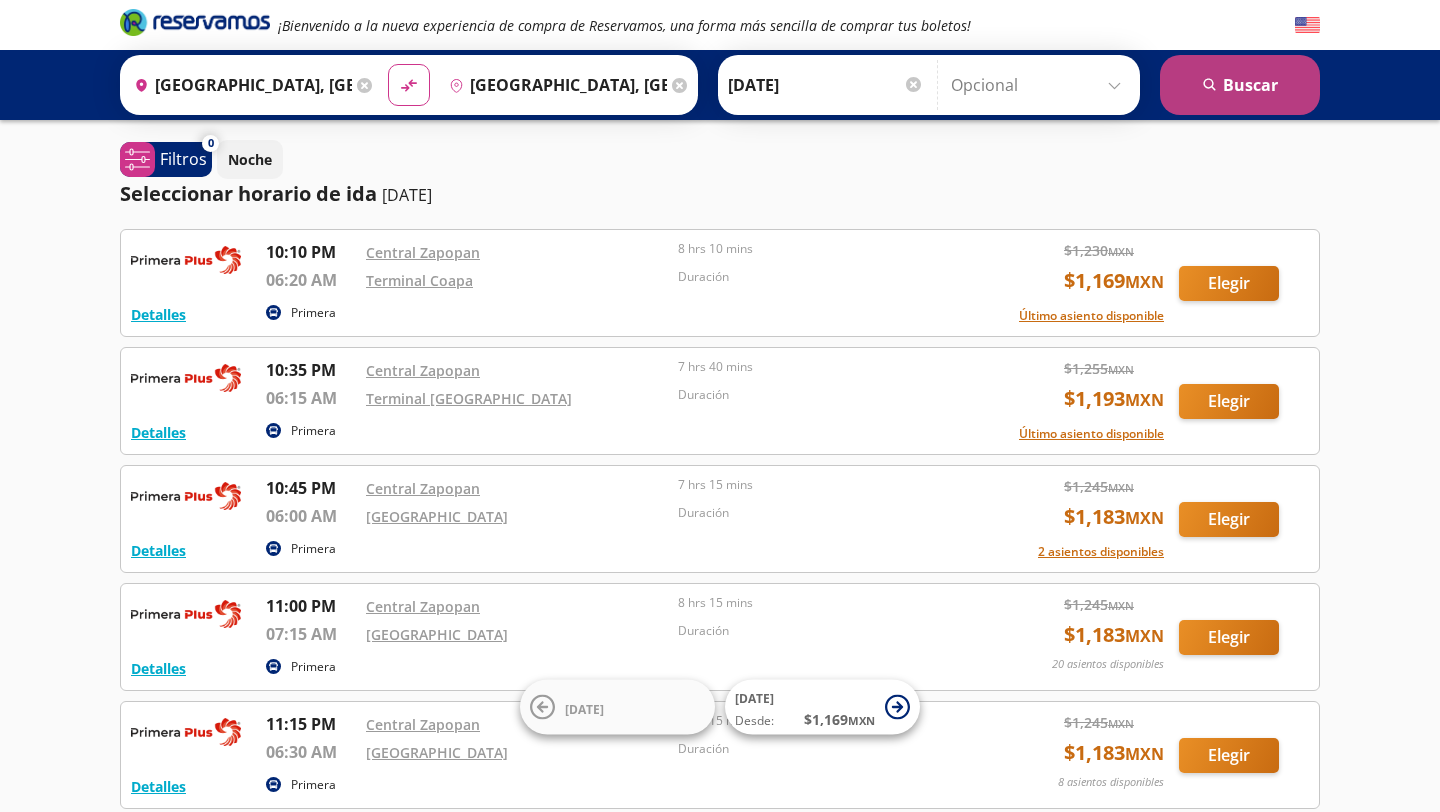 click on "search
[GEOGRAPHIC_DATA]" at bounding box center (1240, 85) 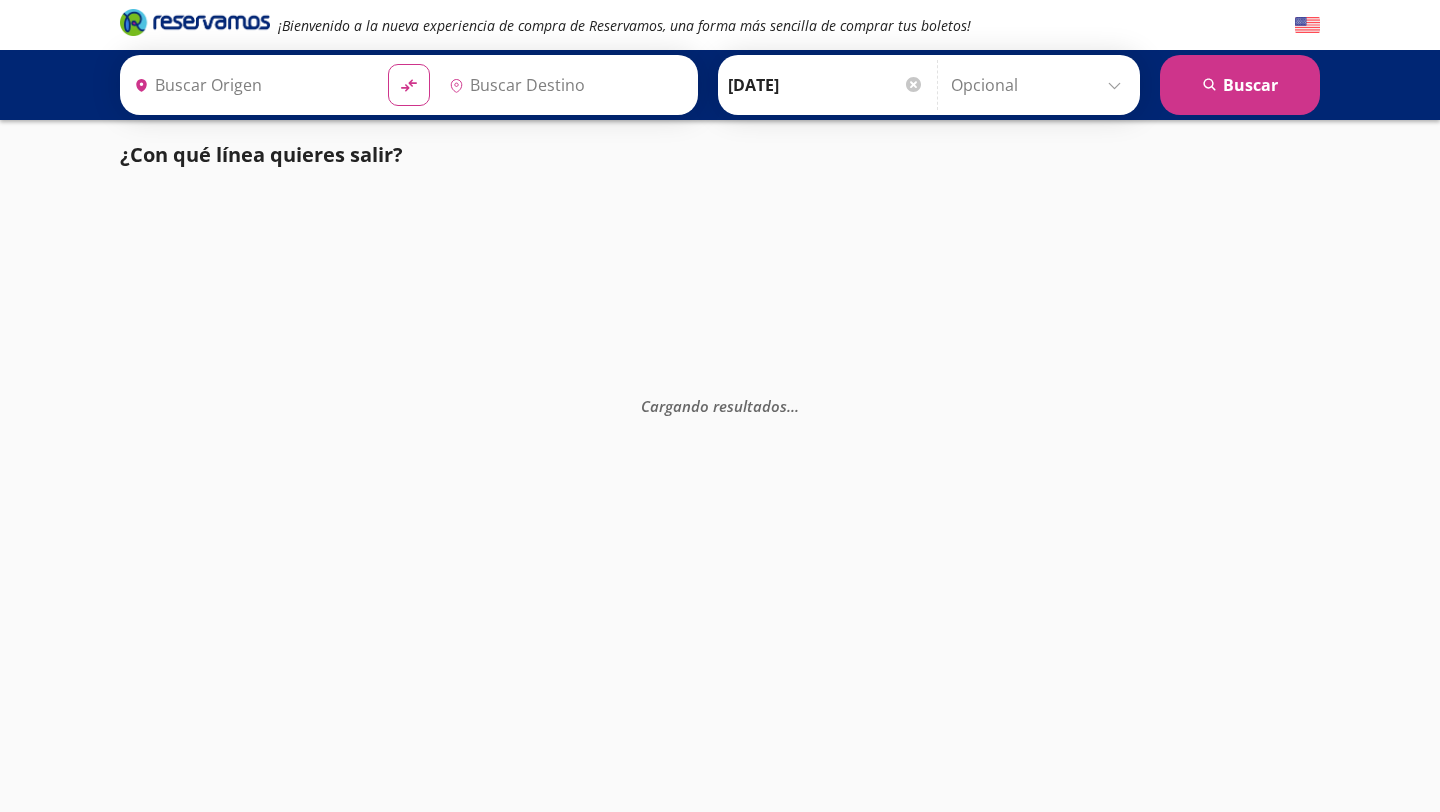 type on "[GEOGRAPHIC_DATA], [GEOGRAPHIC_DATA]" 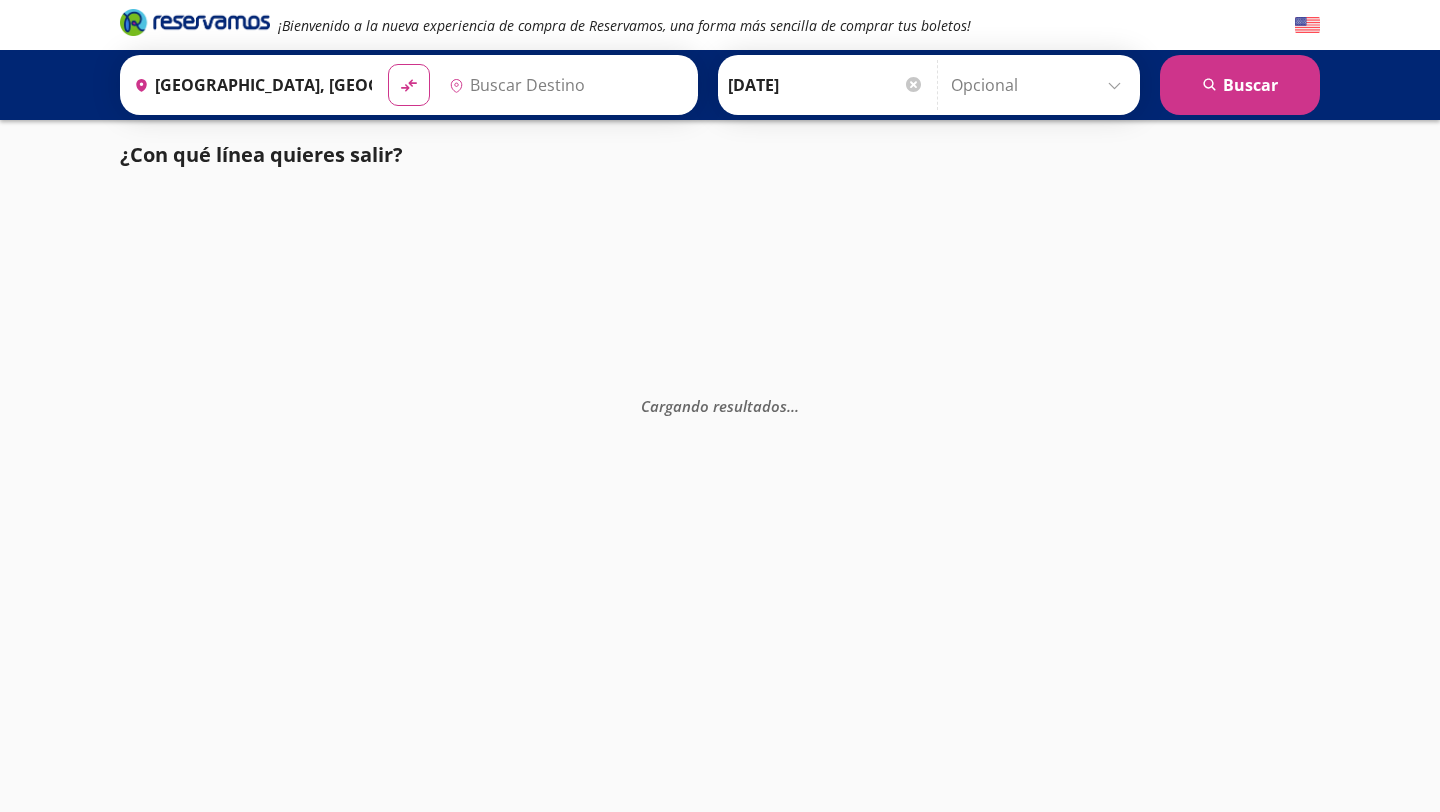 type on "Central Poniente, Distrito Federal" 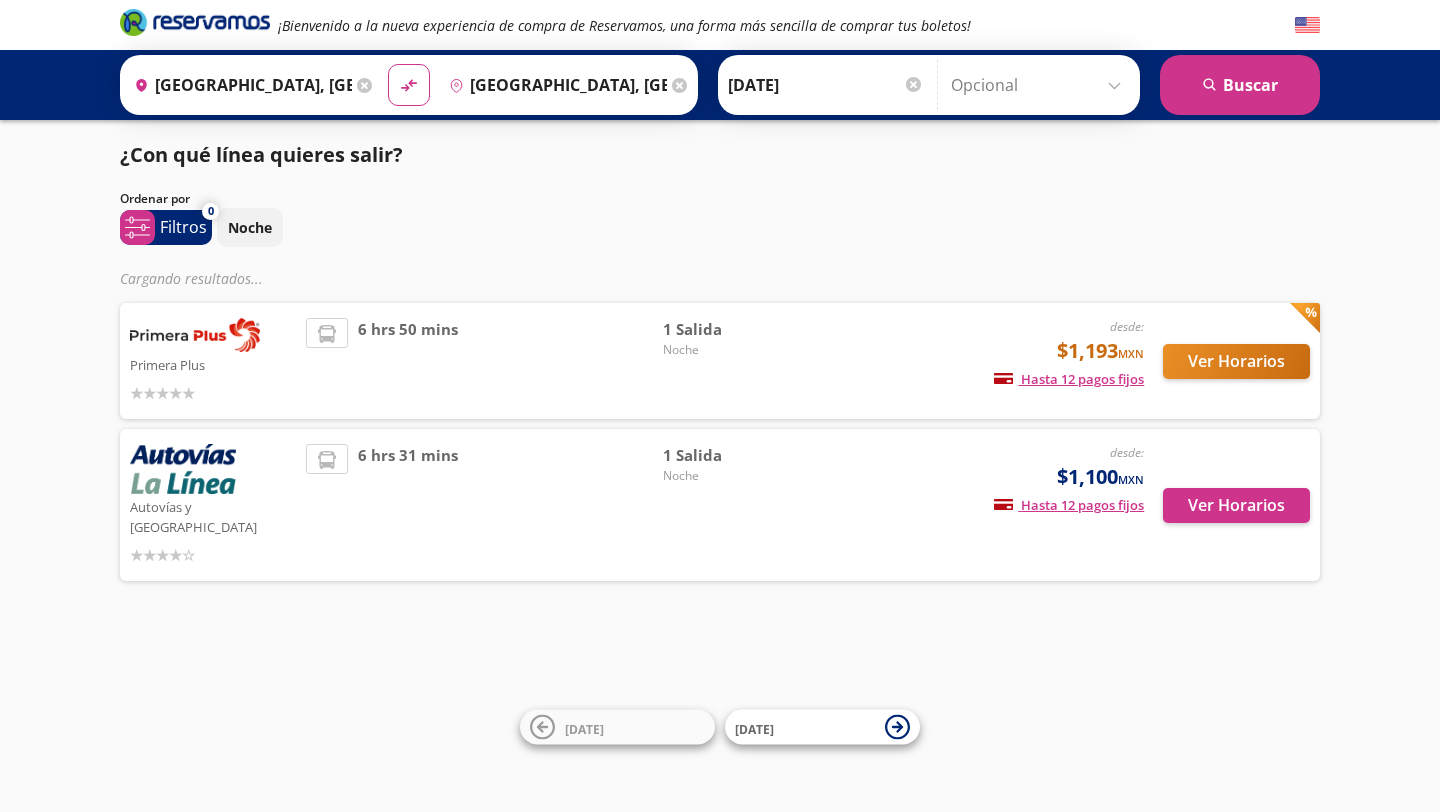click on "Autovías y La Línea desde: $1,100  MXN   Hasta 12 pagos fijos Pagos fijos en compras mayores a $30 MXN, con tarjetas de bancos participantes 6 hrs 31 mins 1 Salida Noche Ver Horarios" at bounding box center (720, 505) 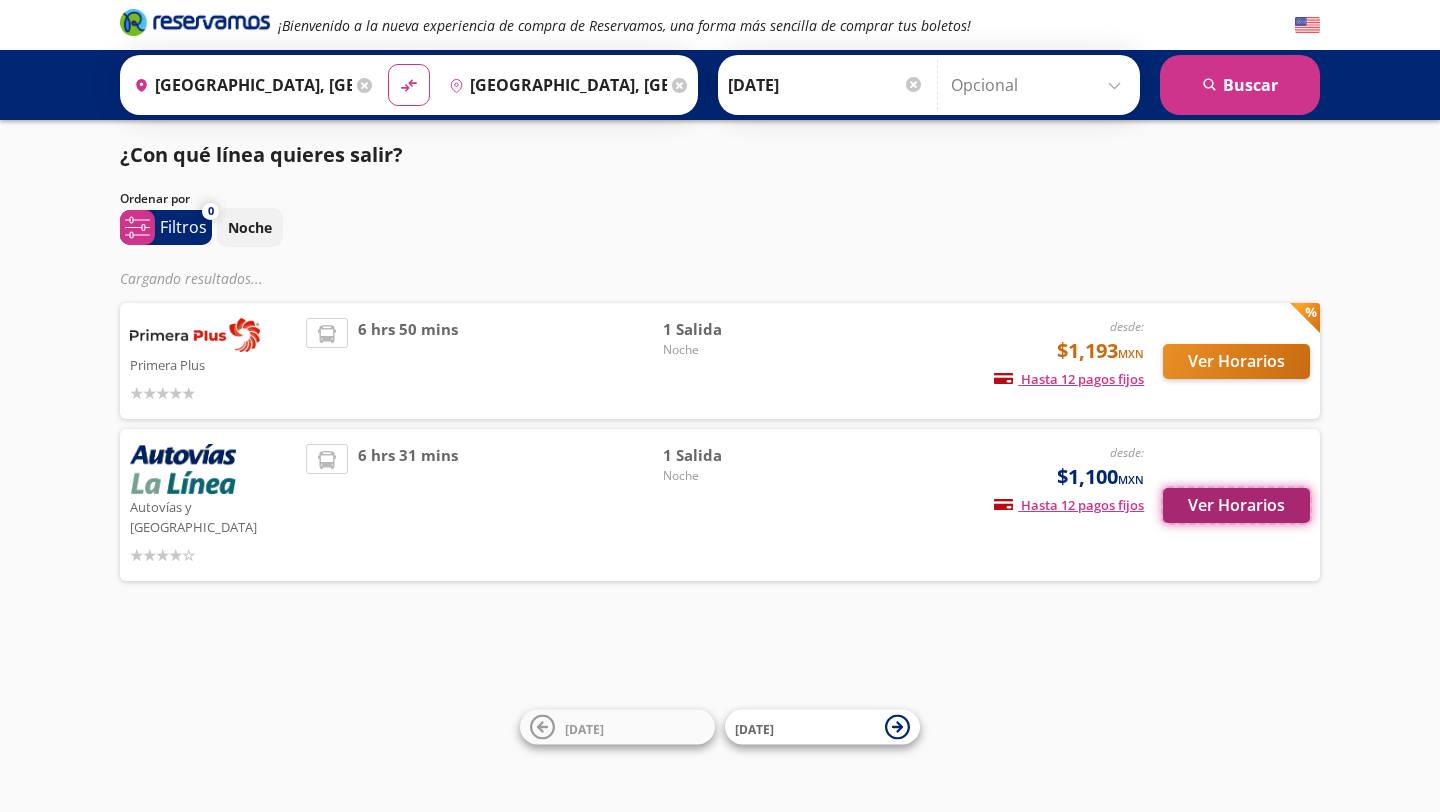click on "Ver Horarios" at bounding box center (1236, 505) 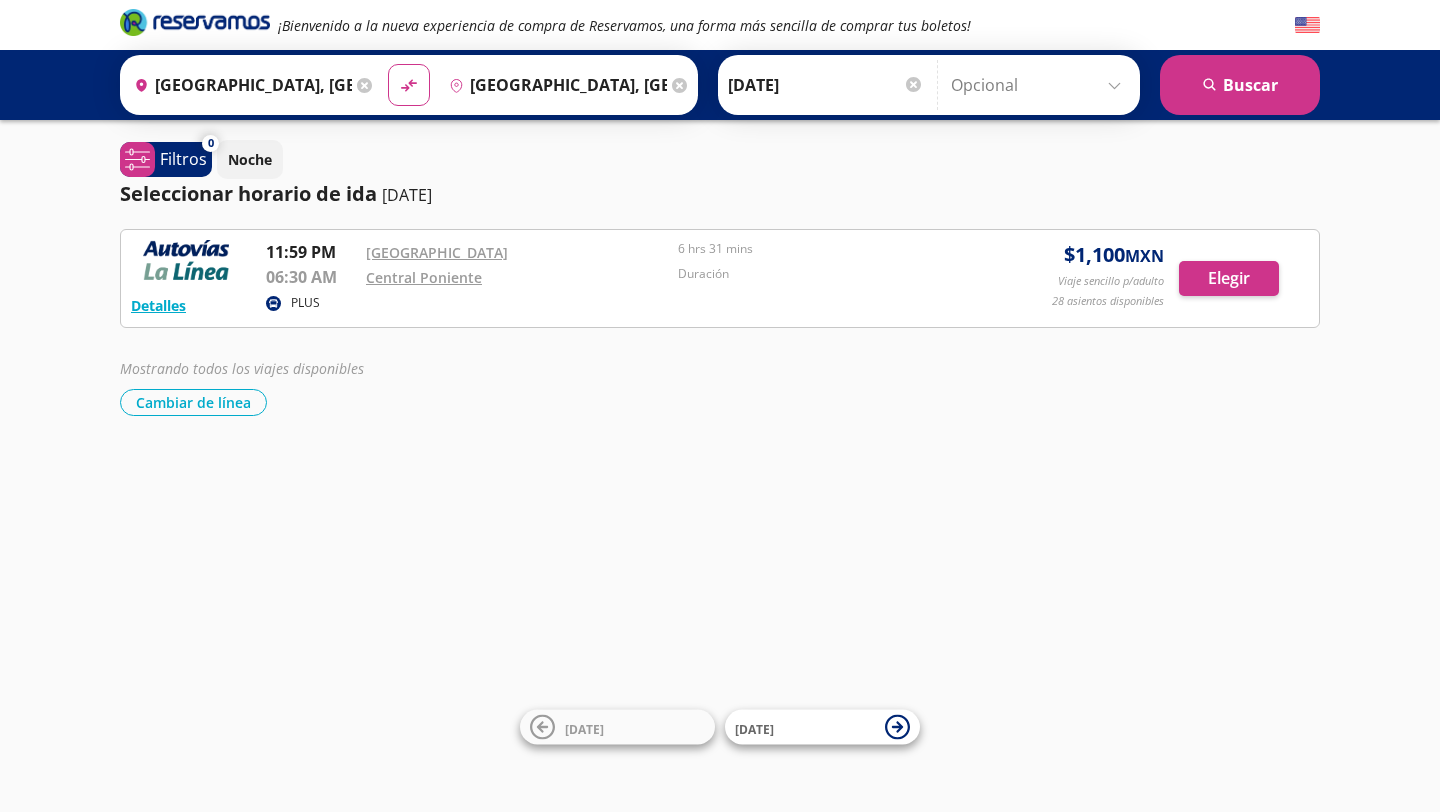 click on "Detalles PLUS 11:59 PM Central Nueva 06:30 AM Central Poniente 6 hrs 31 mins Duración $ 1,100  MXN Viaje sencillo p/adulto 28 asientos disponibles Elegir 28 asientos disponibles Detalles Elegir" at bounding box center (720, 278) 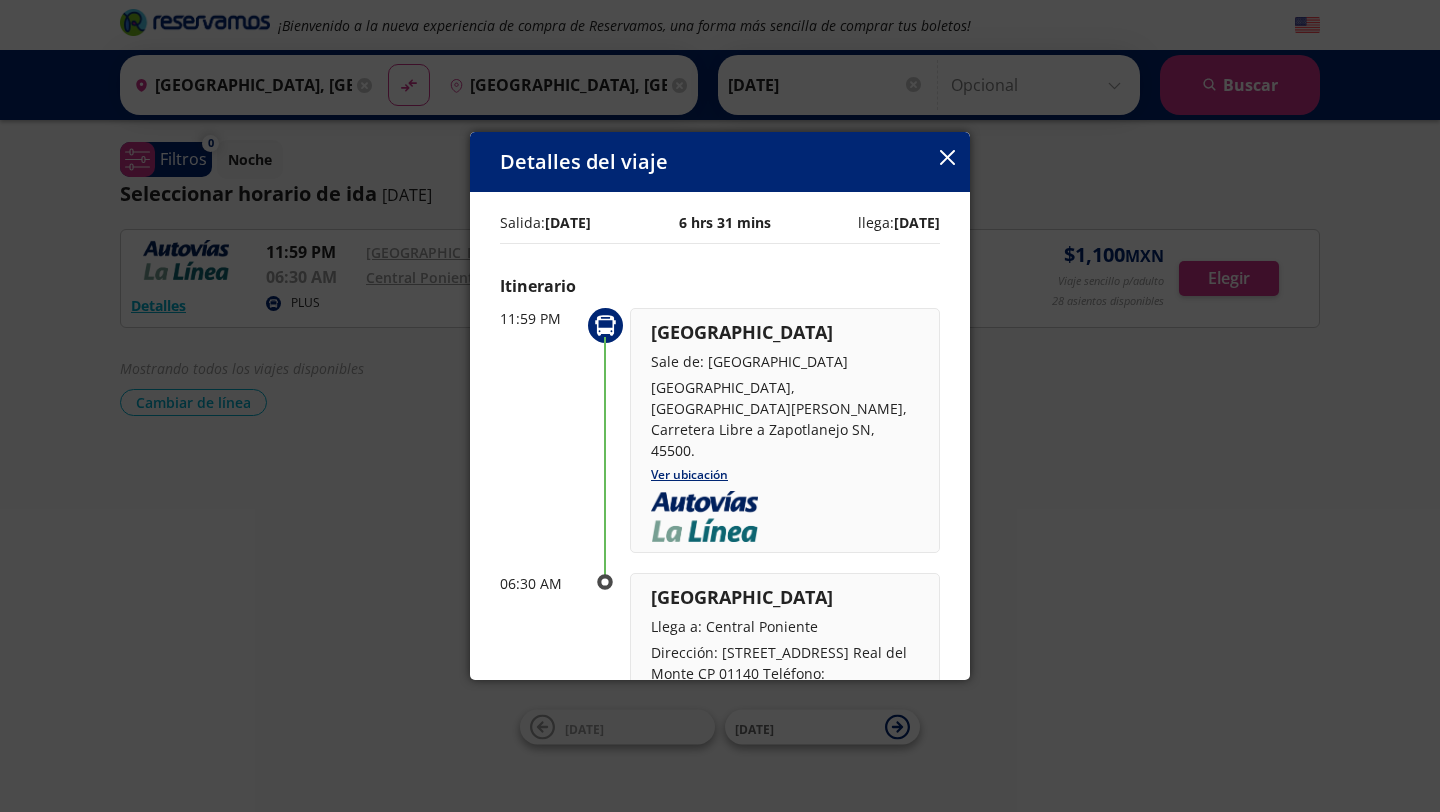 click 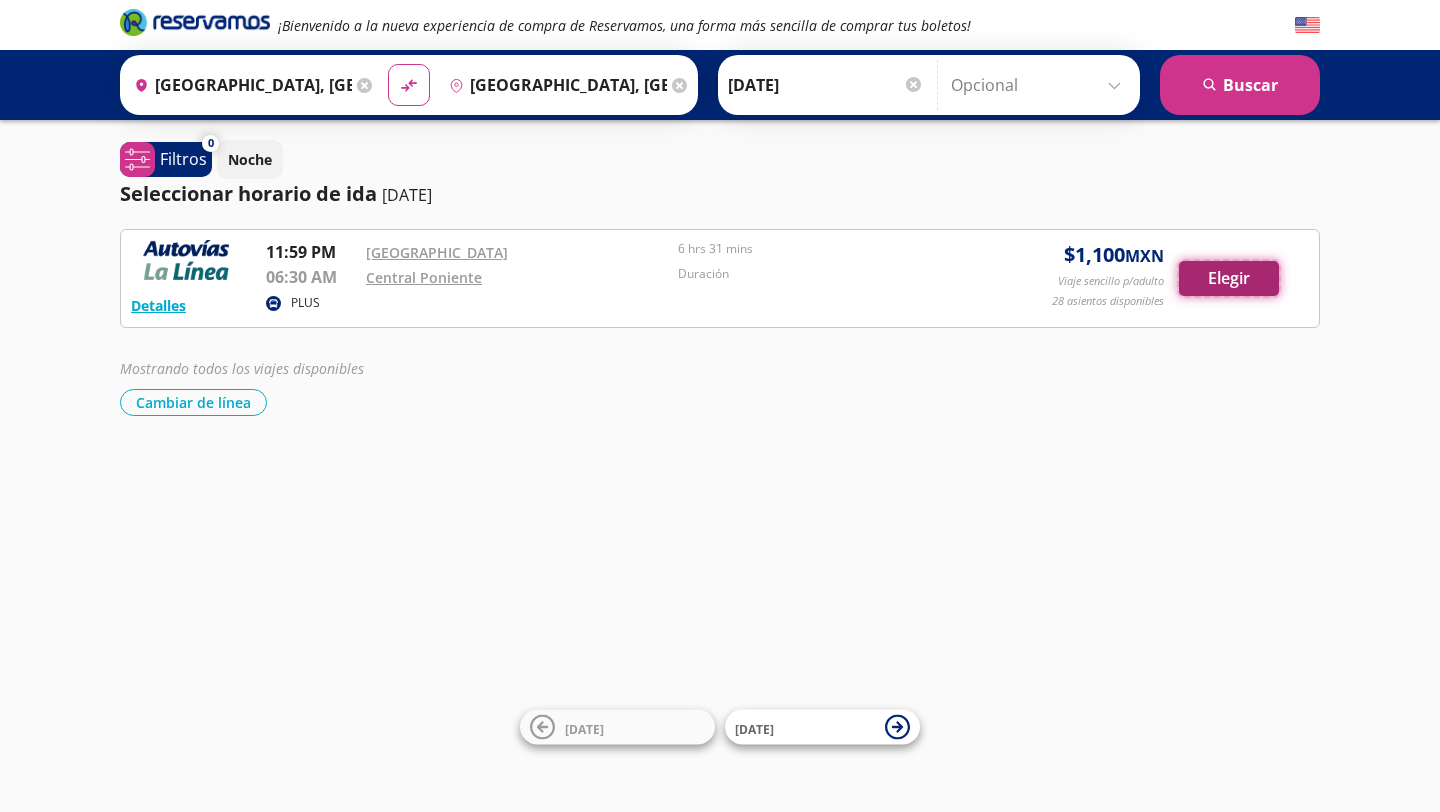 click on "Elegir" at bounding box center (1229, 278) 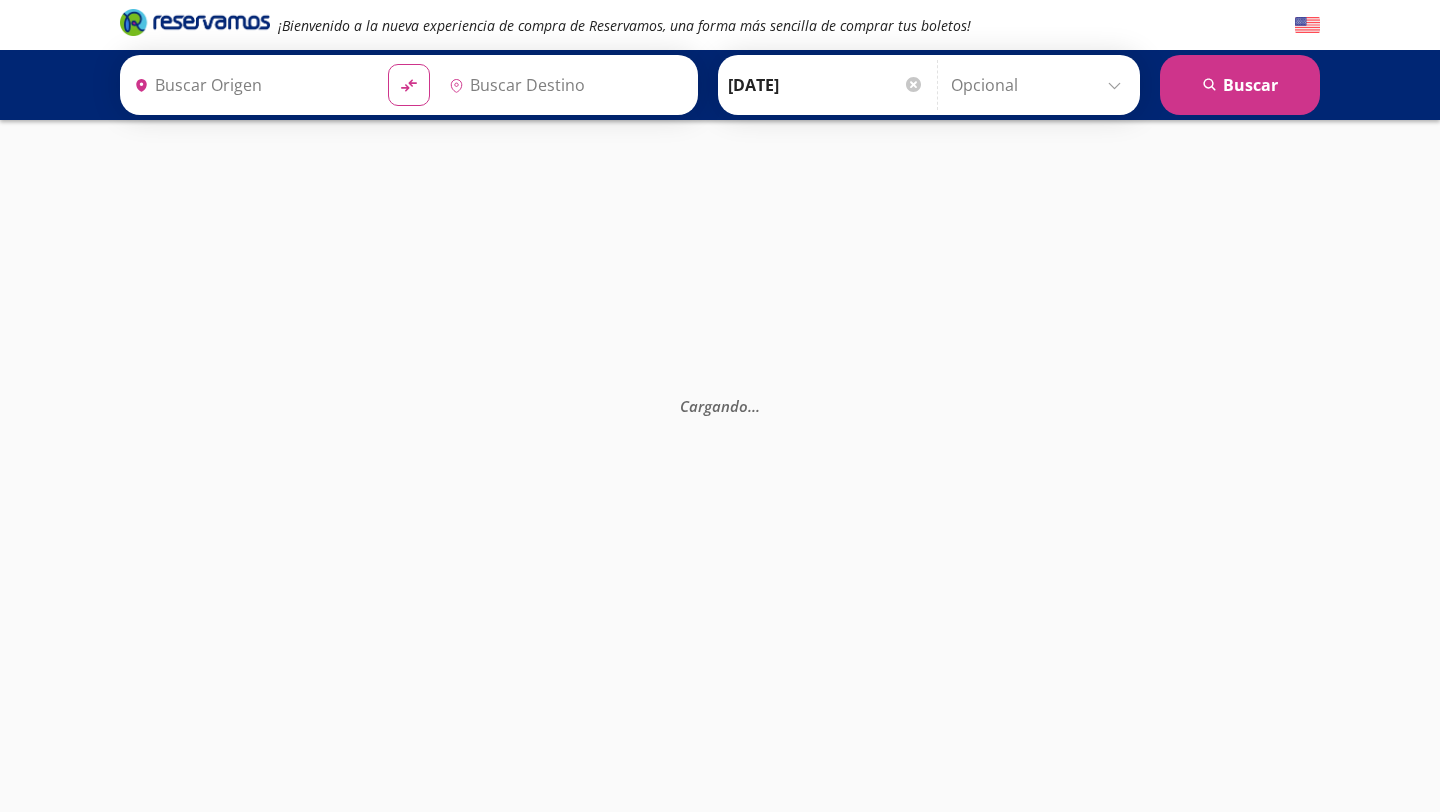 type on "[GEOGRAPHIC_DATA], [GEOGRAPHIC_DATA]" 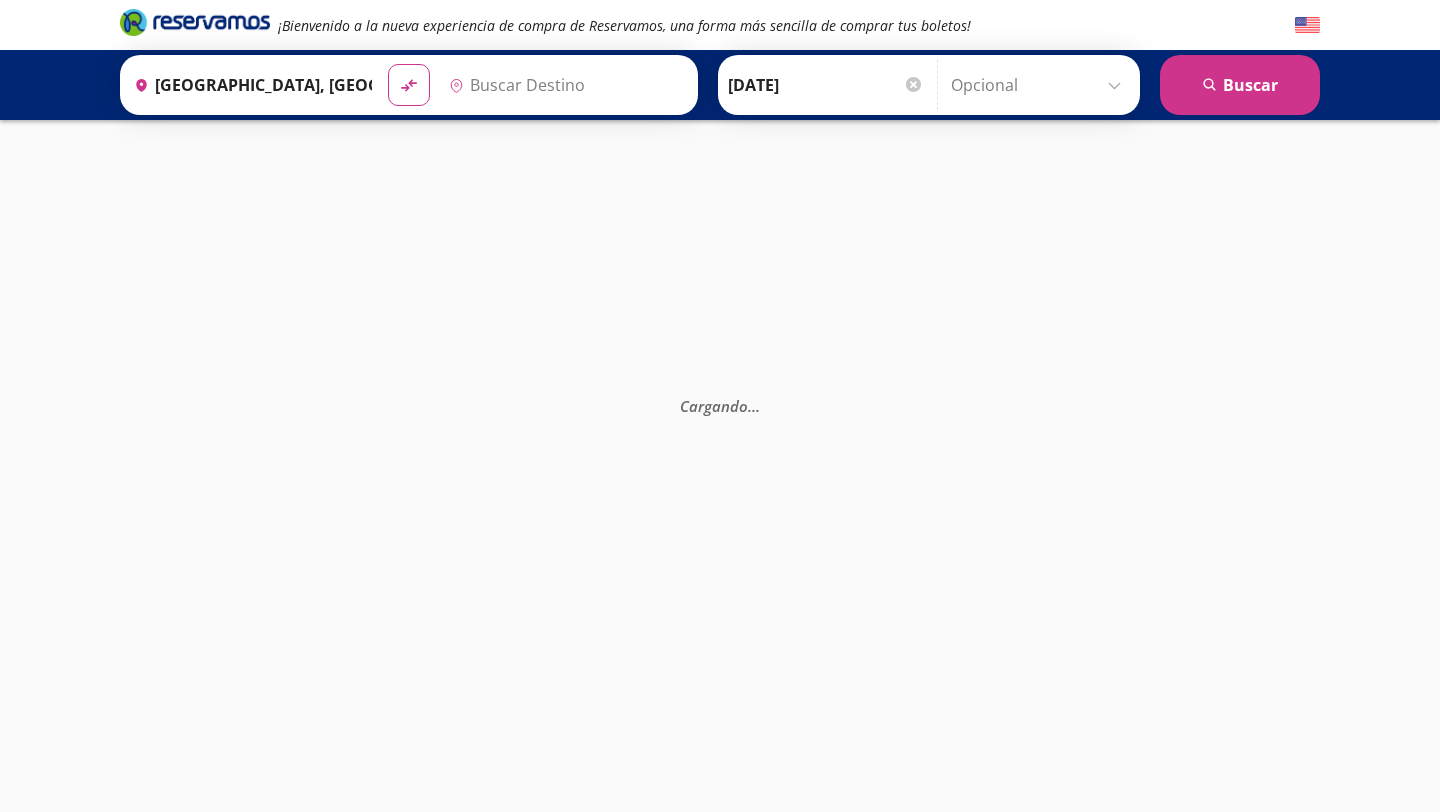 type on "Central Poniente, Distrito Federal" 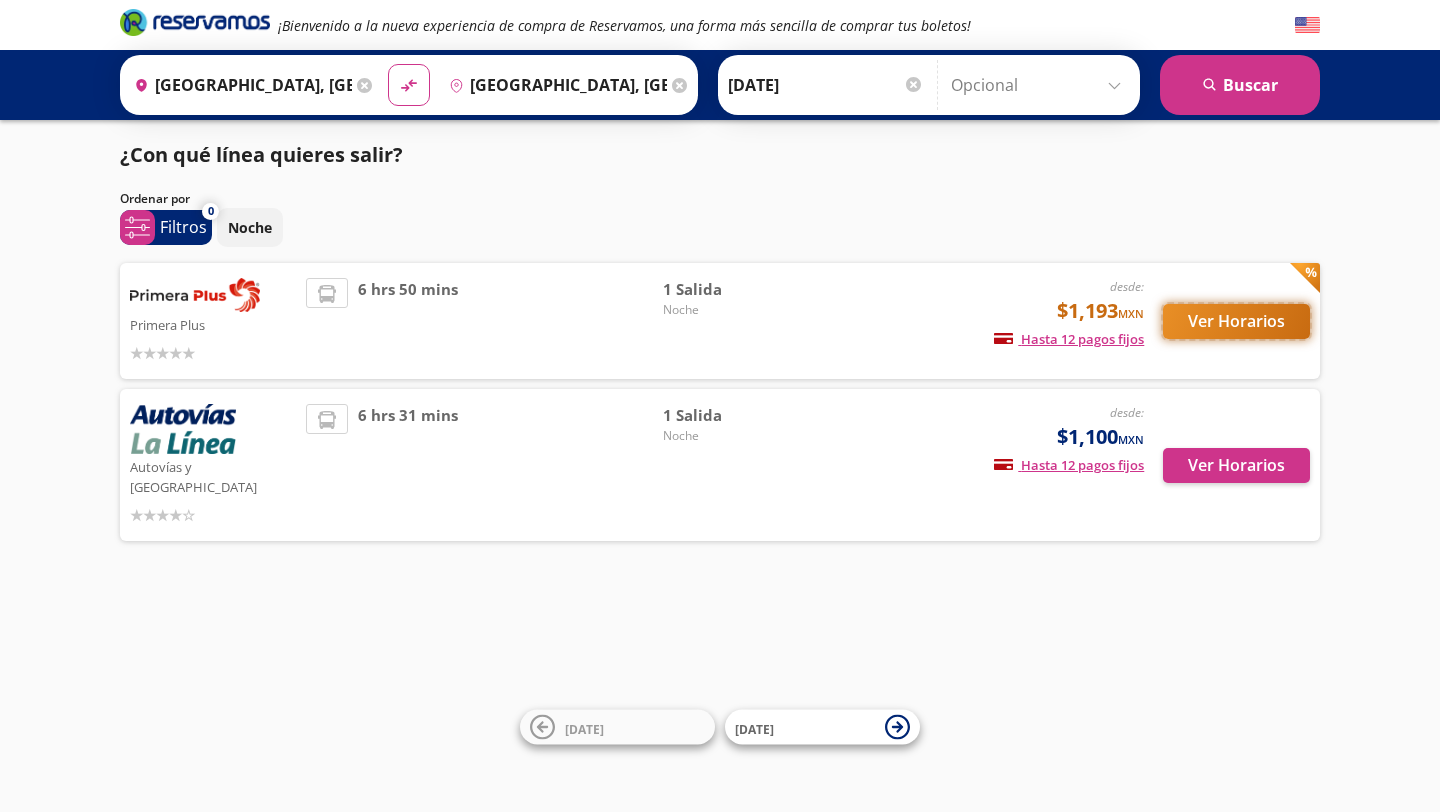 click on "Ver Horarios" at bounding box center (1236, 321) 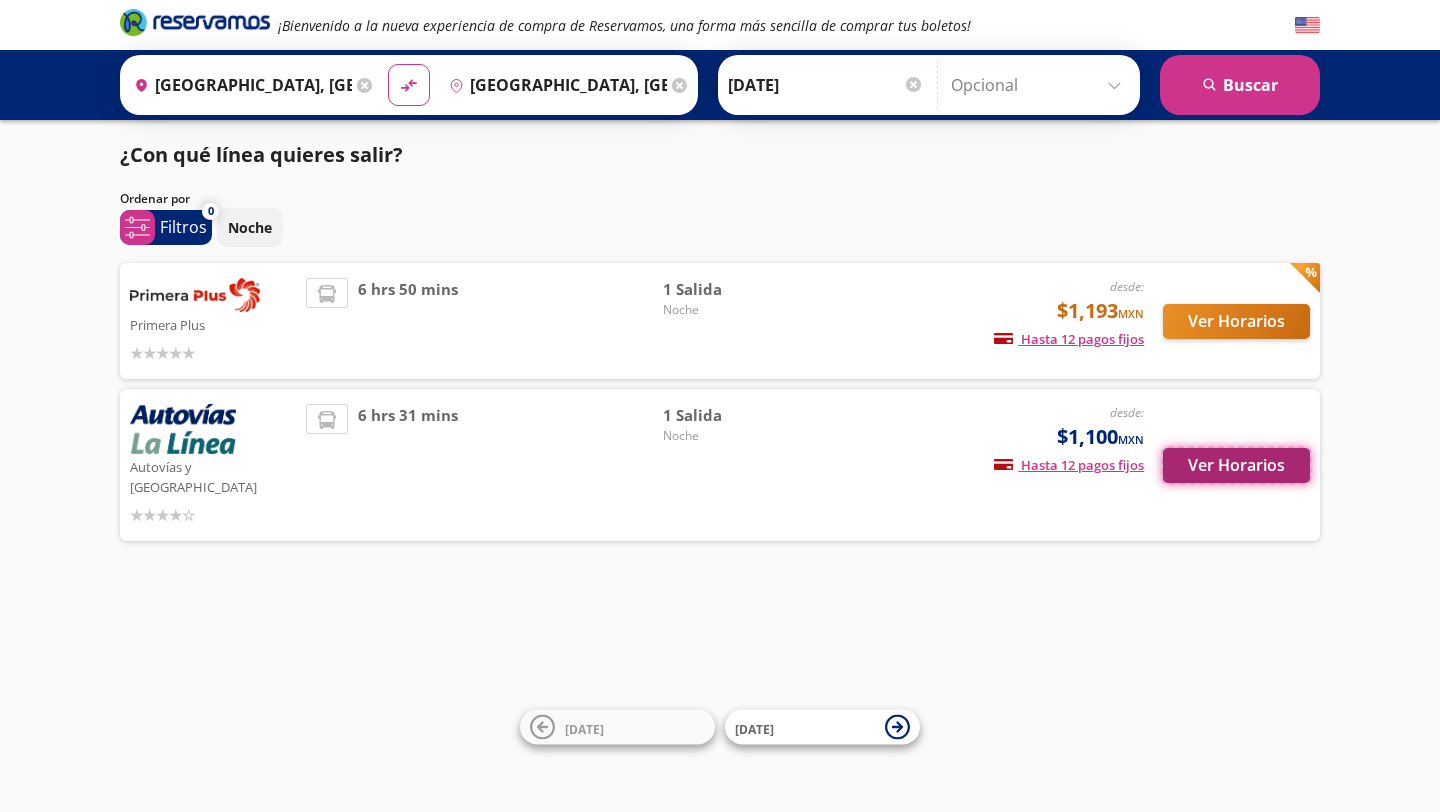click on "Ver Horarios" at bounding box center (1236, 465) 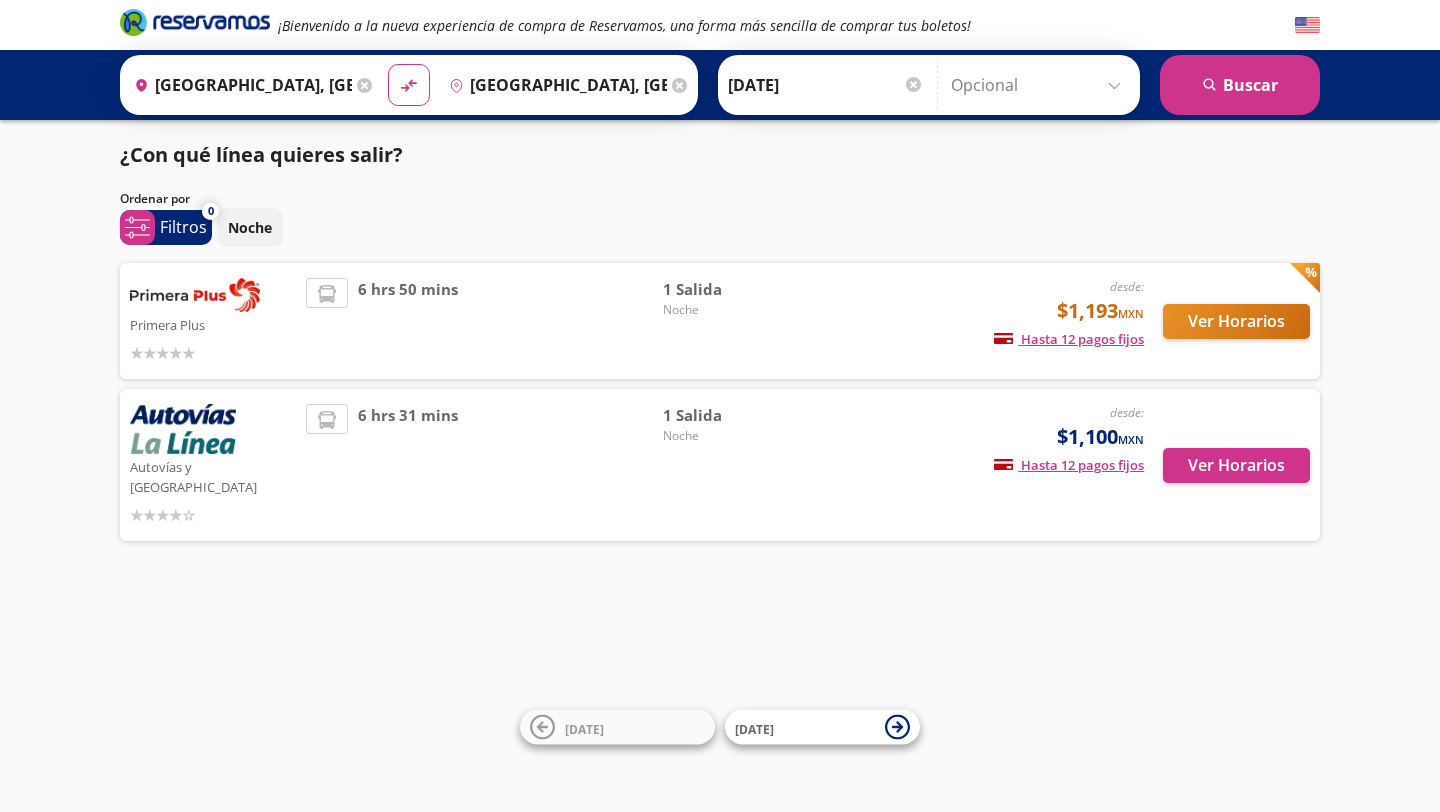click on "6 hrs 50 mins" at bounding box center [408, 321] 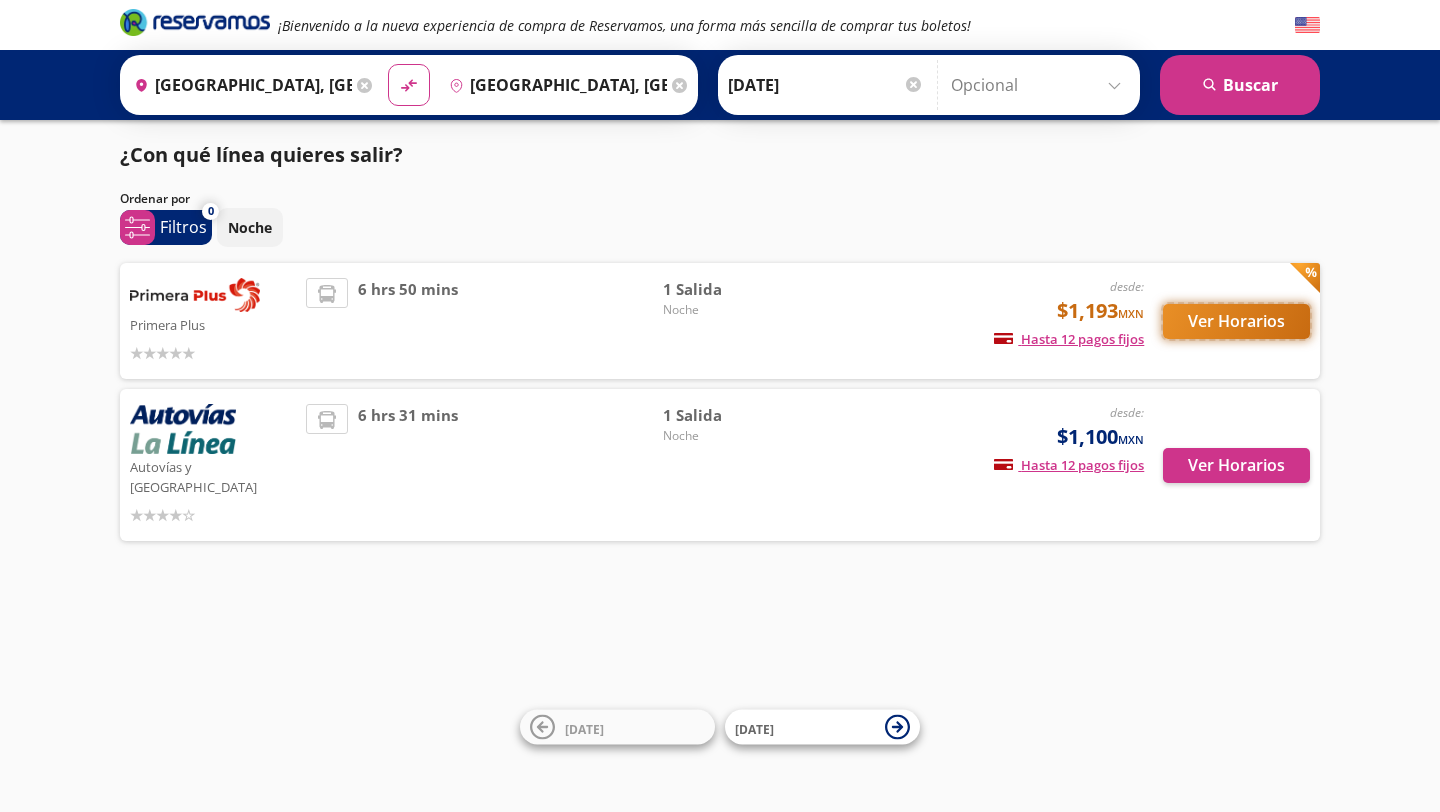 click on "Ver Horarios" at bounding box center [1236, 321] 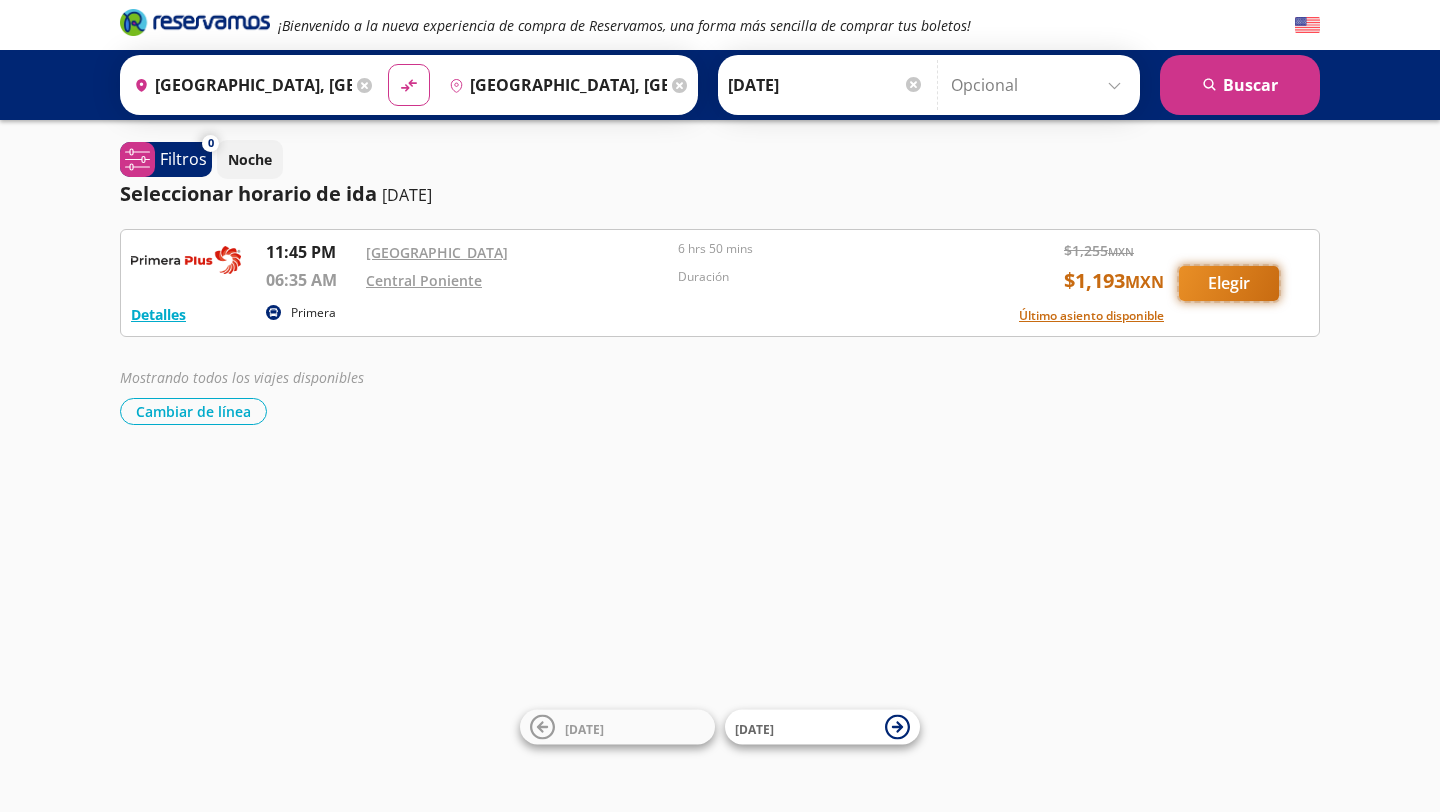 click on "Elegir" at bounding box center (1229, 283) 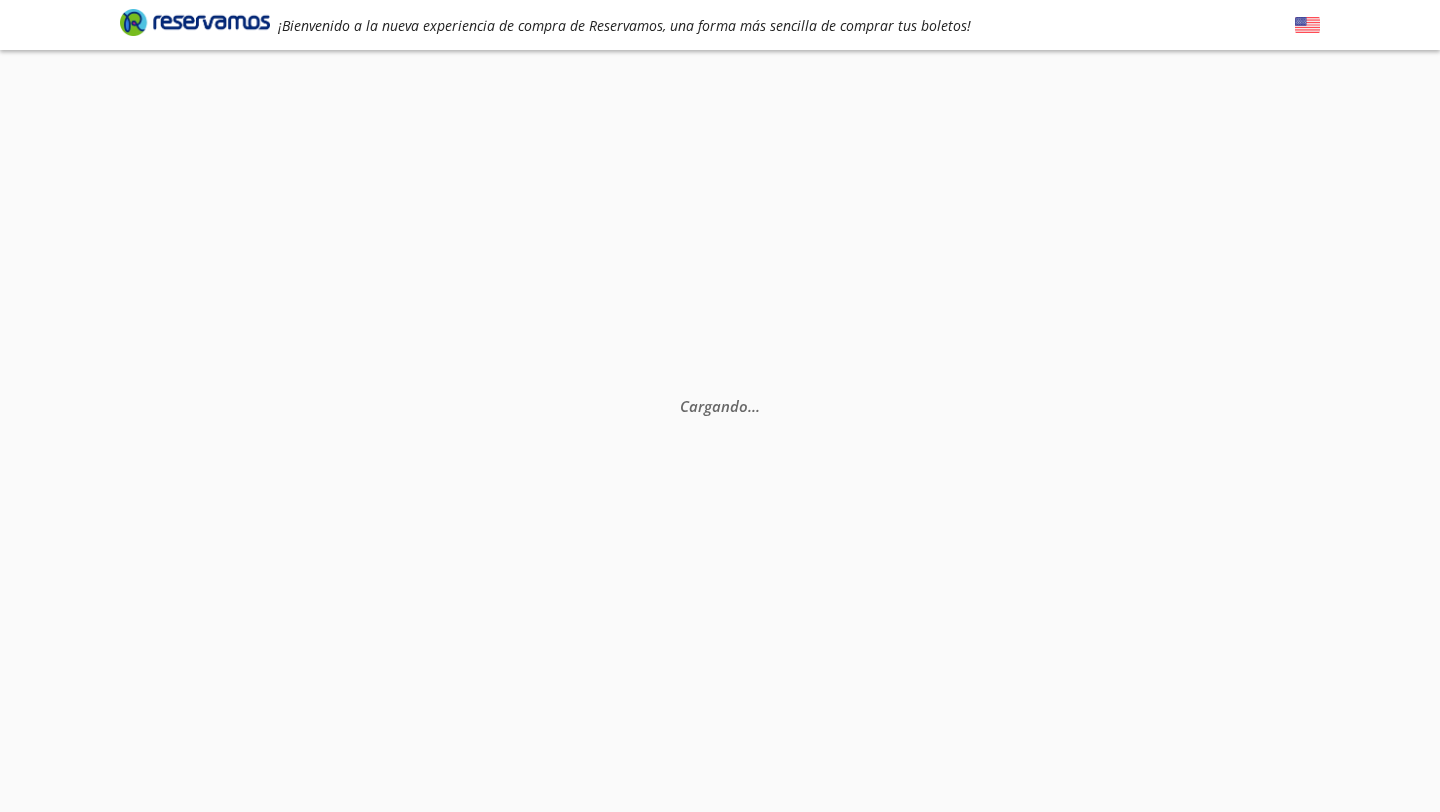 scroll, scrollTop: 0, scrollLeft: 0, axis: both 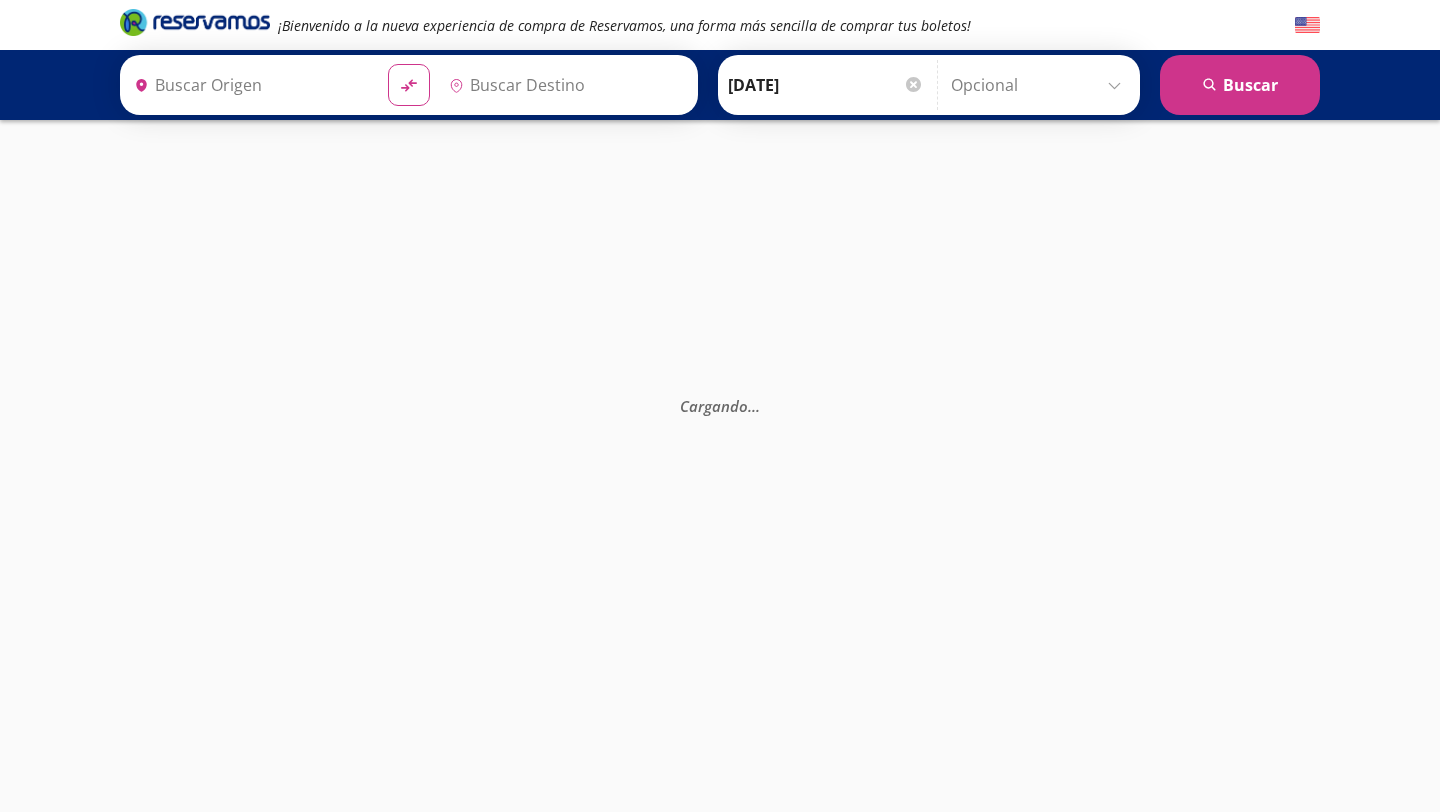 type on "[GEOGRAPHIC_DATA], [GEOGRAPHIC_DATA]" 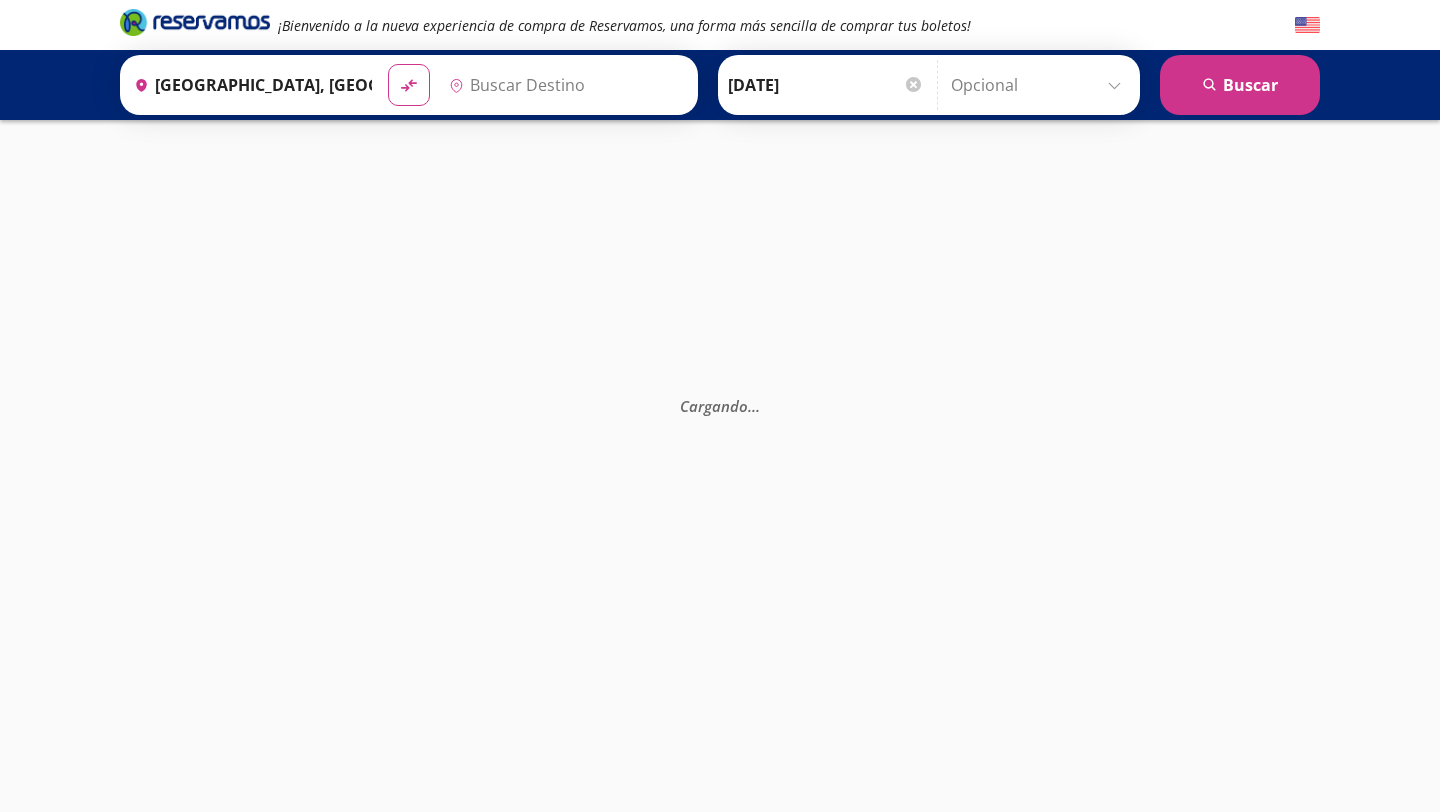 type on "Central Poniente, Distrito Federal" 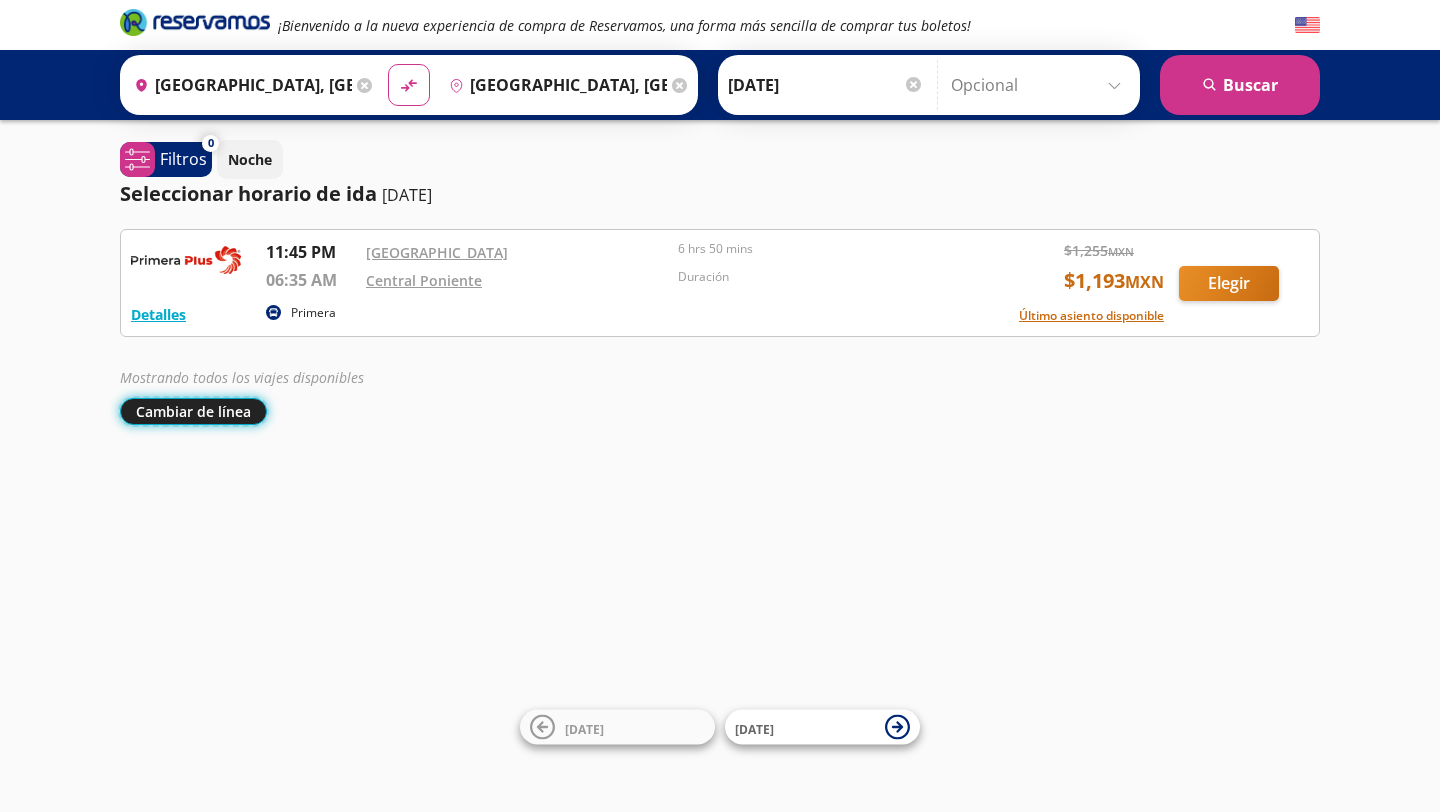 click on "Cambiar de línea" at bounding box center (193, 411) 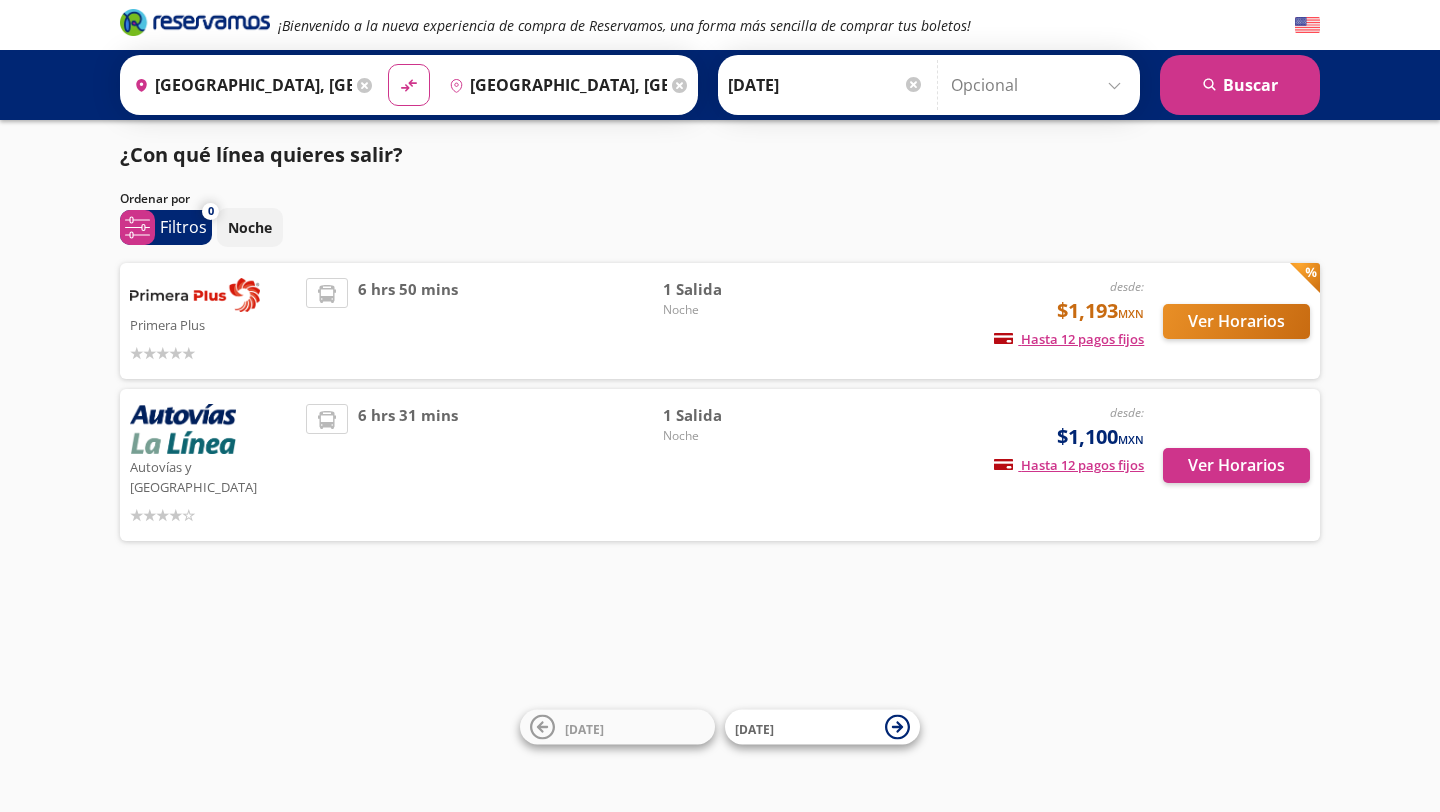 click on "6 hrs 31 mins" at bounding box center [484, 465] 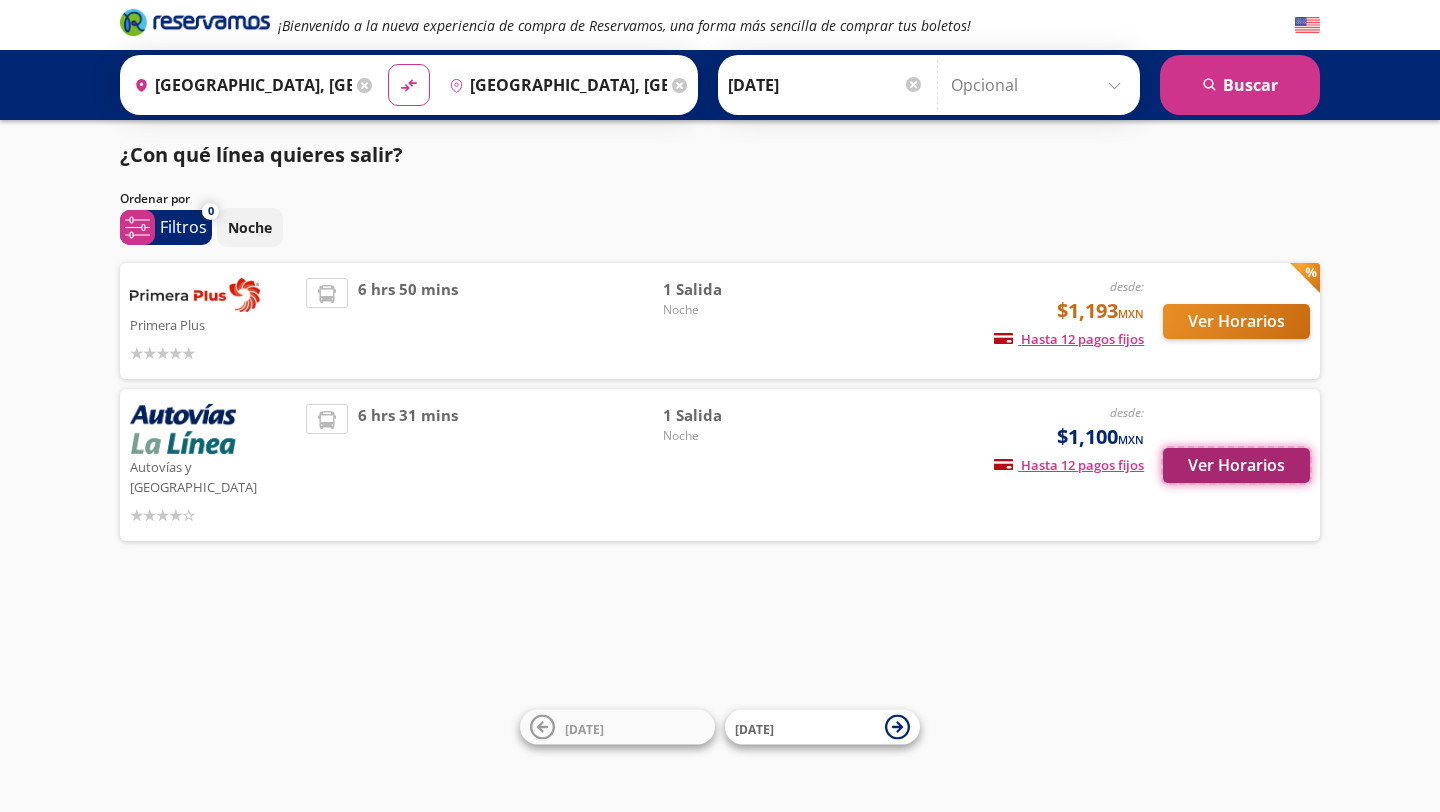 click on "Ver Horarios" at bounding box center (1236, 465) 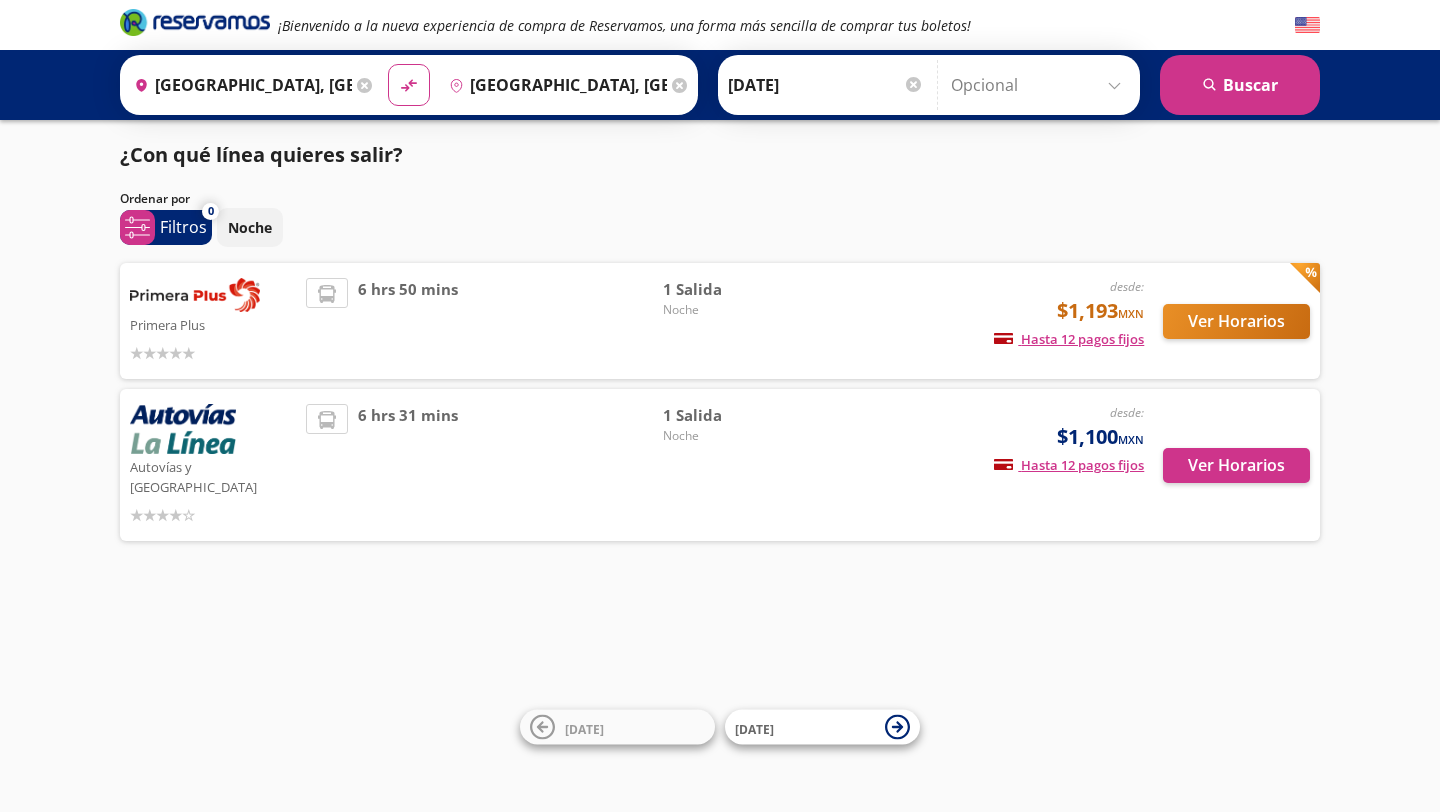 click on "6 hrs 31 mins" at bounding box center (408, 465) 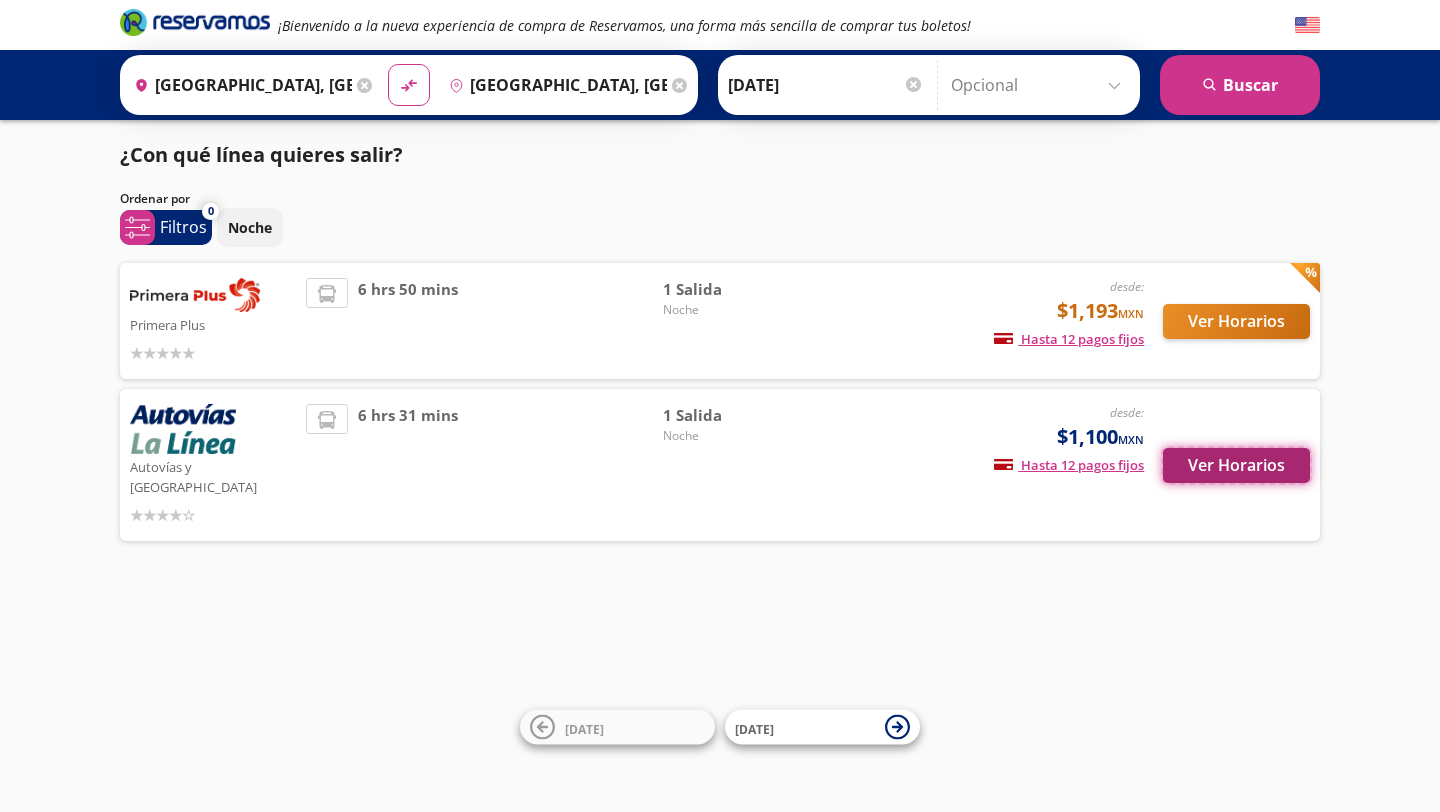 click on "Ver Horarios" at bounding box center (1236, 465) 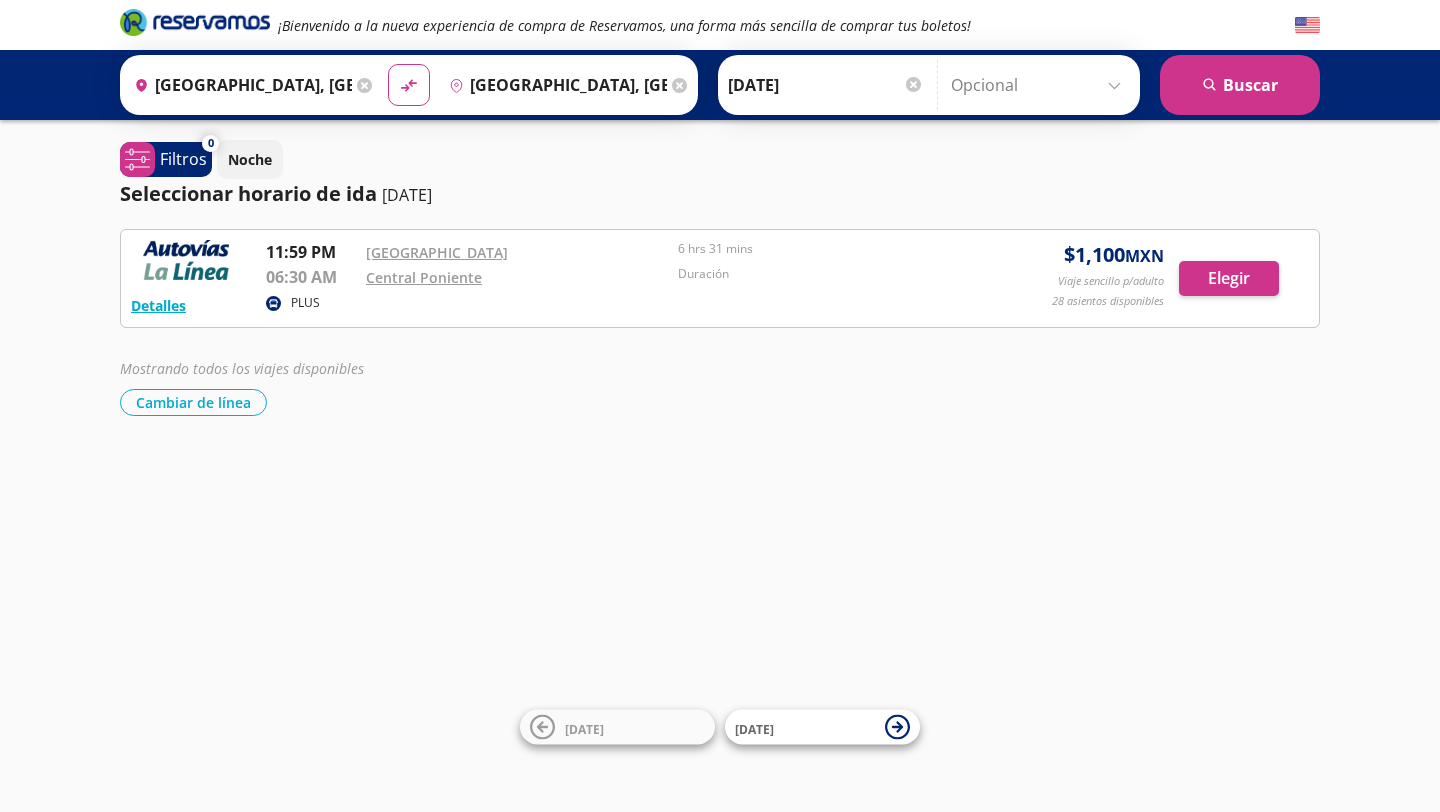 click on "Duración" at bounding box center (829, 274) 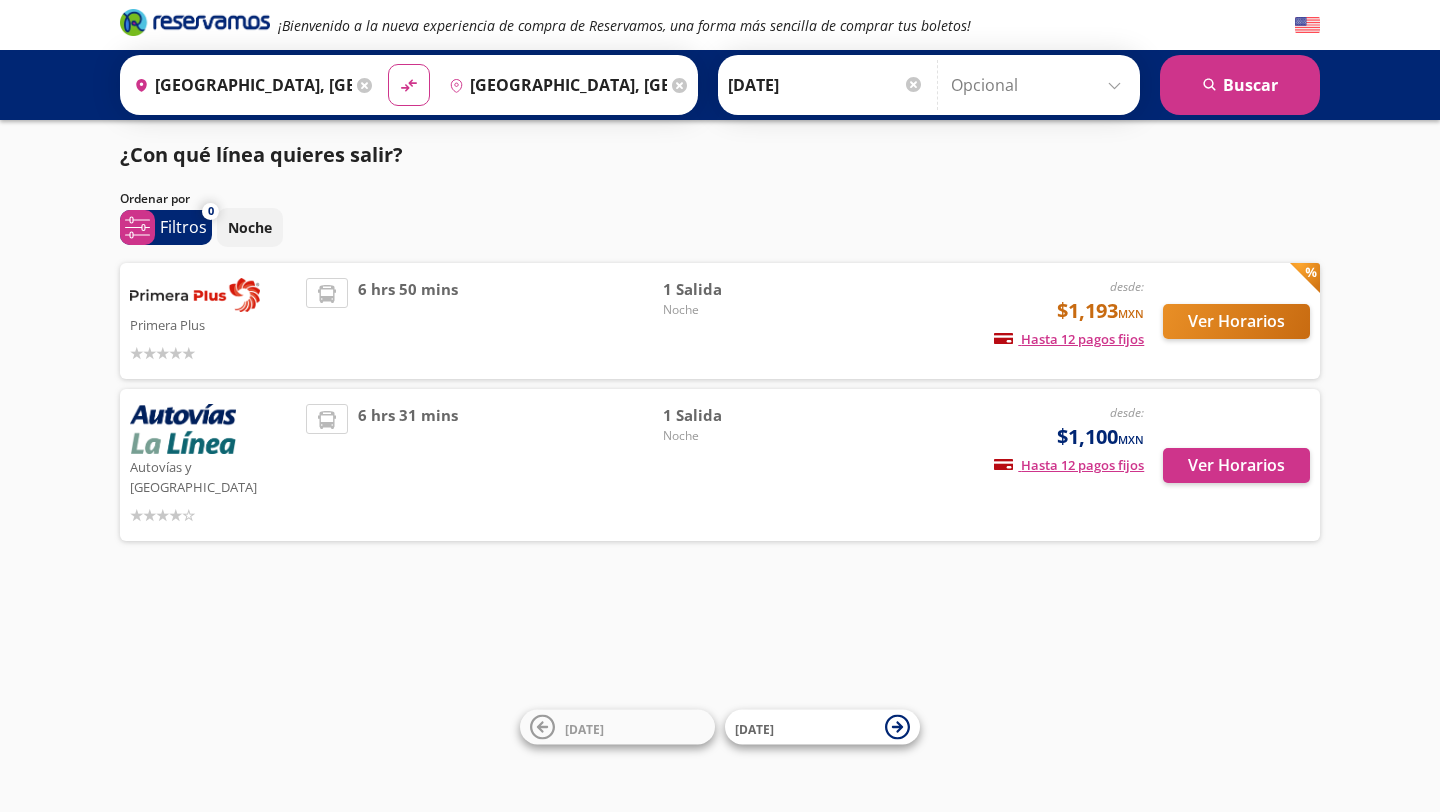 click on "1 Salida Noche" at bounding box center (733, 465) 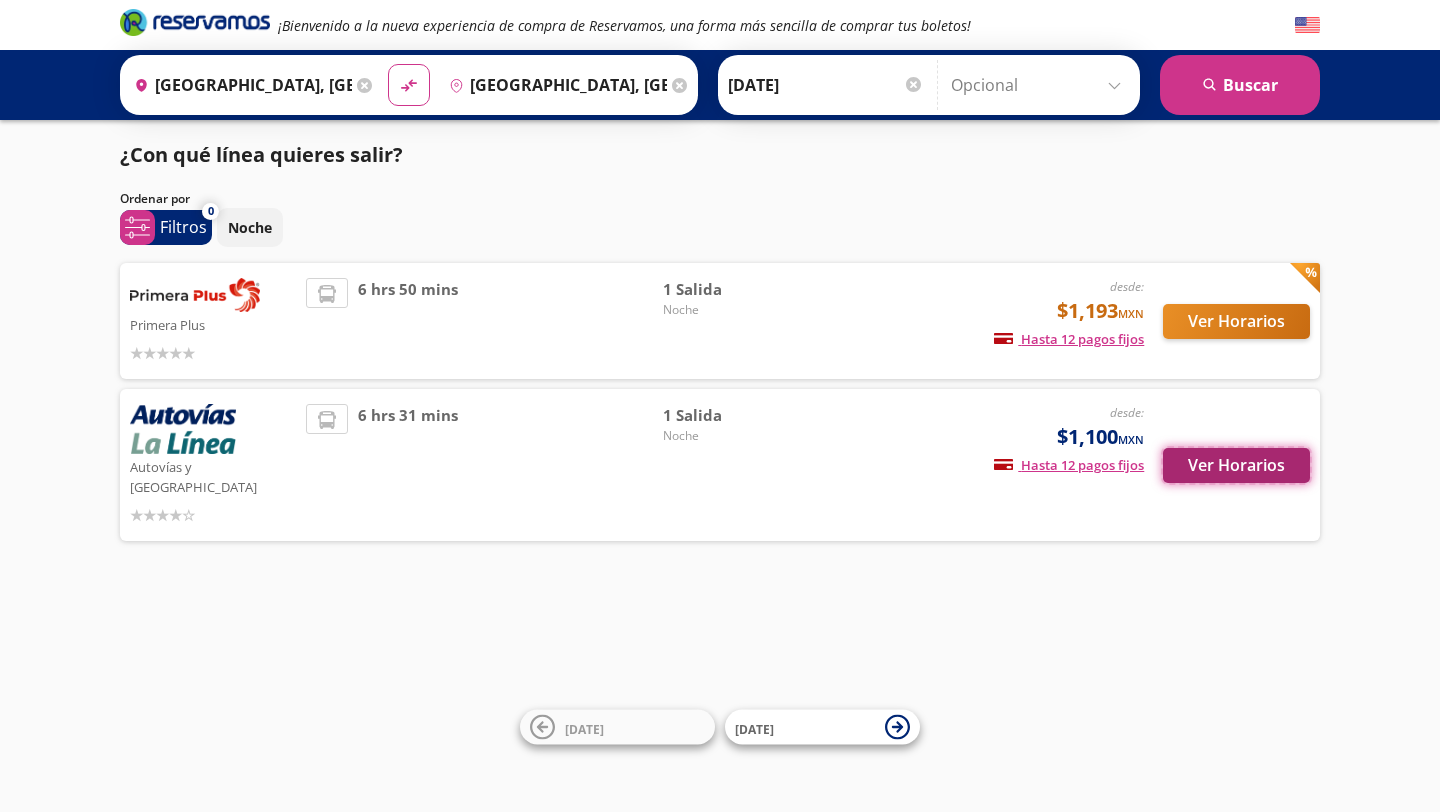 click on "Ver Horarios" at bounding box center [1236, 465] 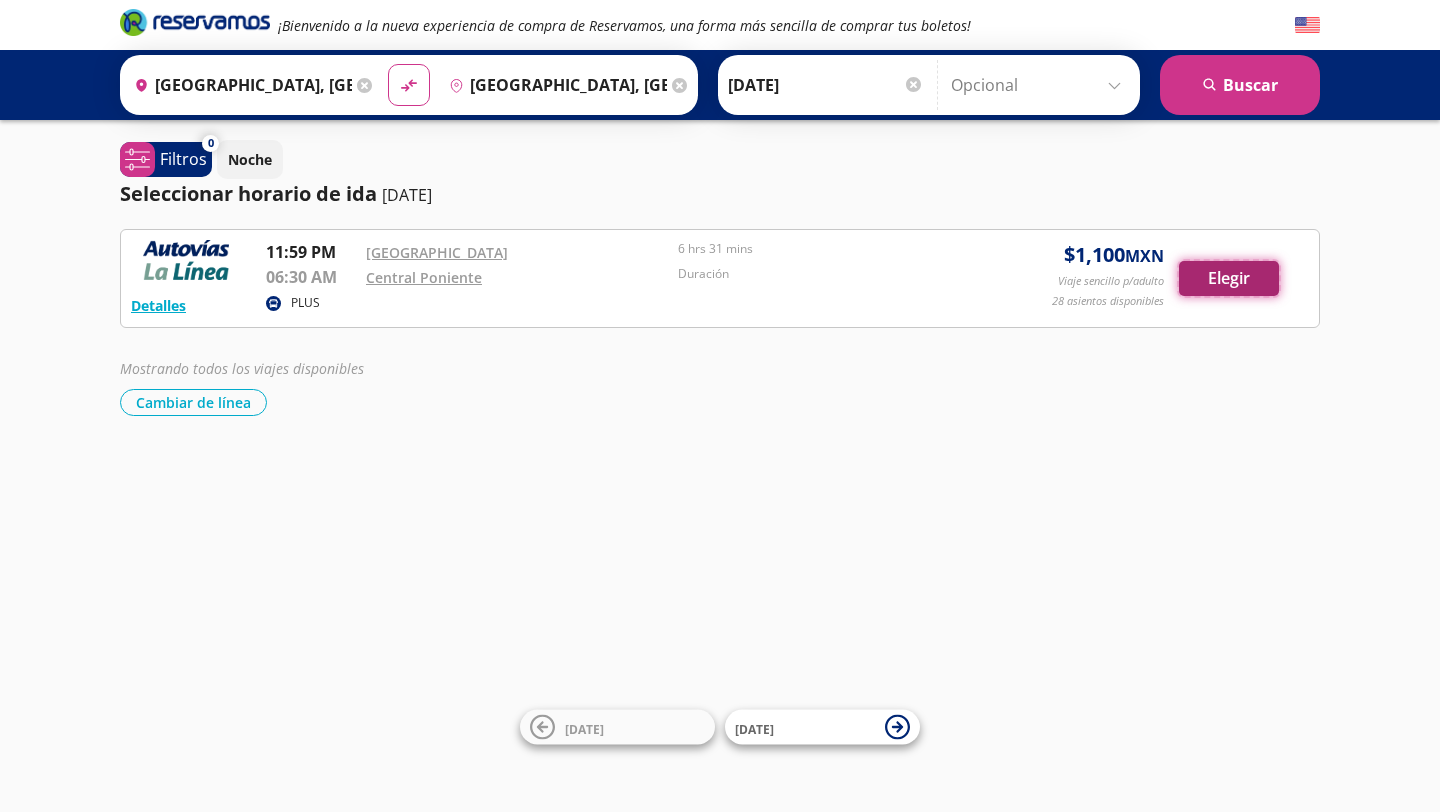 click on "Elegir" at bounding box center (1229, 278) 